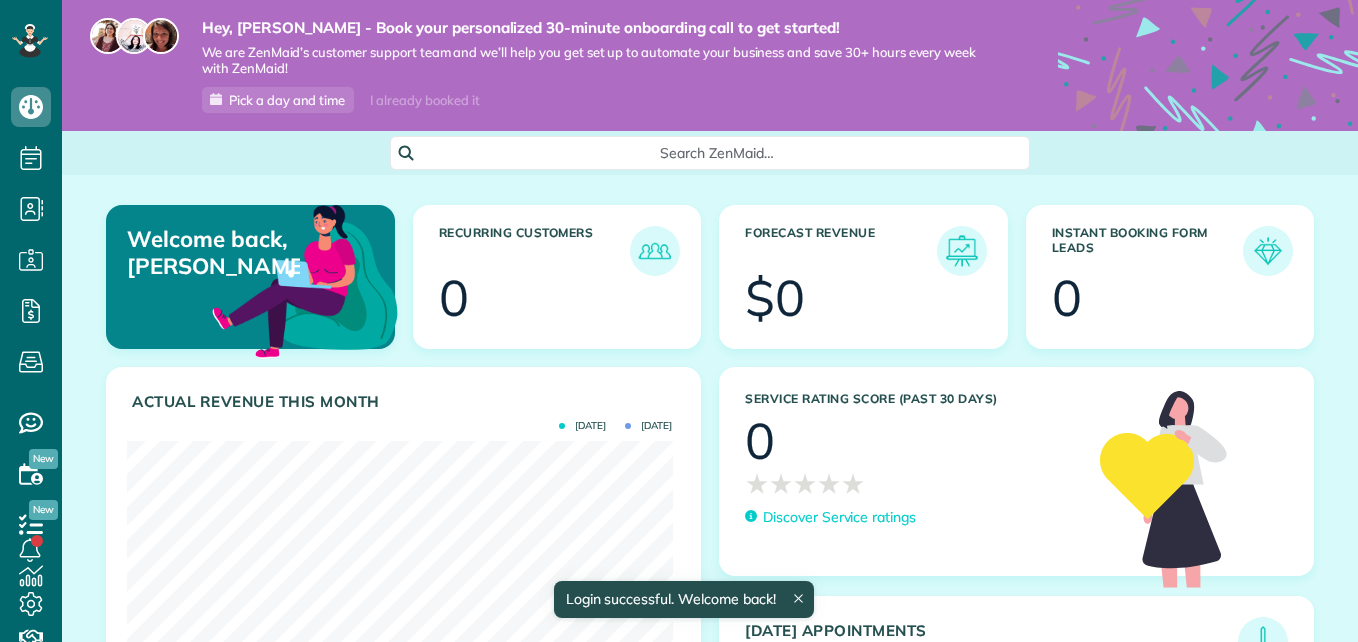 scroll, scrollTop: 0, scrollLeft: 0, axis: both 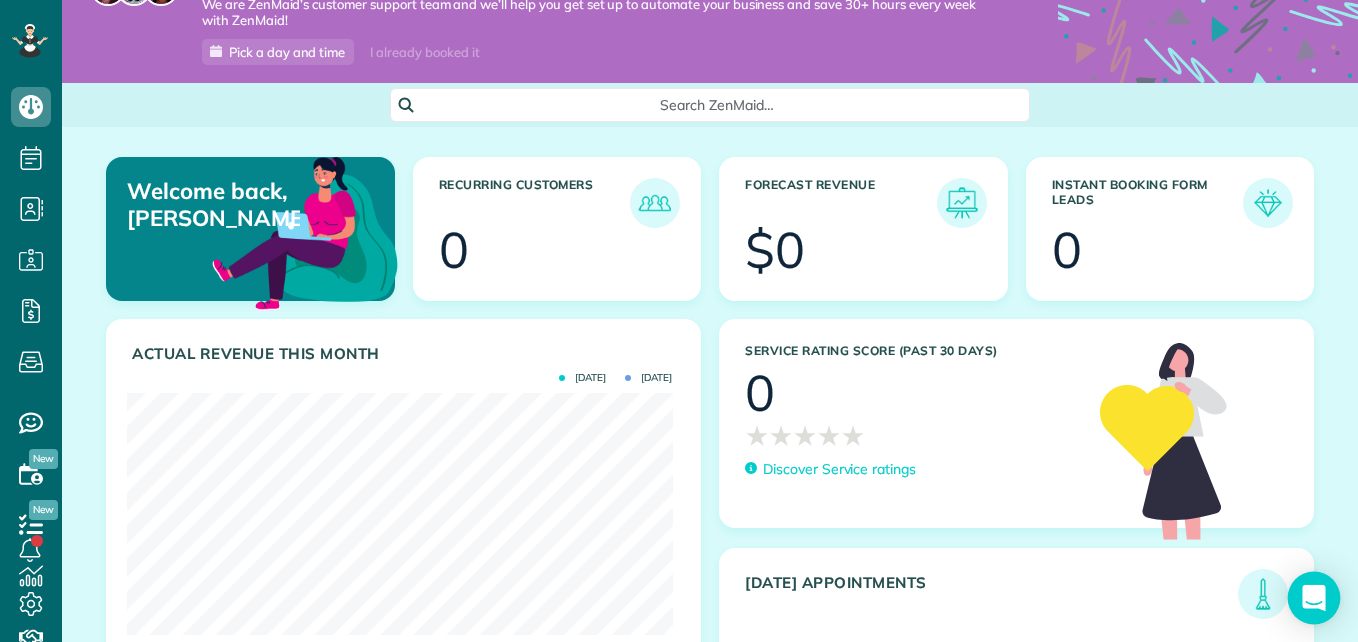 click 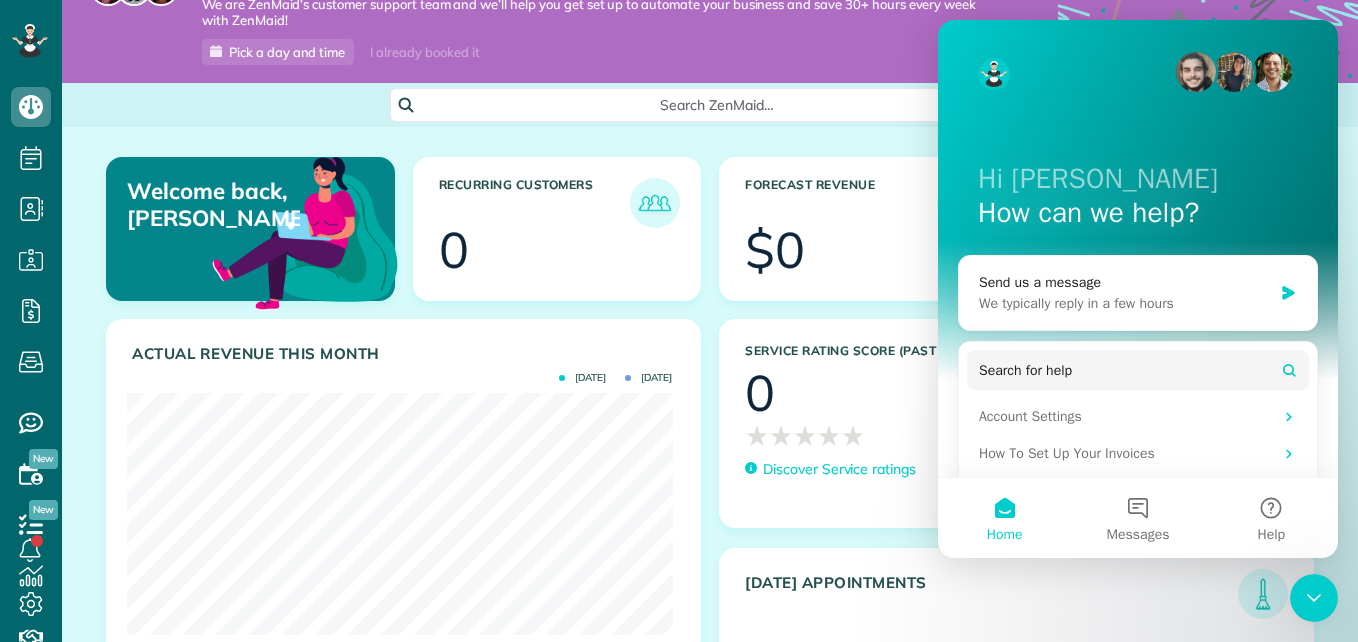 scroll, scrollTop: 0, scrollLeft: 0, axis: both 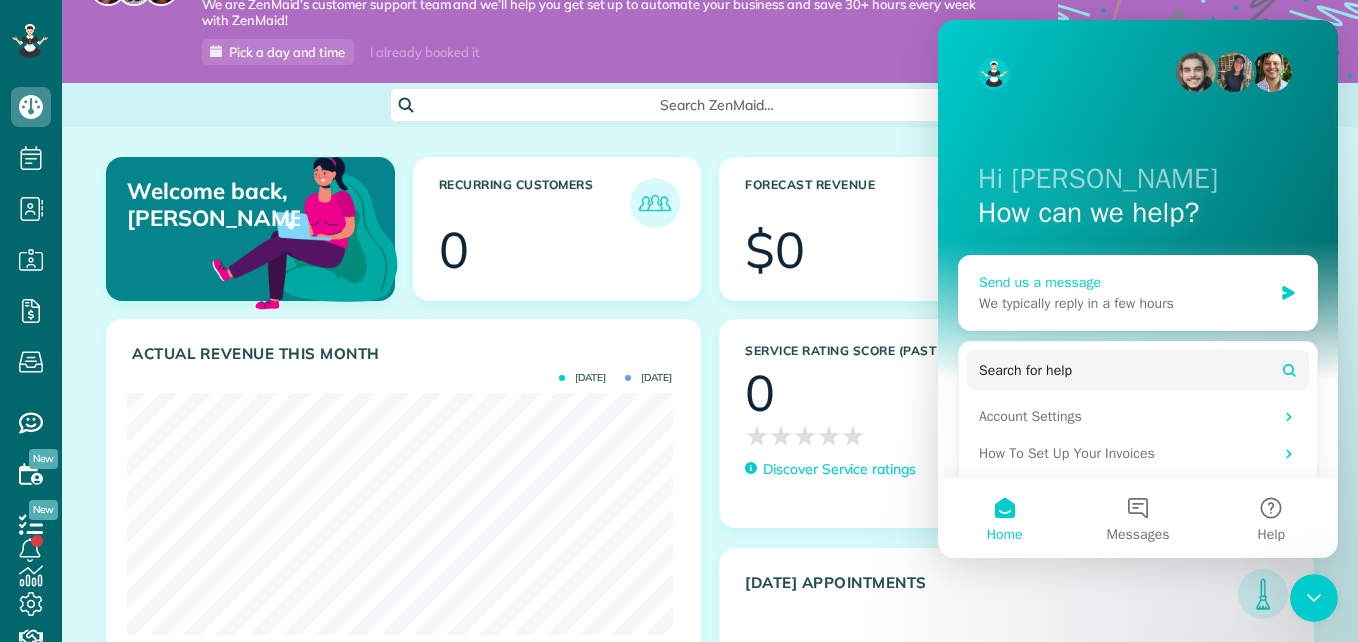 click 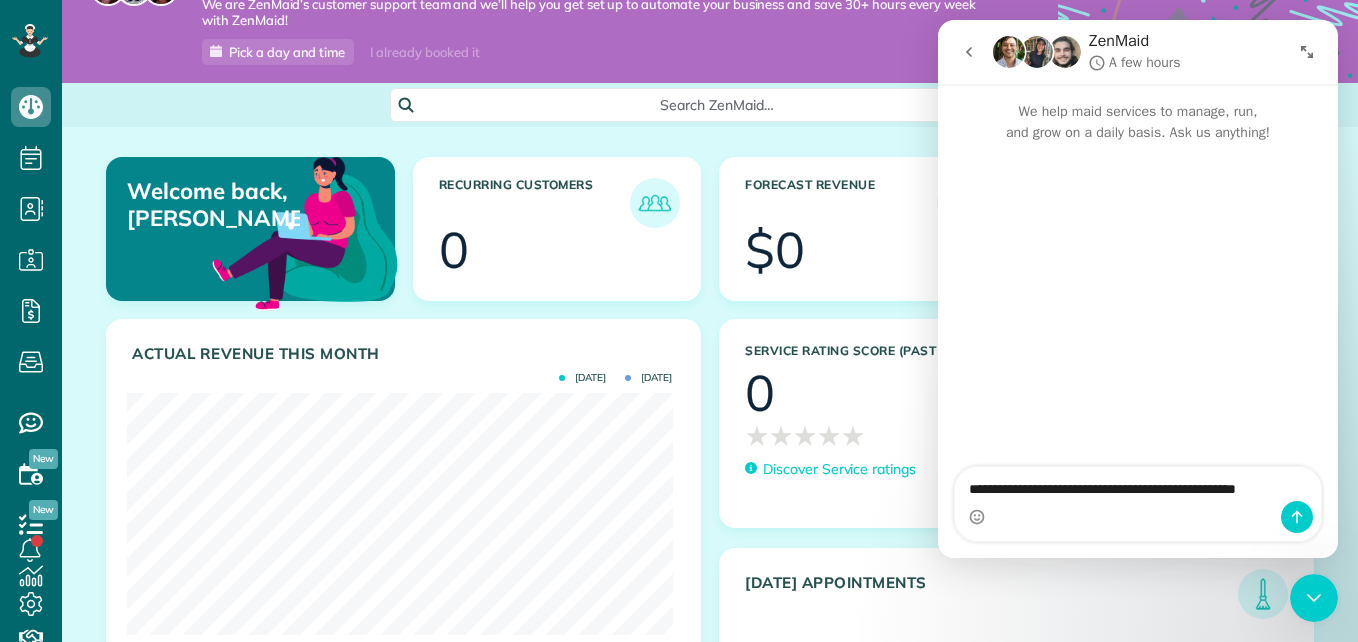 type on "**********" 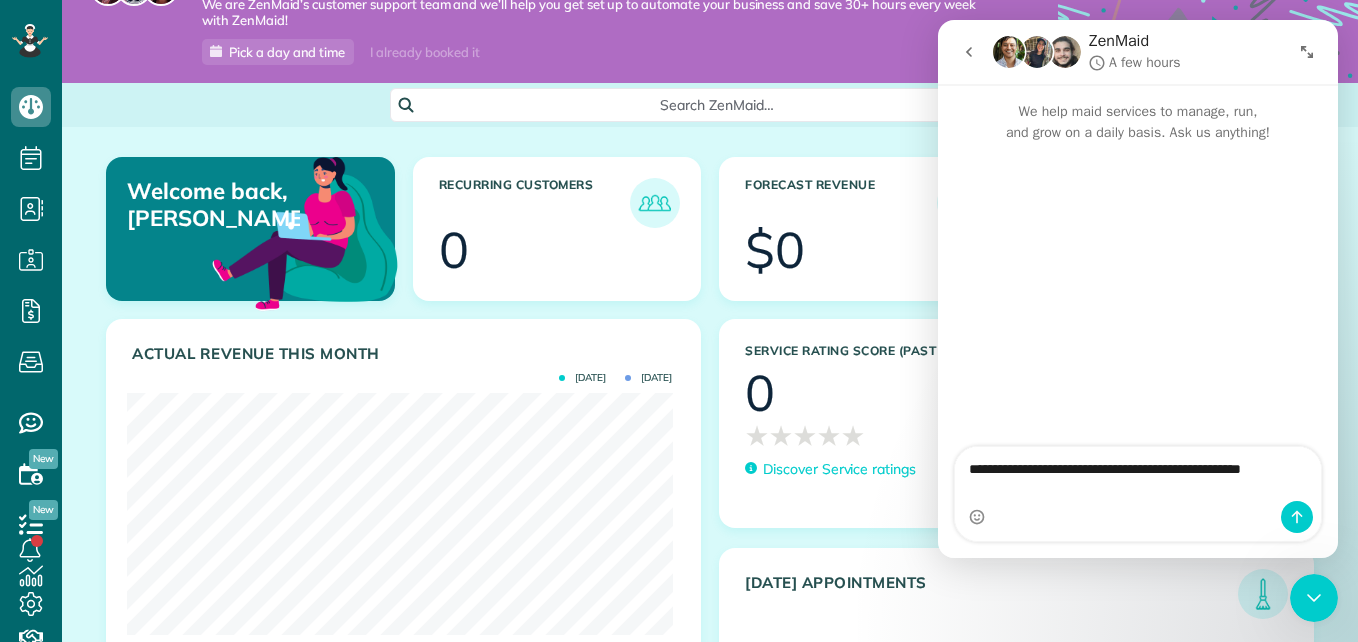 type 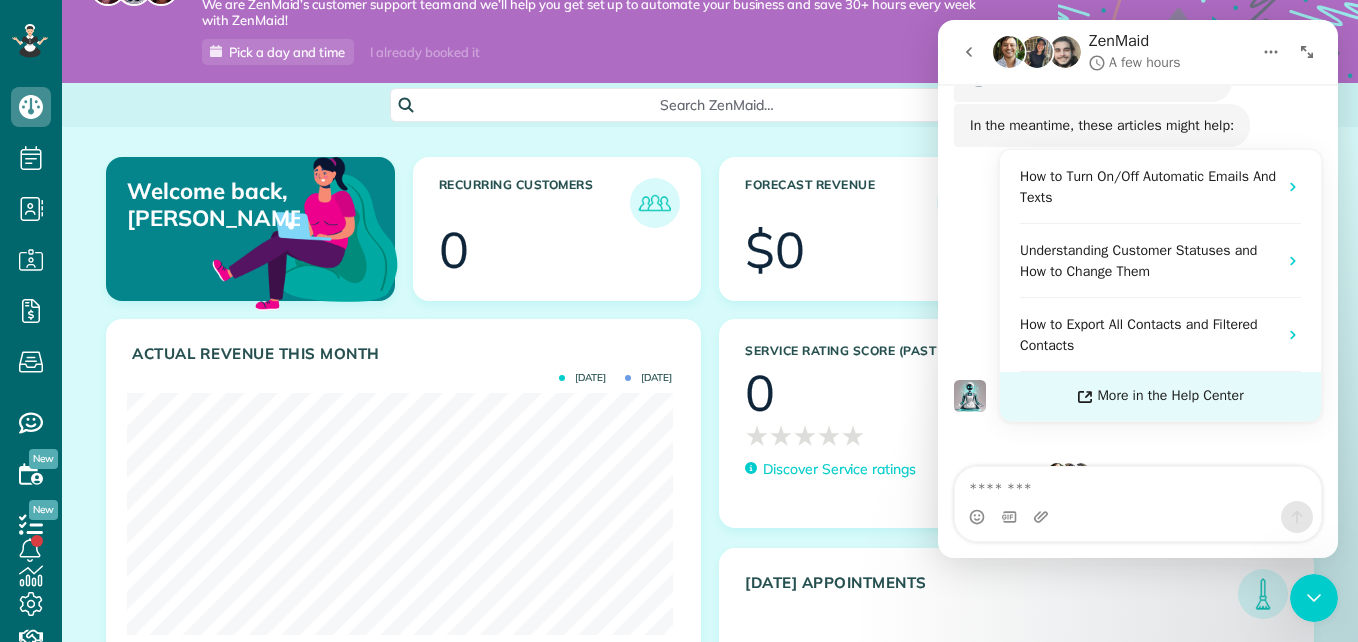 scroll, scrollTop: 290, scrollLeft: 0, axis: vertical 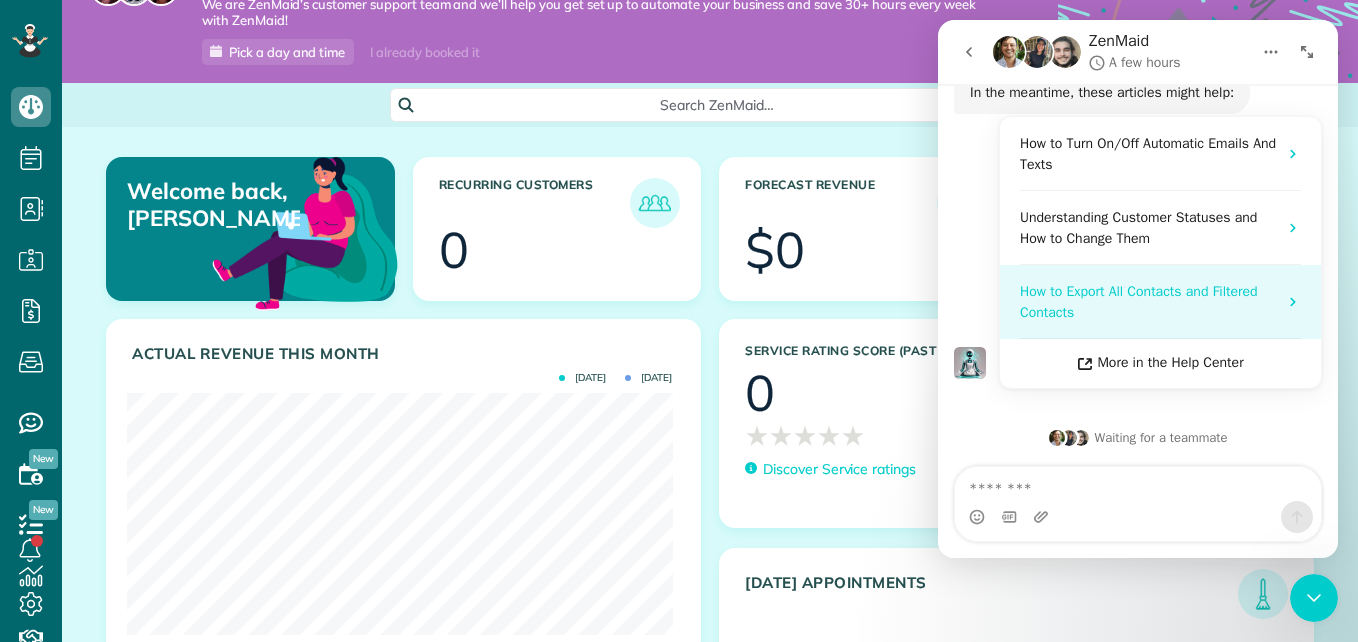click on "How to Export All Contacts and Filtered Contacts" at bounding box center [1148, 302] 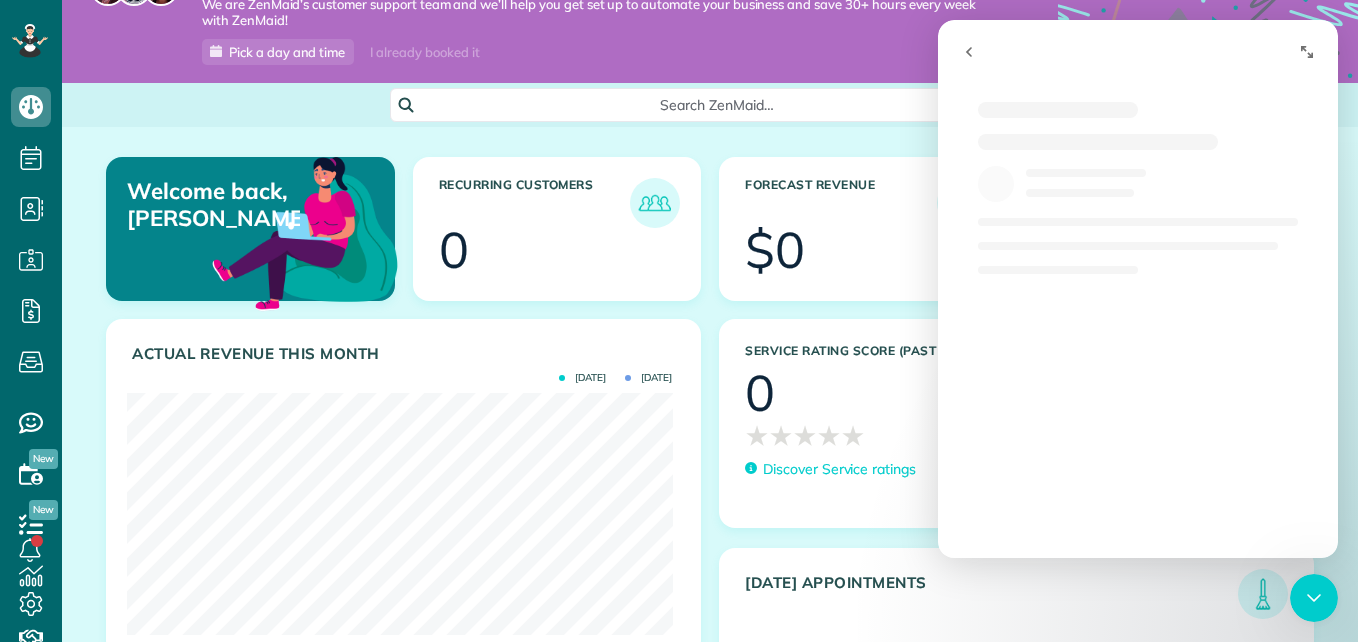 scroll, scrollTop: 0, scrollLeft: 0, axis: both 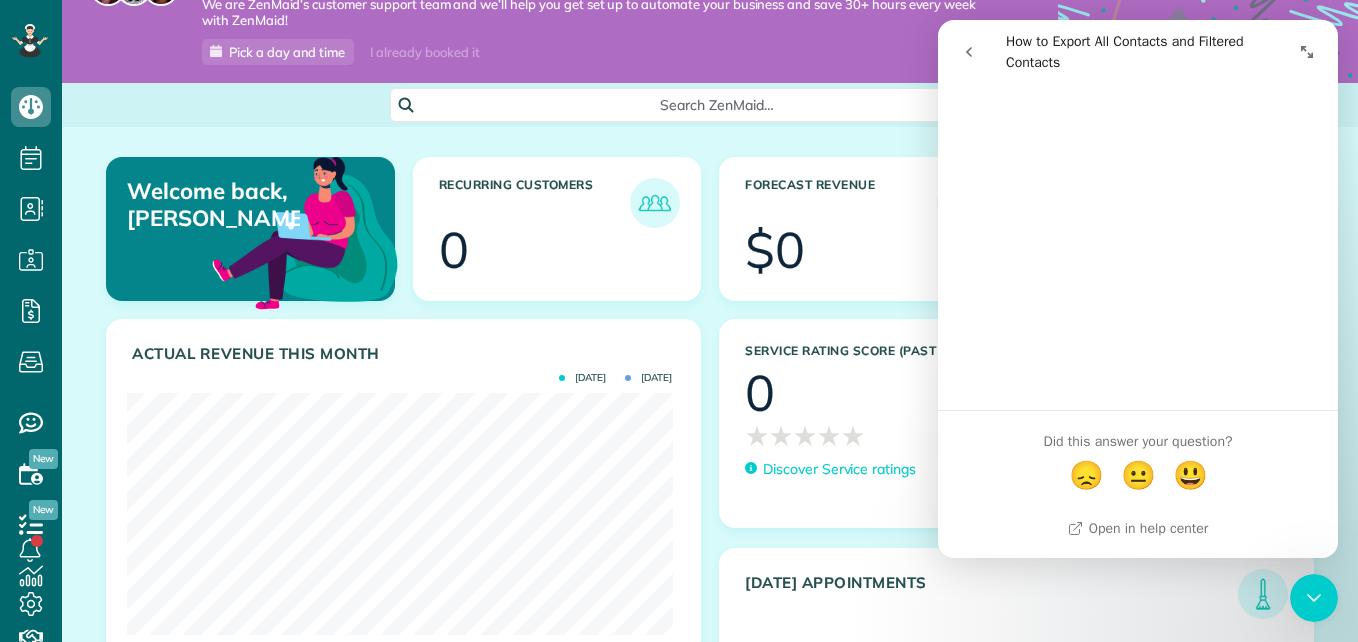 click at bounding box center [969, 52] 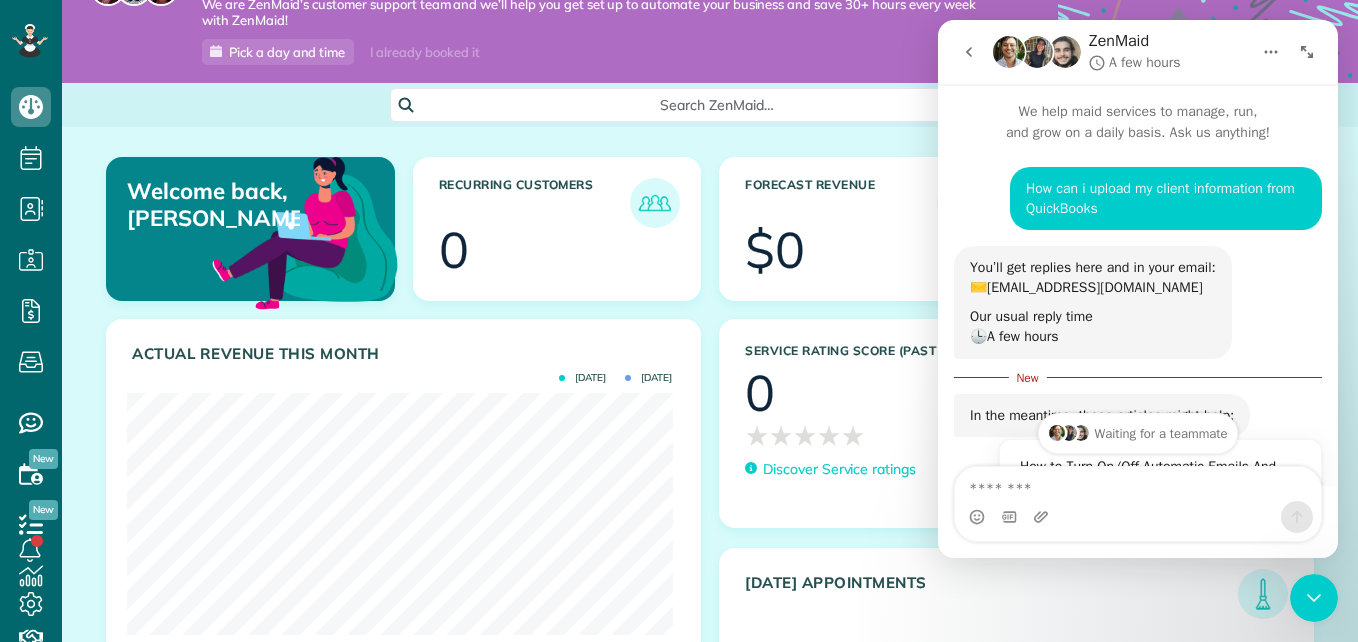 scroll, scrollTop: 0, scrollLeft: 0, axis: both 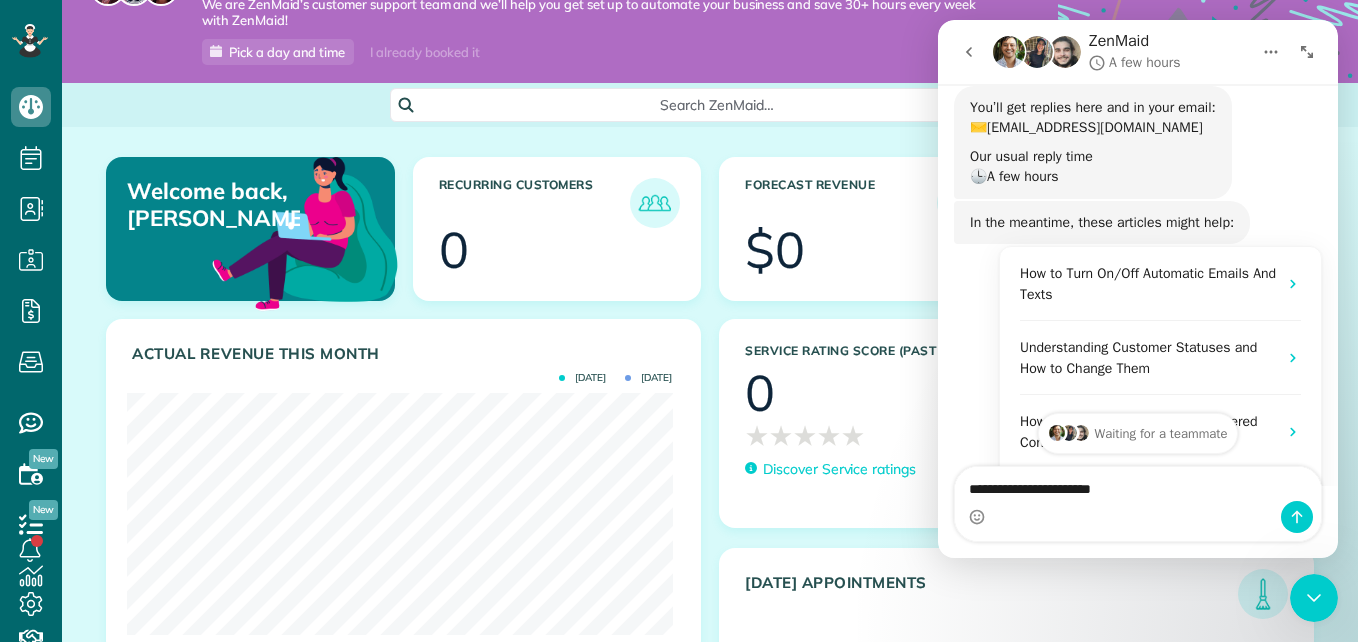 type on "**********" 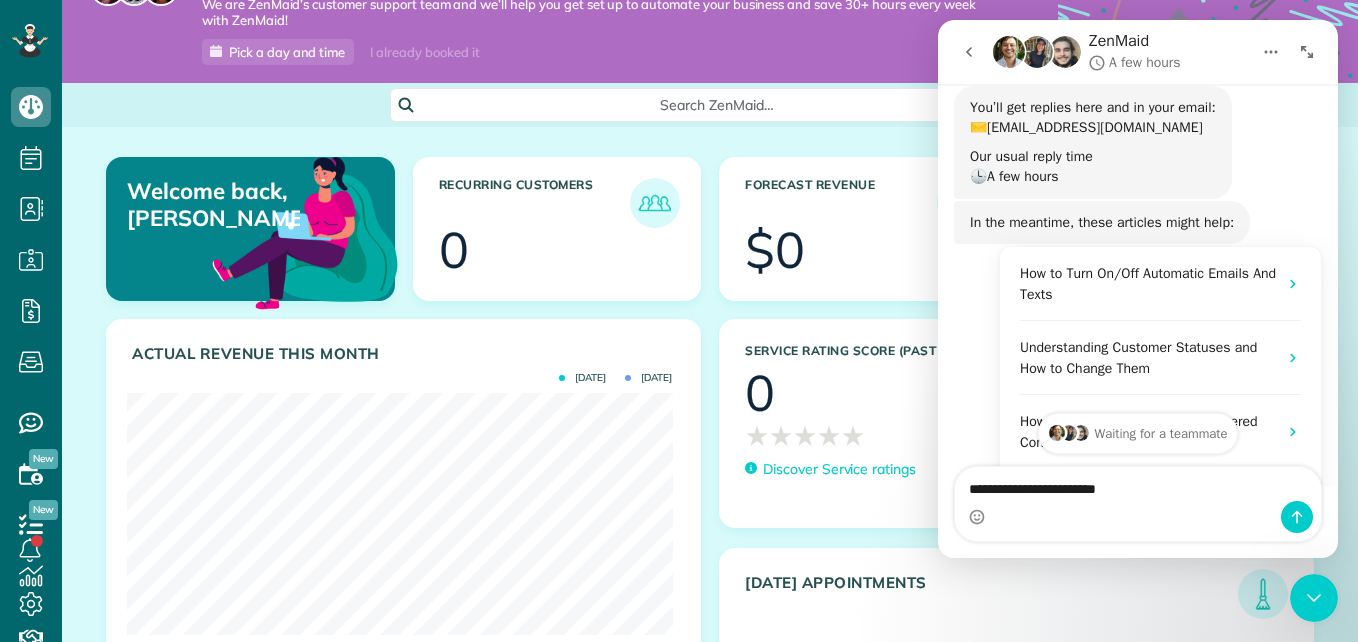 type 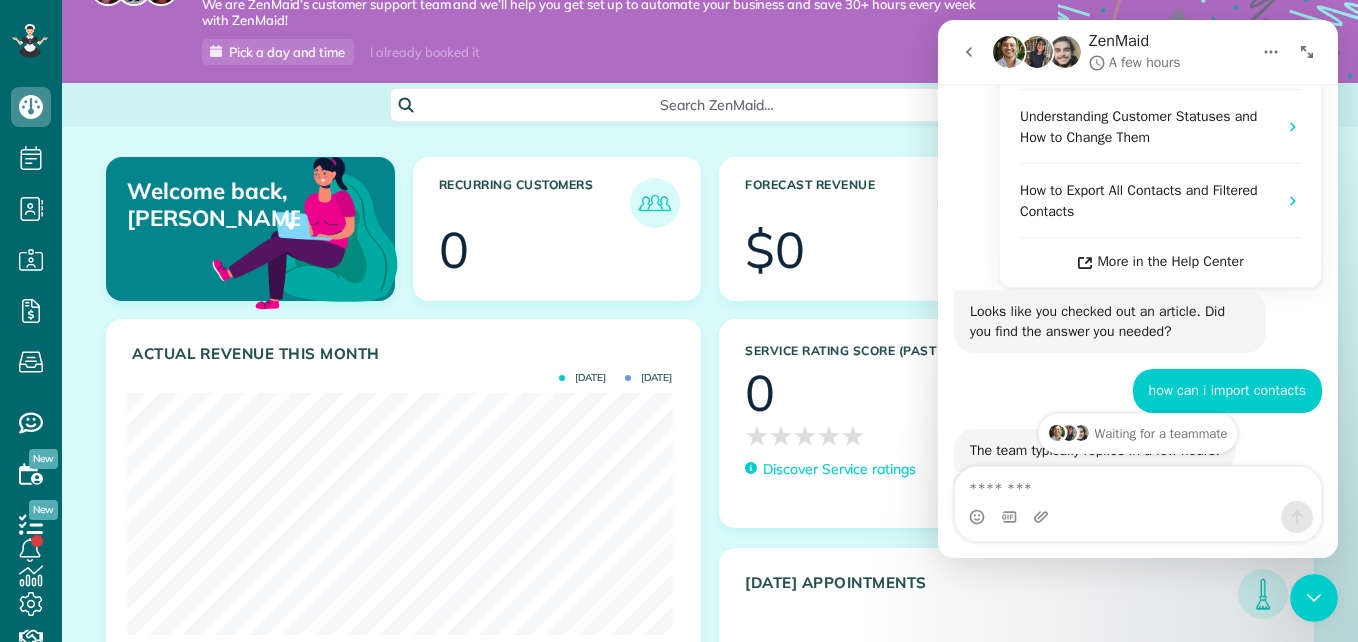 scroll, scrollTop: 560, scrollLeft: 0, axis: vertical 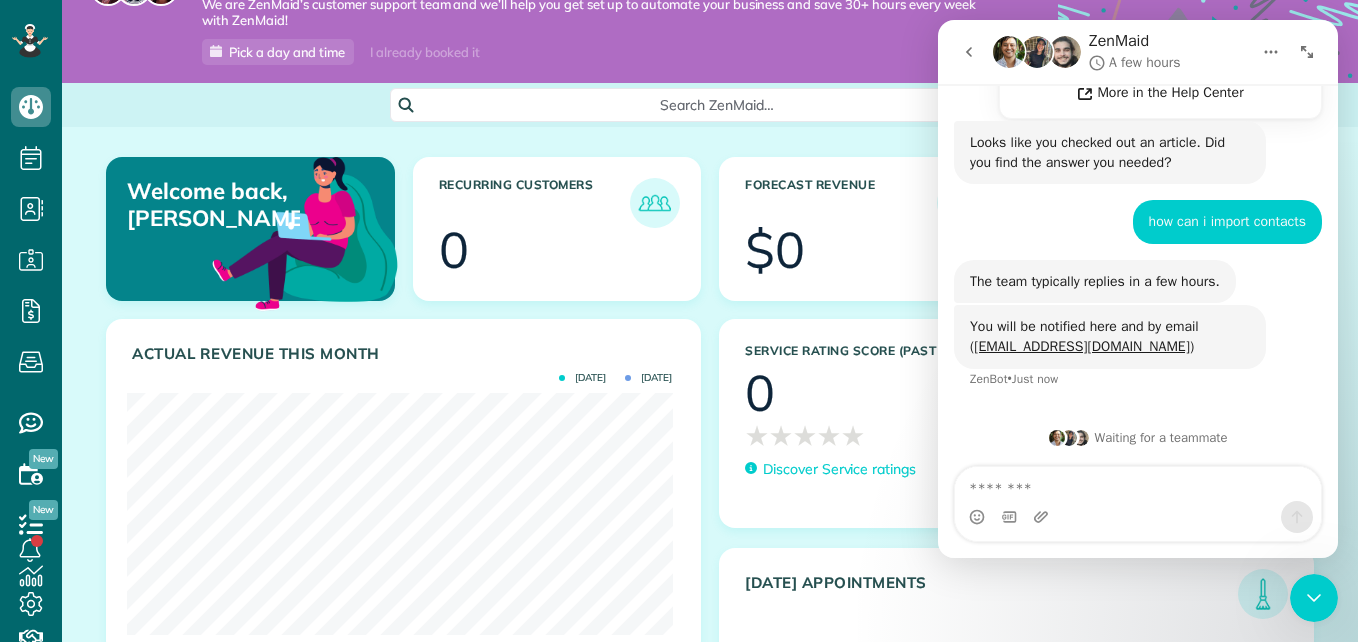 click on "We are ZenMaid’s customer support team and we’ll help you get set up to automate your business and save 30+ hours every week with ZenMaid!" at bounding box center [600, 13] 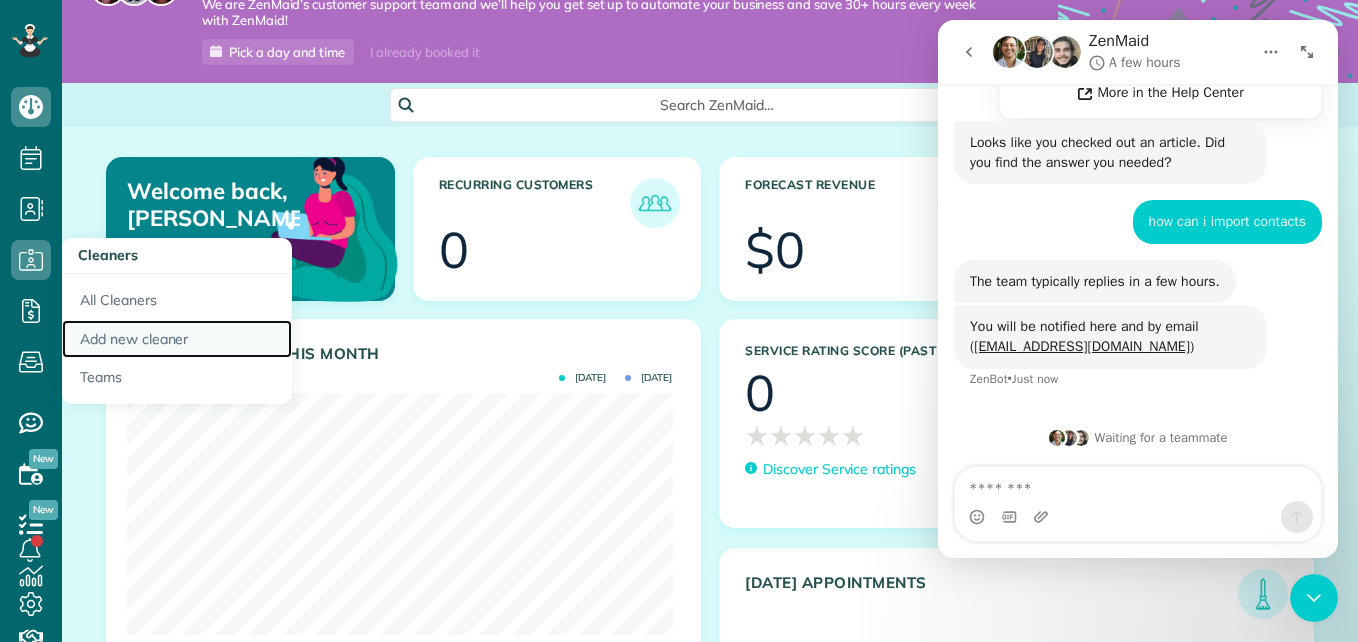 click on "Add new cleaner" at bounding box center [177, 339] 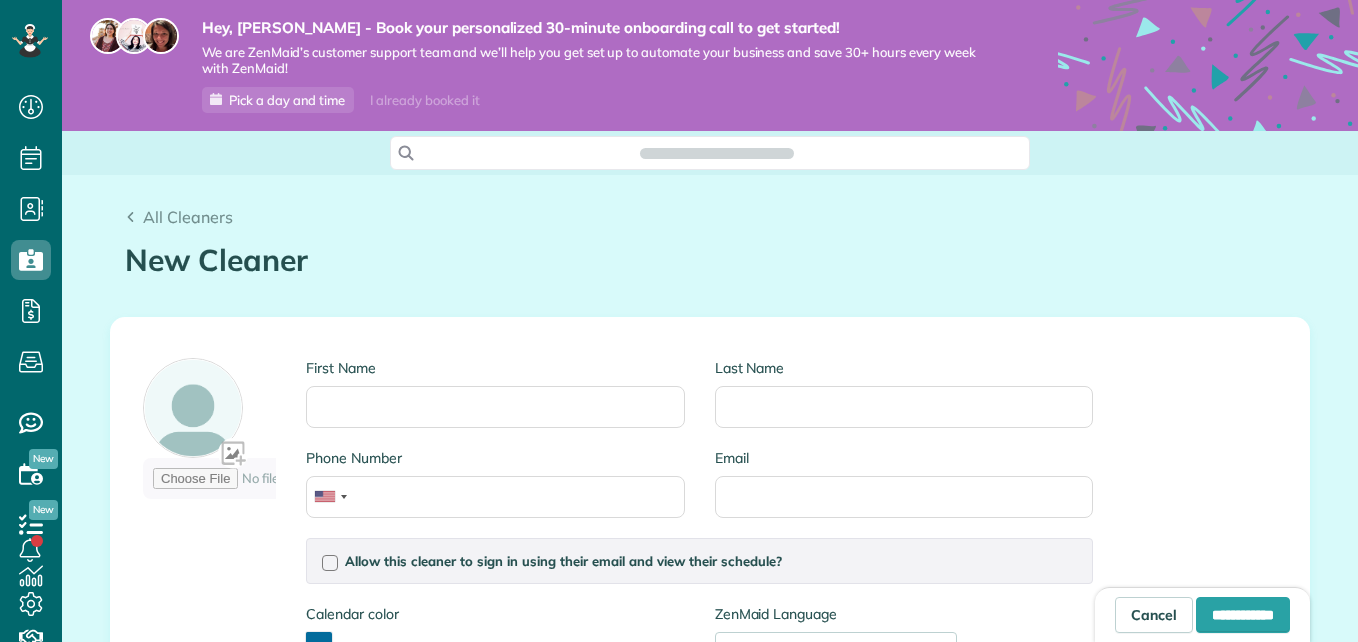 scroll, scrollTop: 0, scrollLeft: 0, axis: both 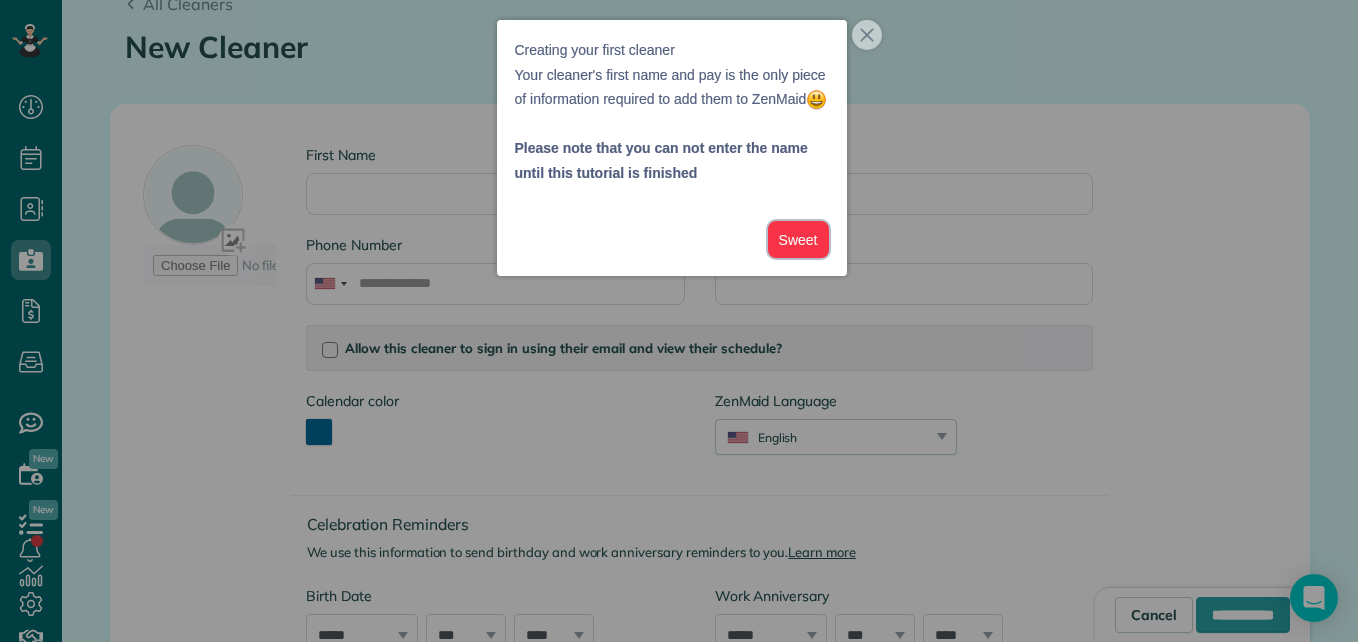 click on "Sweet" at bounding box center [798, 239] 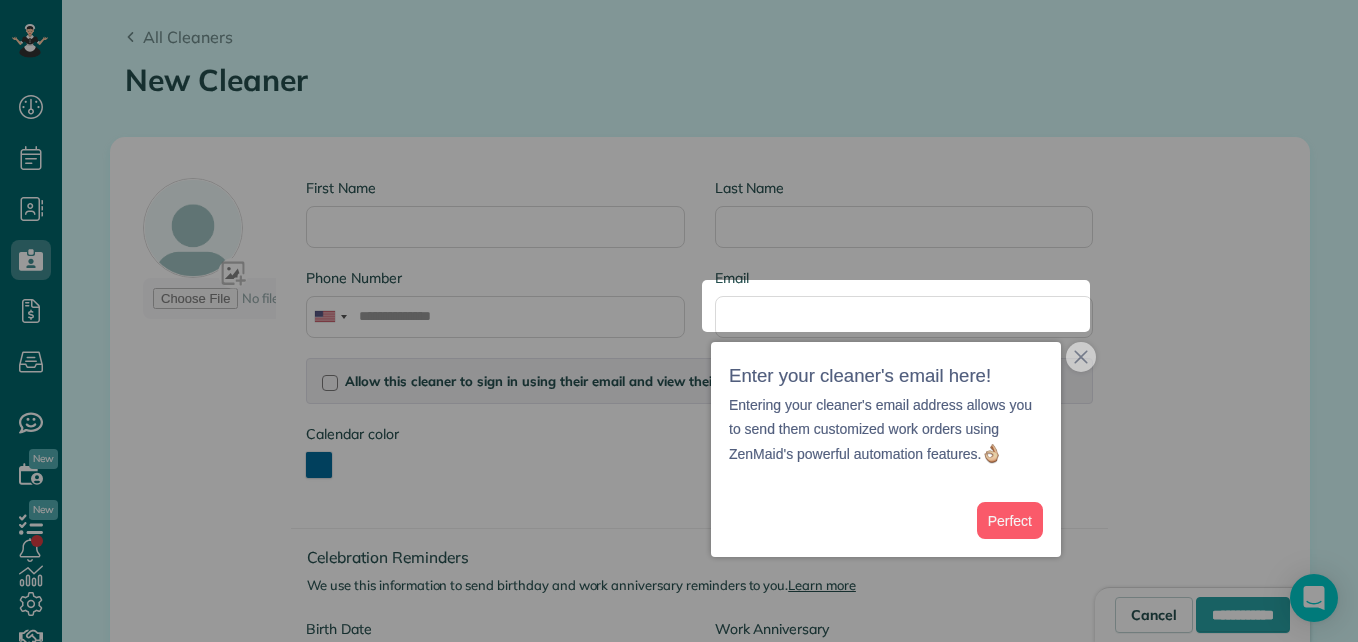 scroll, scrollTop: 176, scrollLeft: 0, axis: vertical 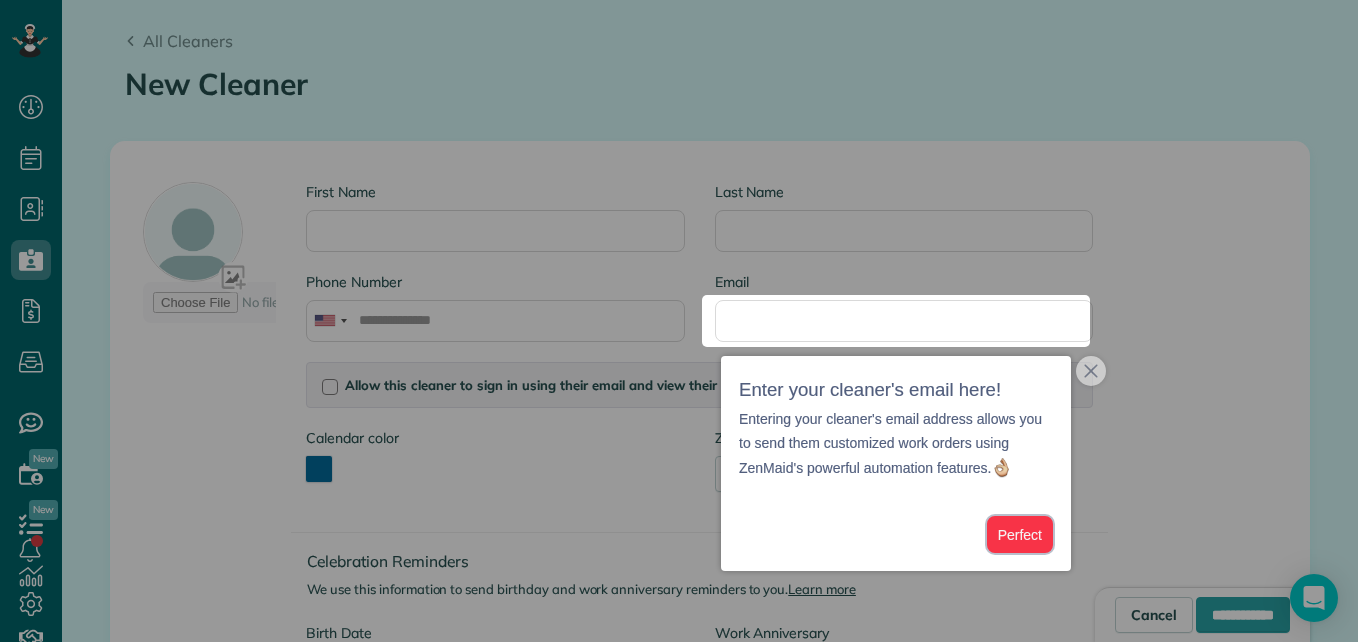 click on "Perfect" at bounding box center [1020, 534] 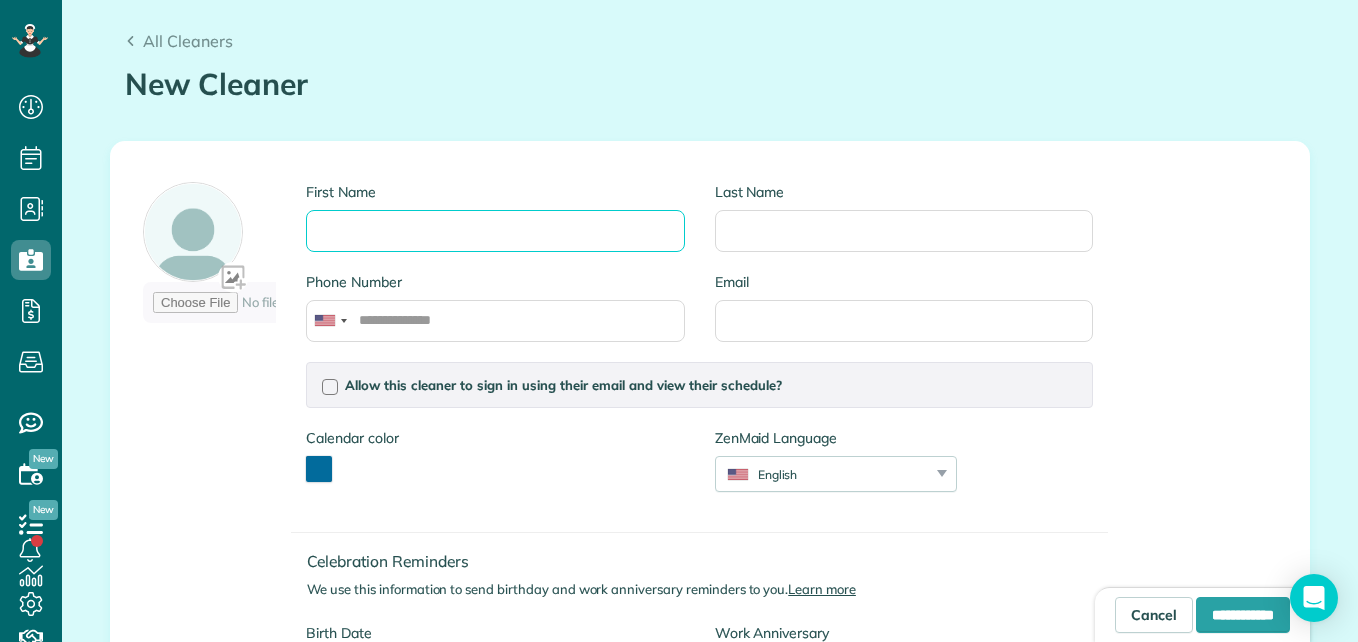click on "First Name" at bounding box center [495, 231] 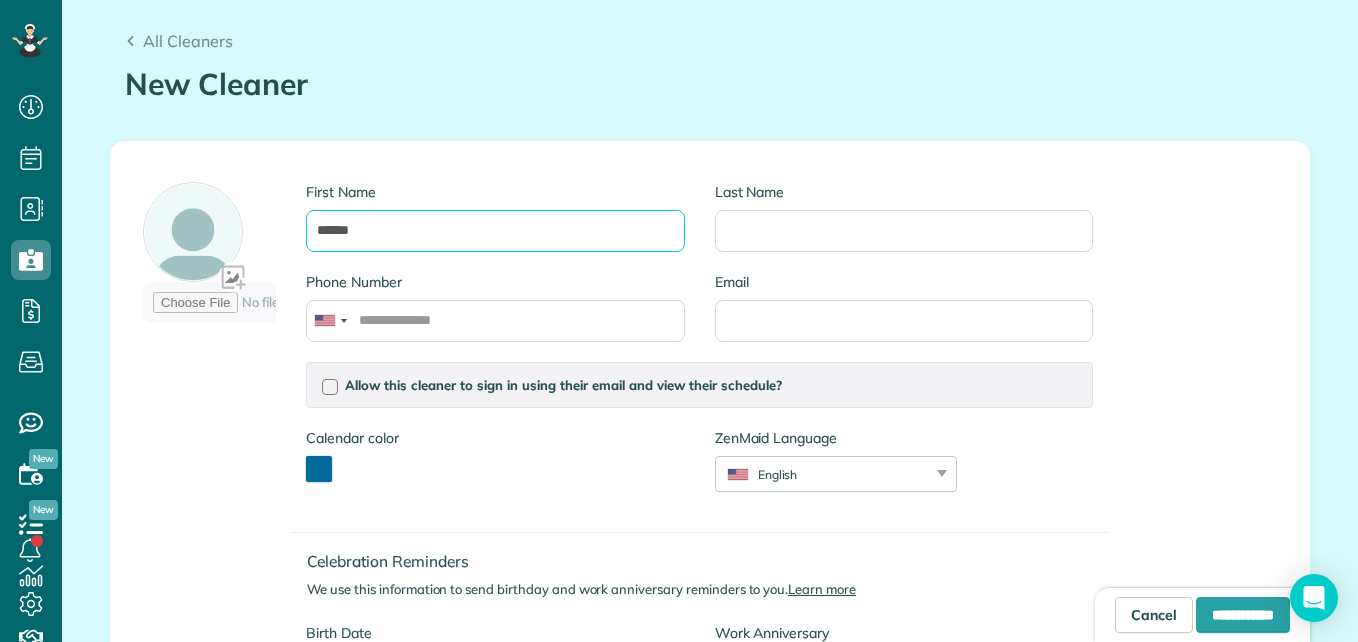 type on "******" 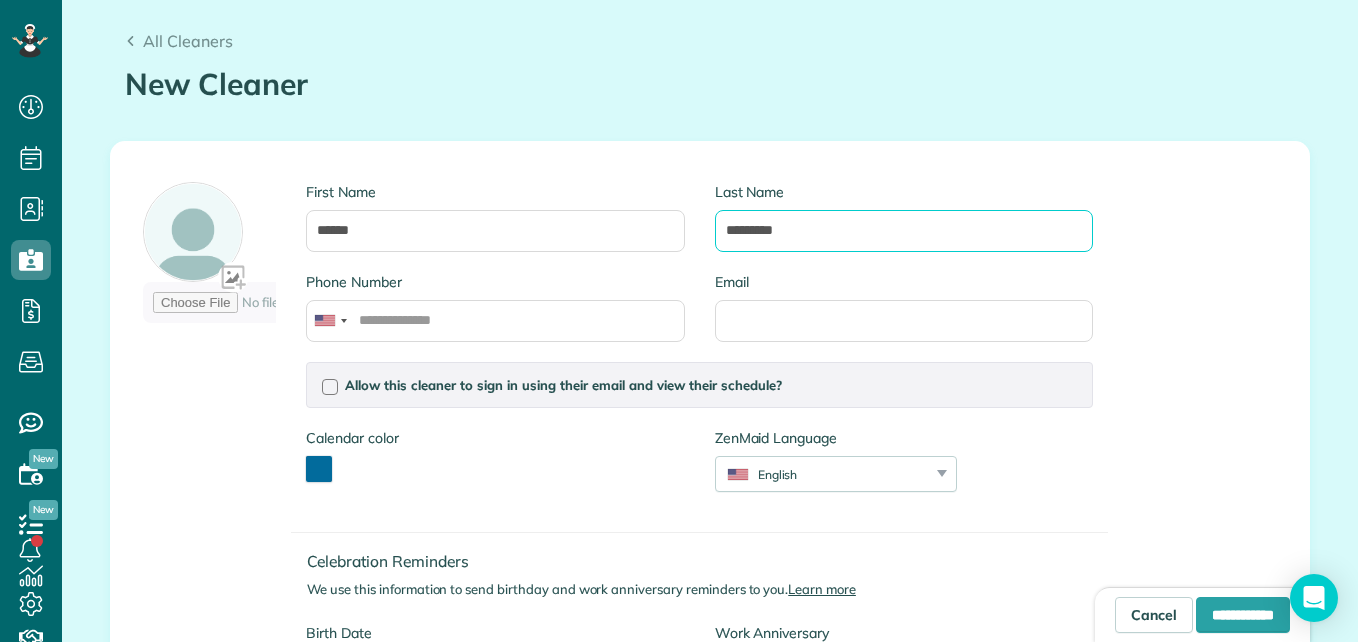 type on "*********" 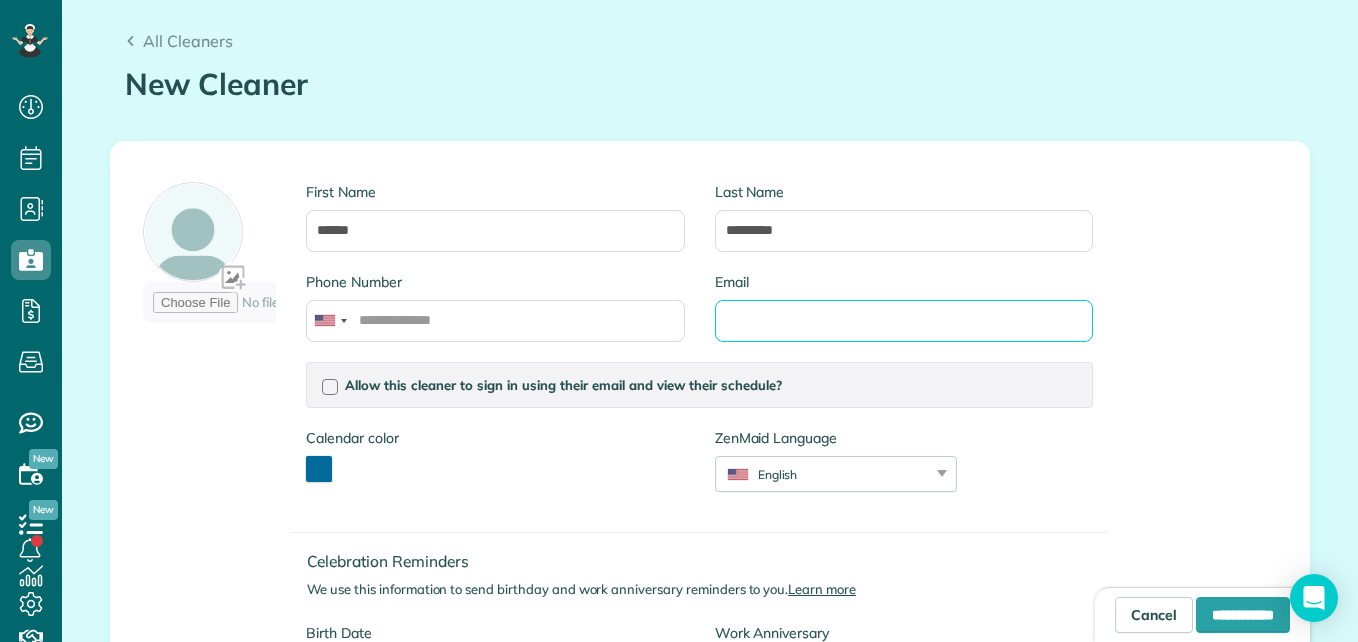 click on "Email" at bounding box center (904, 321) 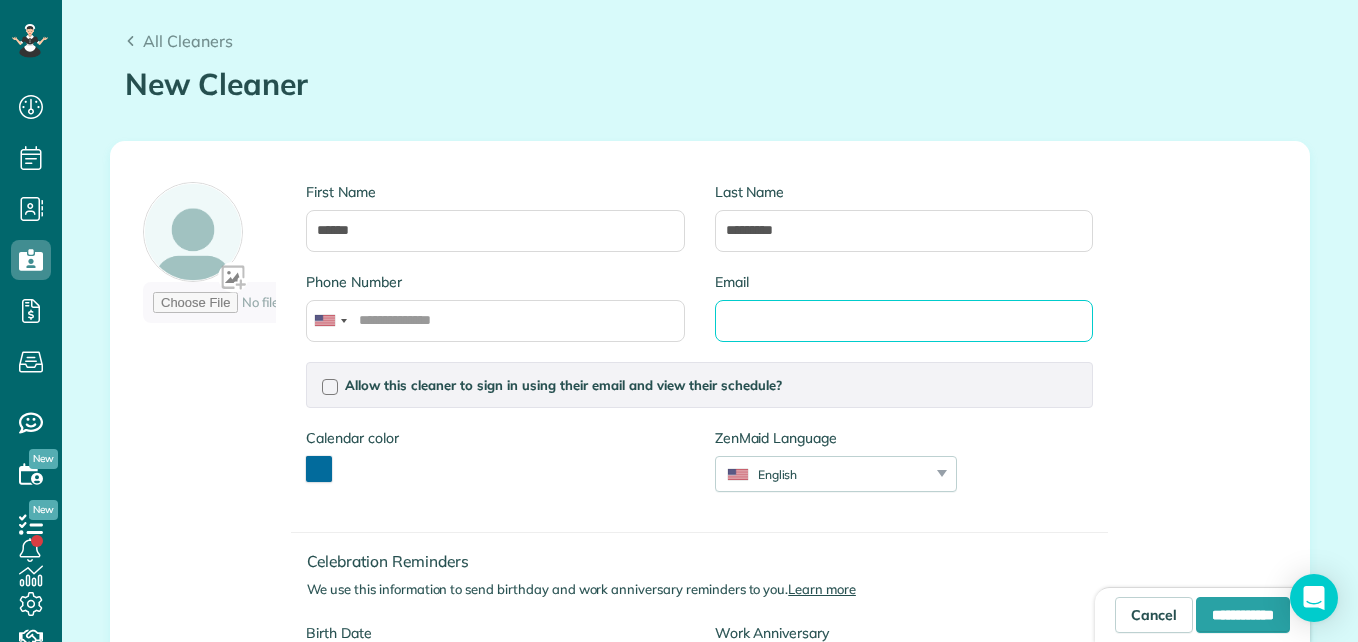paste on "**********" 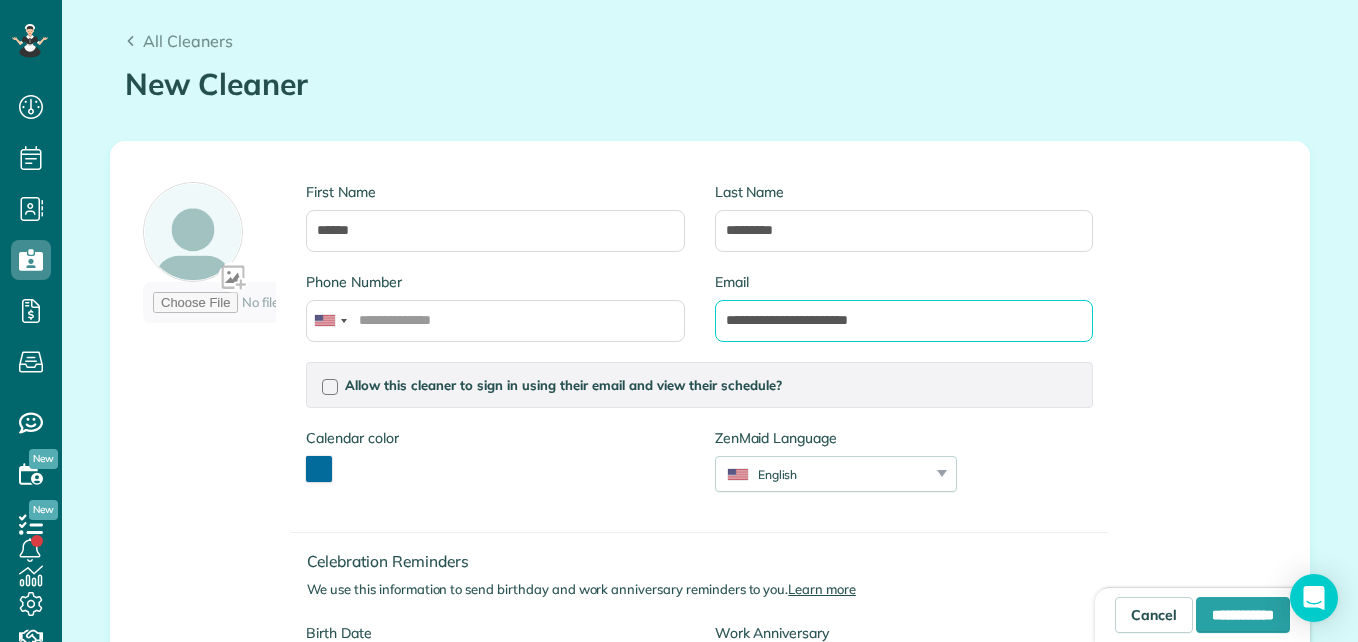 type on "**********" 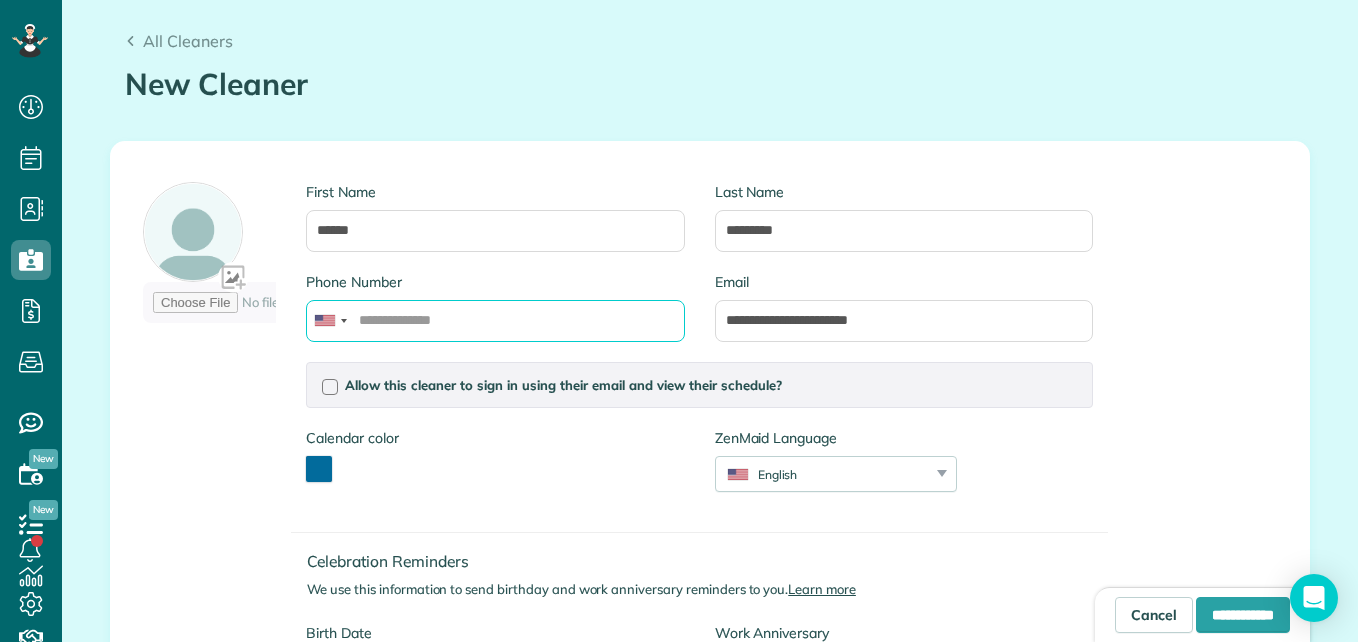 click on "Phone Number" at bounding box center (495, 321) 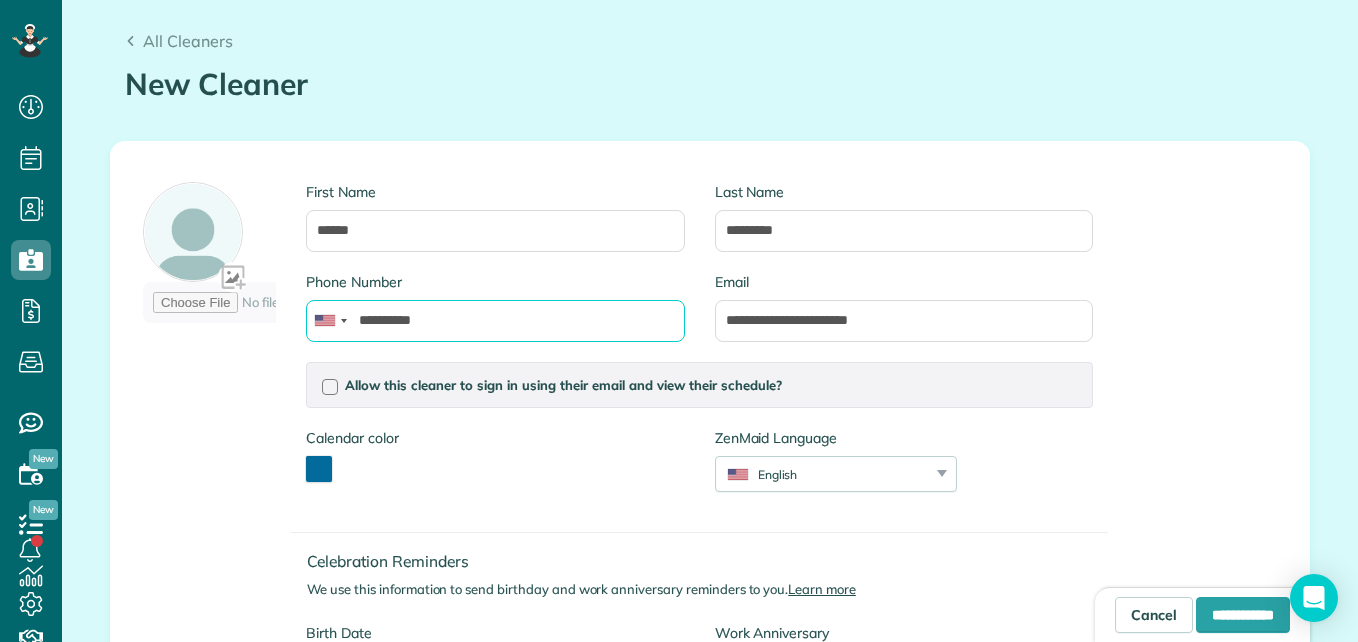 type on "**********" 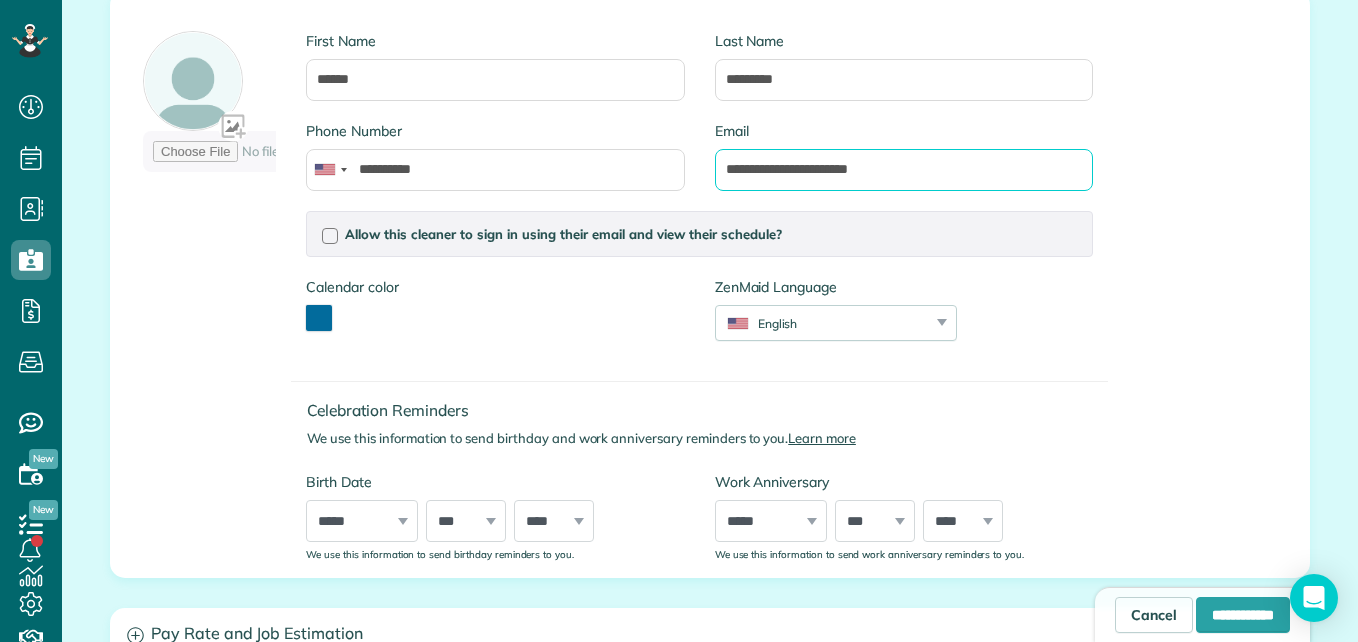 scroll, scrollTop: 330, scrollLeft: 0, axis: vertical 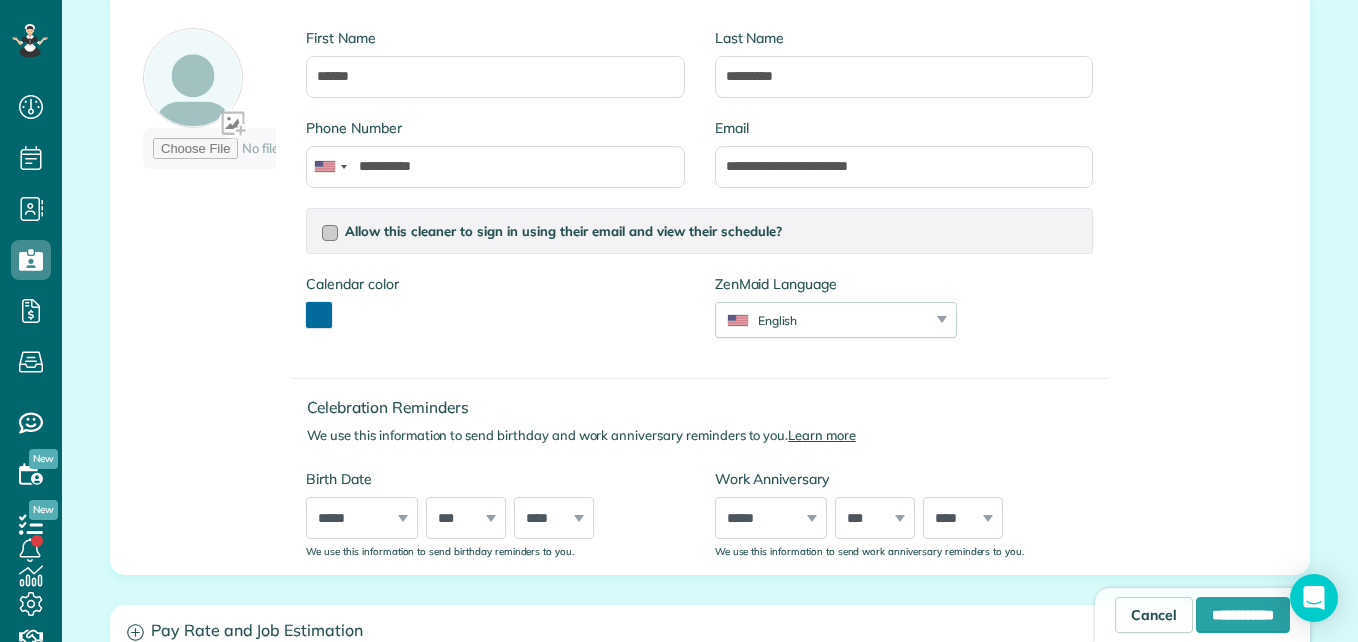 click at bounding box center [330, 233] 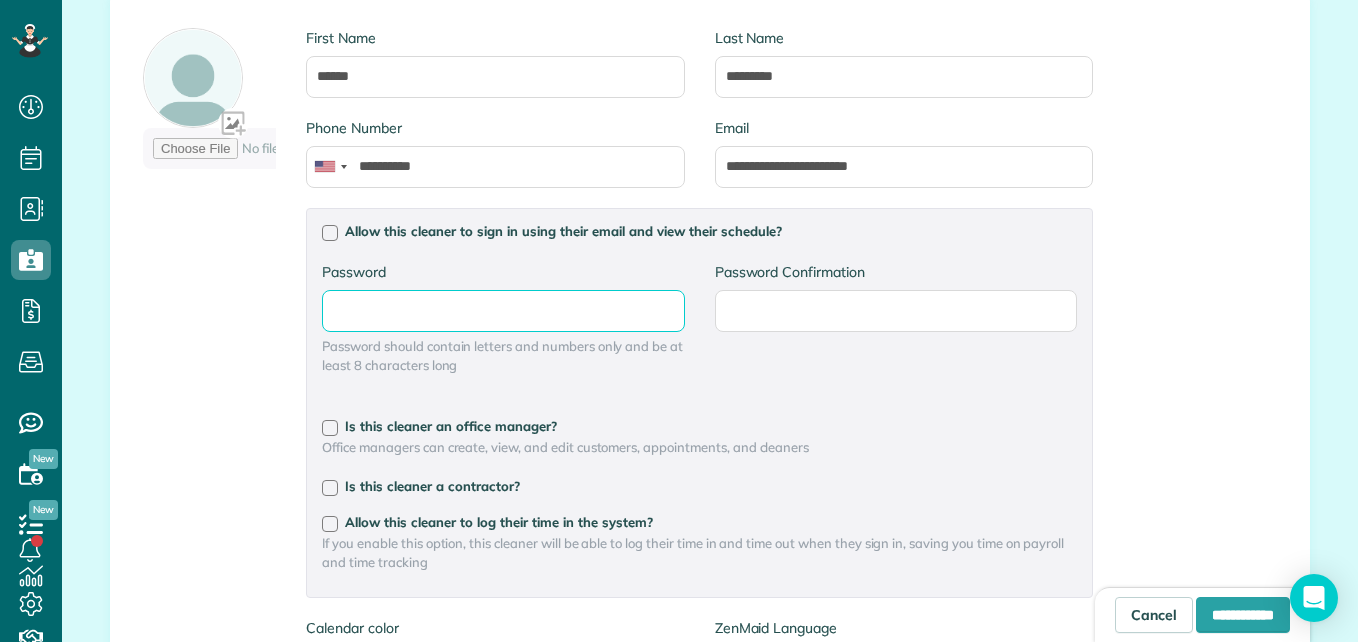 click on "Password" at bounding box center [0, 0] 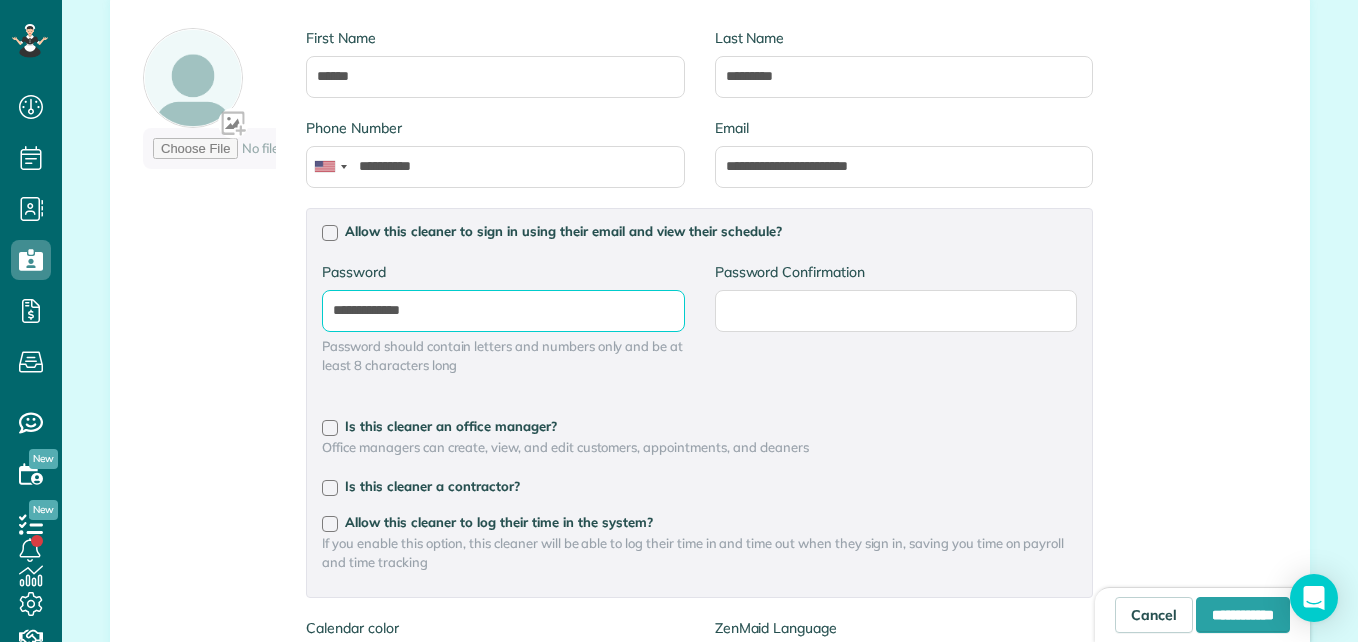 click on "**********" at bounding box center [0, 0] 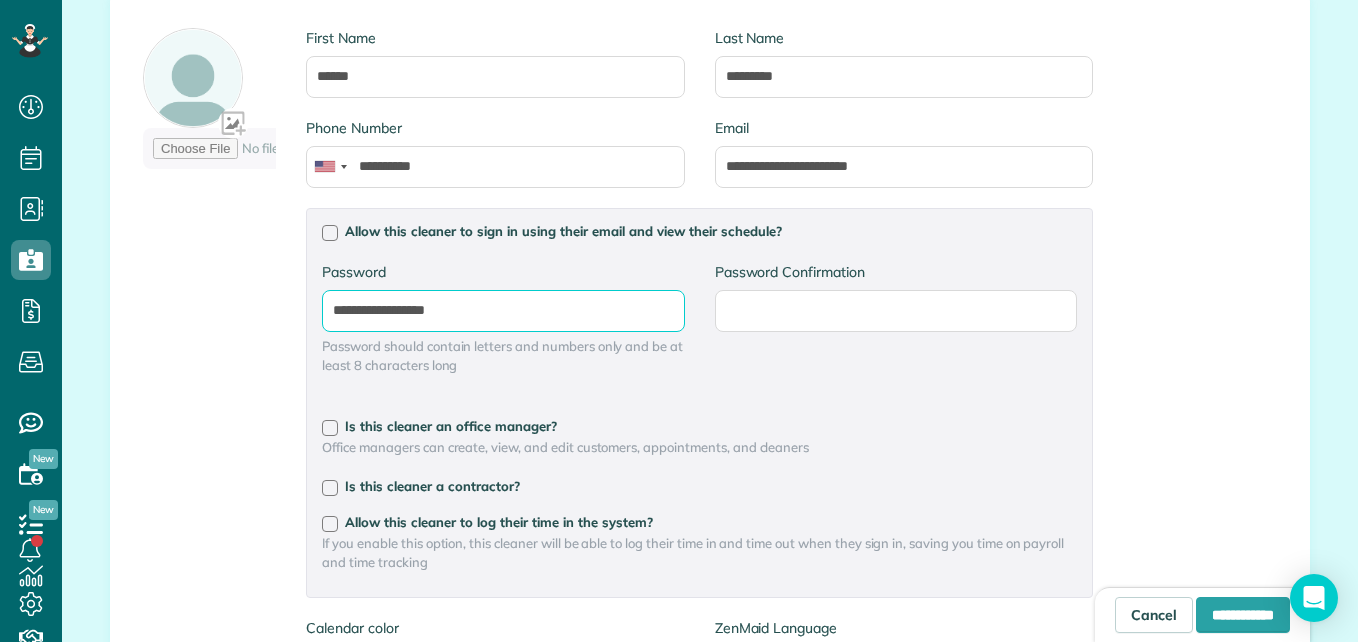 type on "**********" 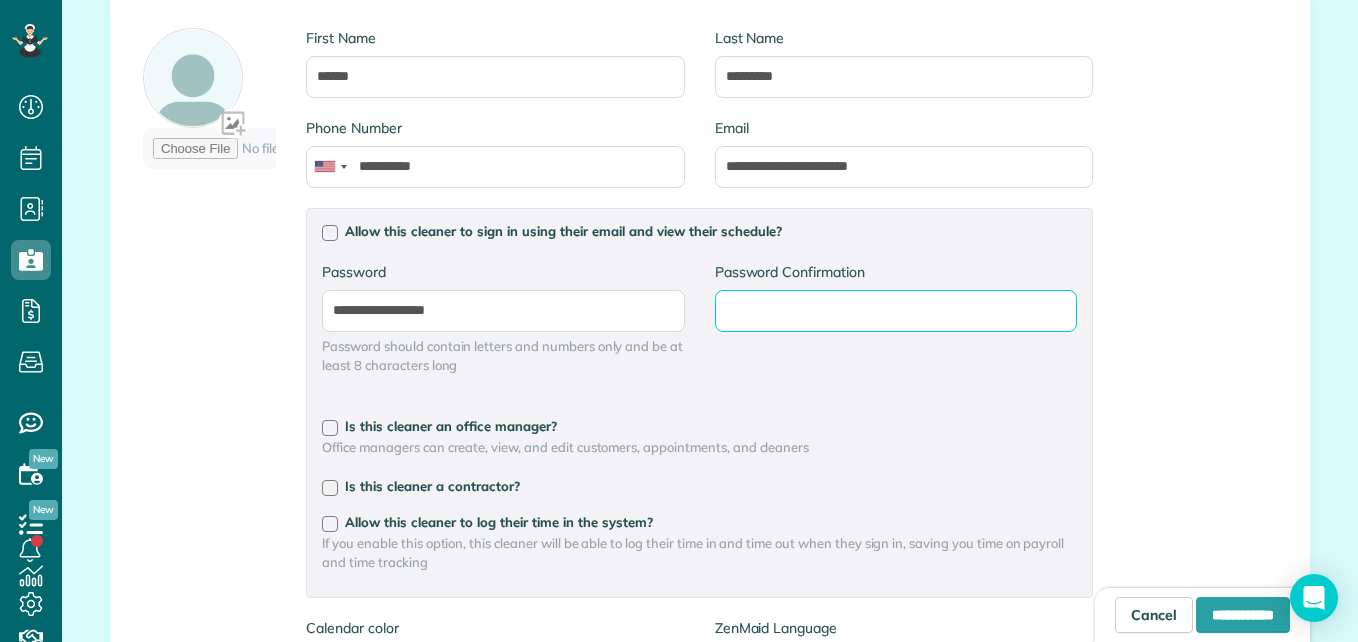 click on "Password Confirmation" at bounding box center [0, 0] 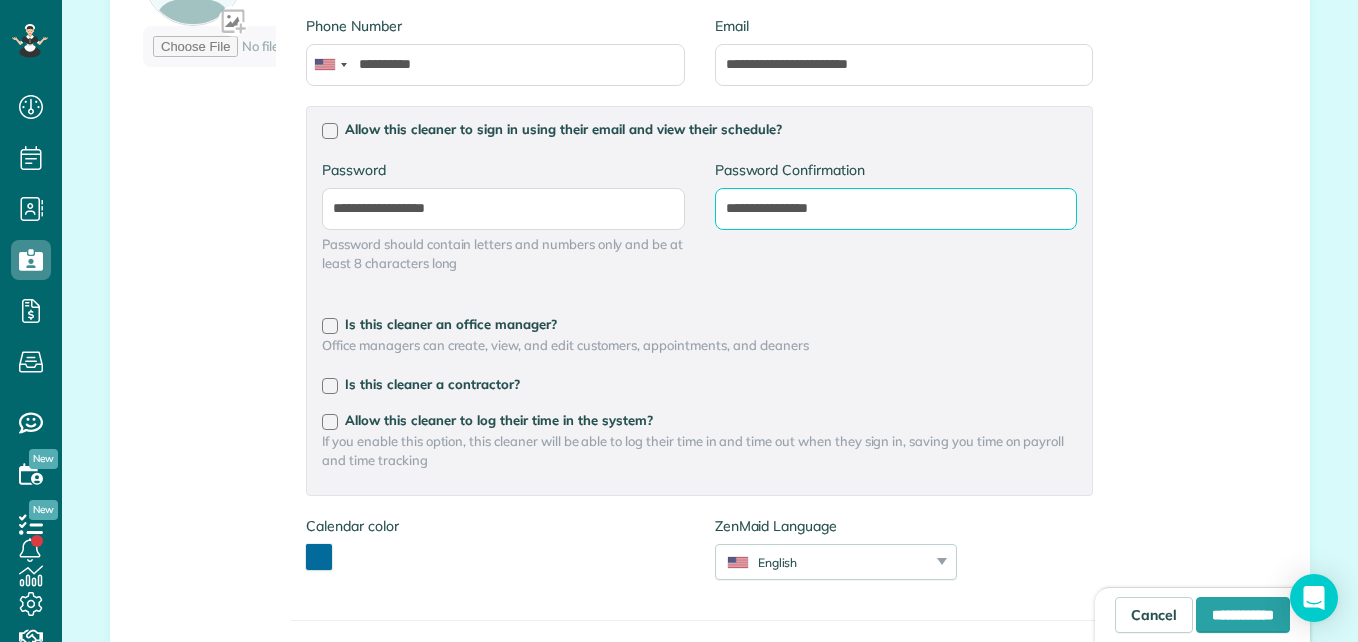 scroll, scrollTop: 489, scrollLeft: 0, axis: vertical 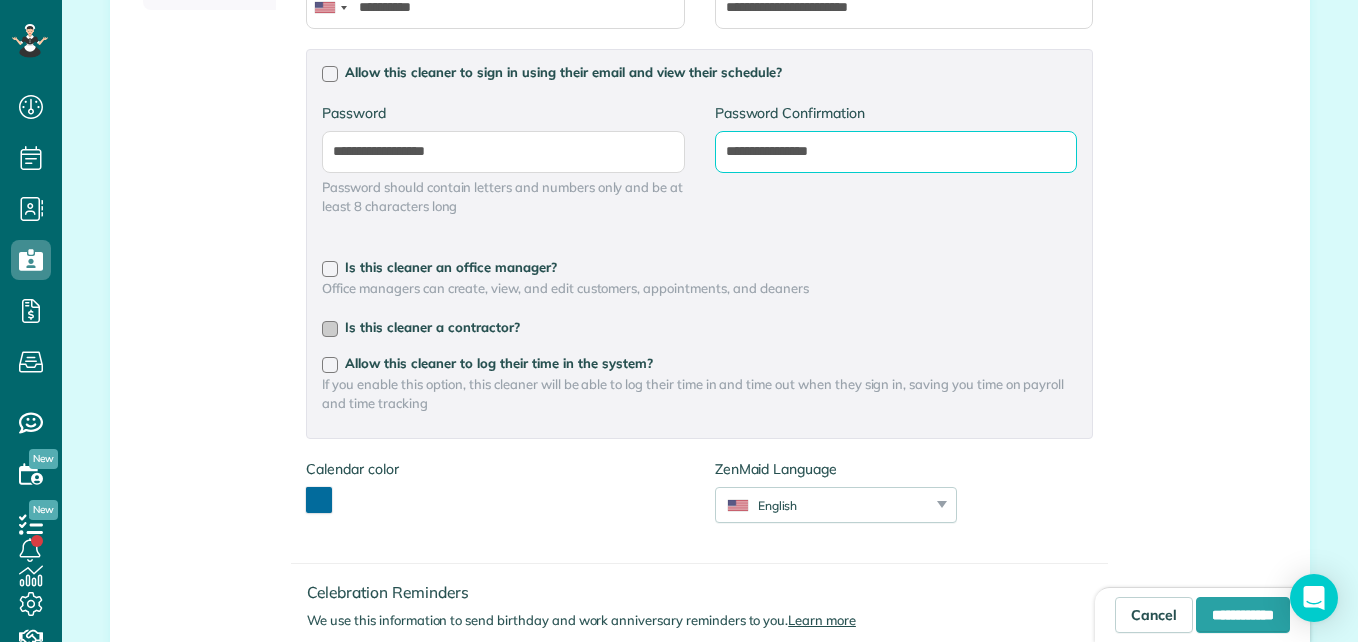 type on "**********" 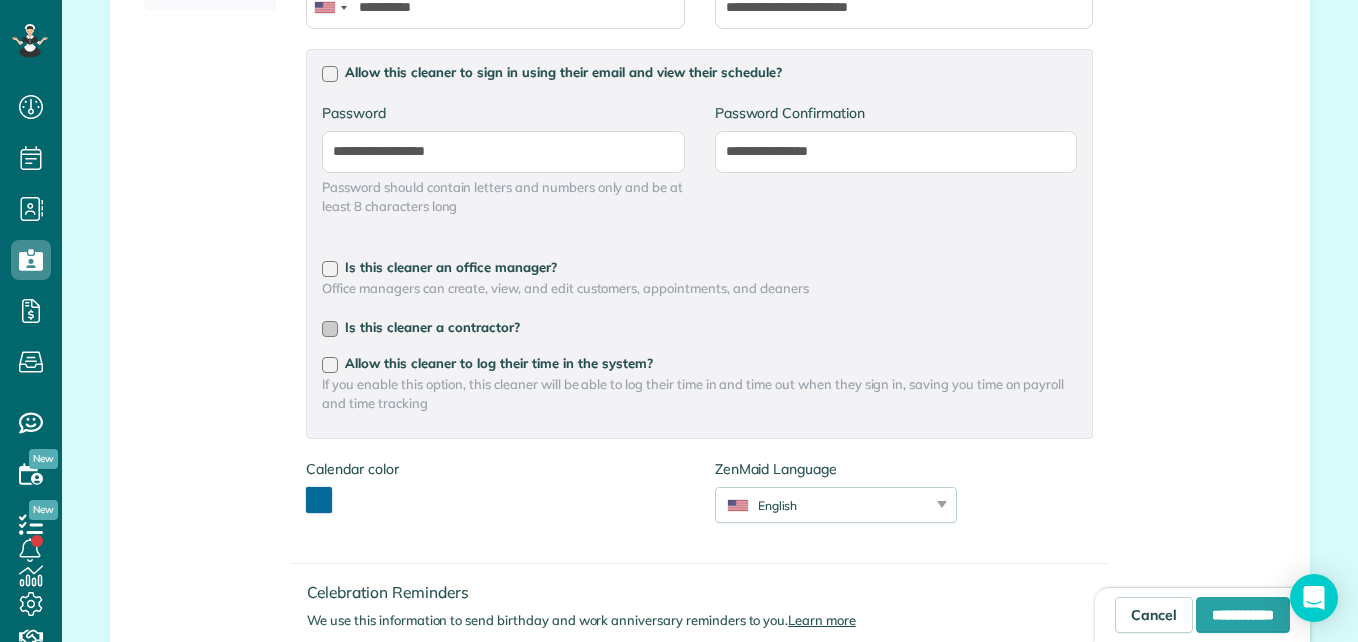 click at bounding box center [330, 329] 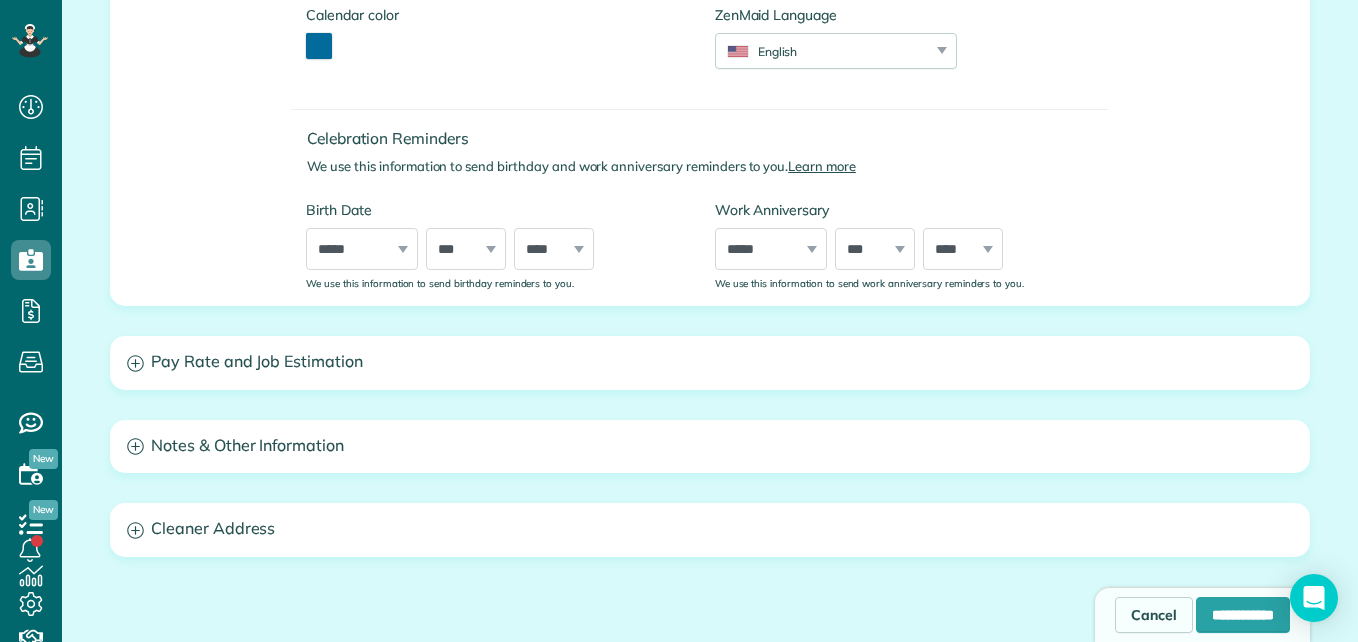 scroll, scrollTop: 944, scrollLeft: 0, axis: vertical 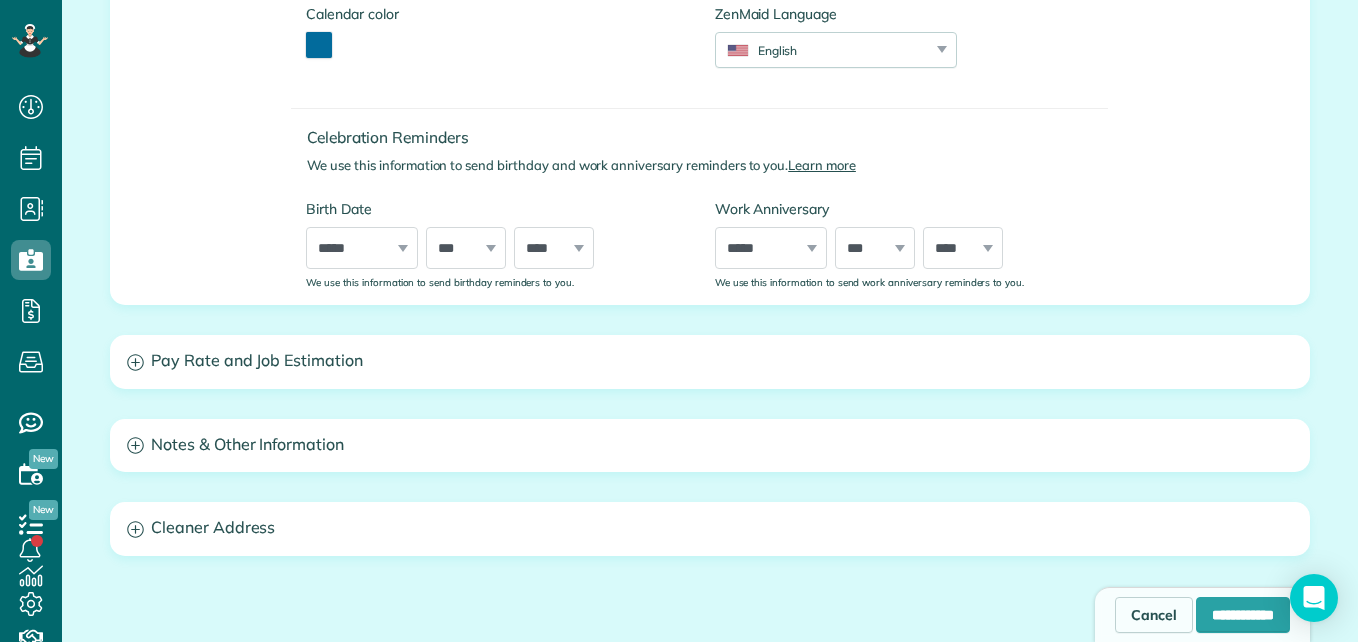 click on "*****
*******
********
*****
*****
***
****
****
******
*********
*******
********
********" at bounding box center [771, 248] 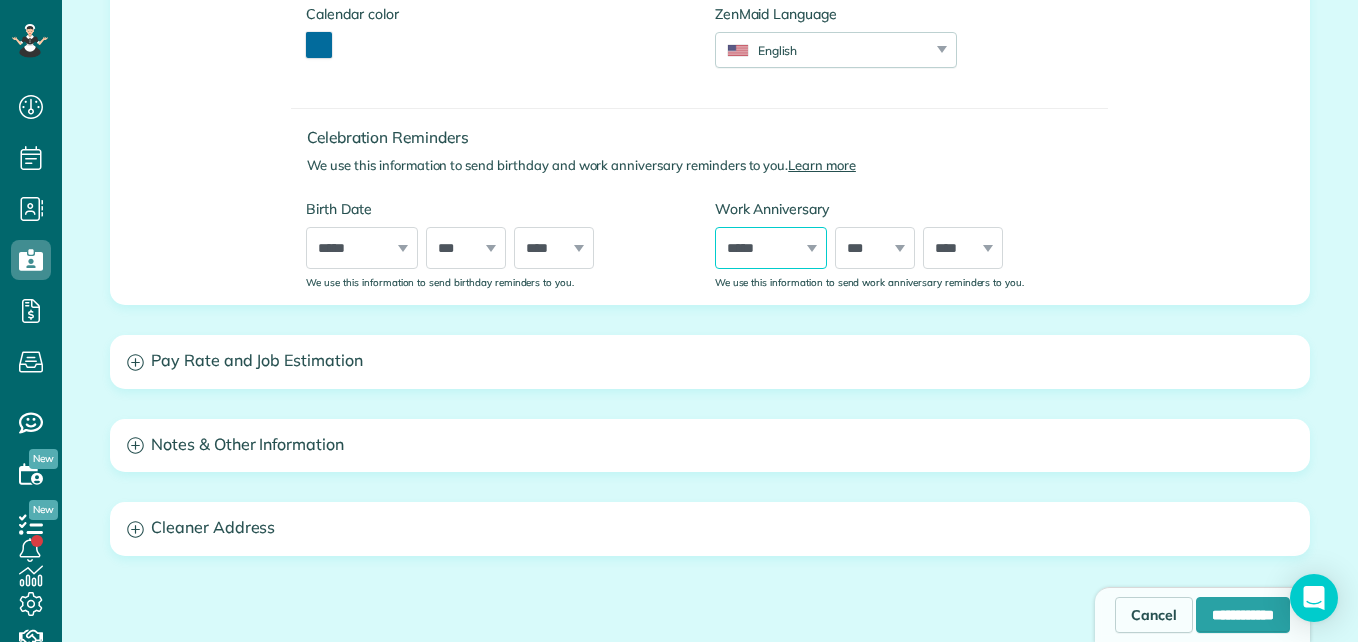 click on "*****
*******
********
*****
*****
***
****
****
******
*********
*******
********
********" at bounding box center (771, 248) 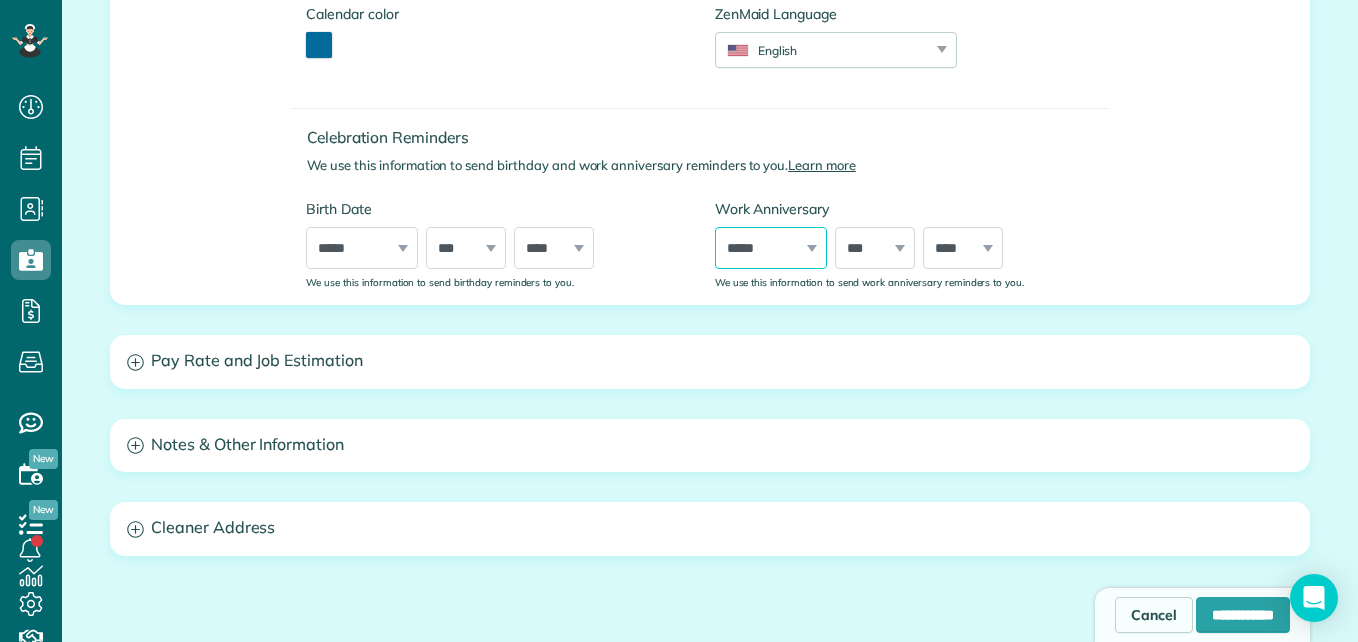 select on "*" 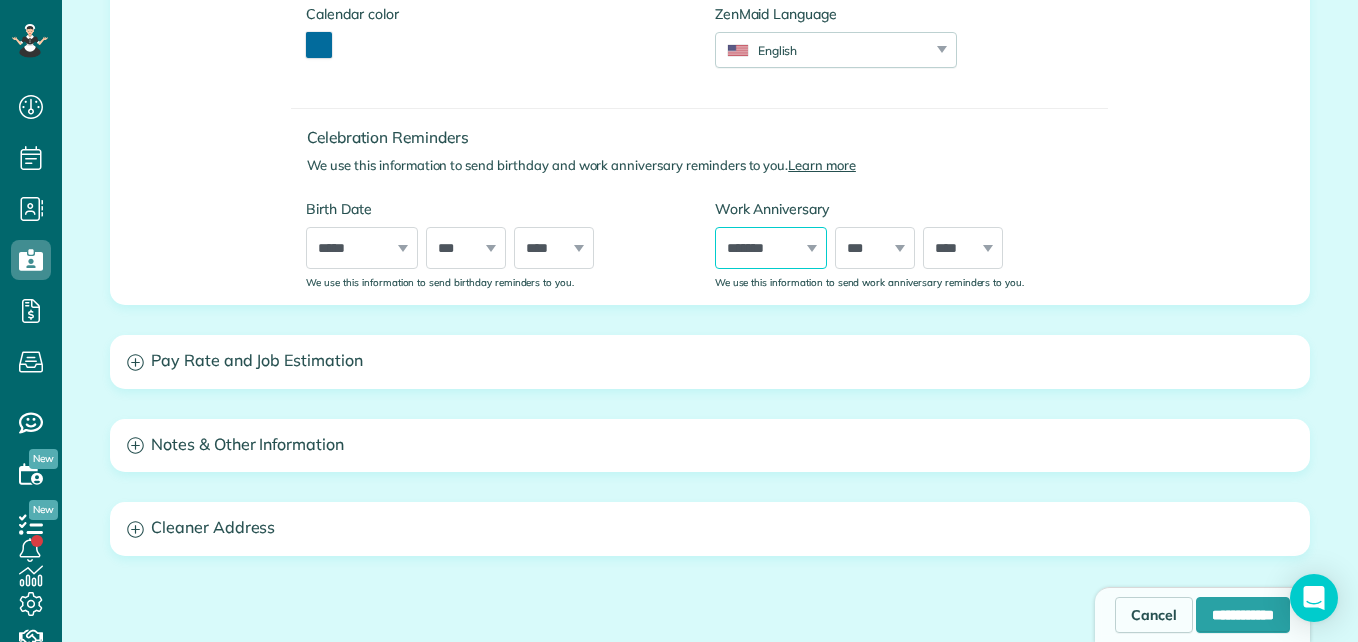 click on "*****
*******
********
*****
*****
***
****
****
******
*********
*******
********
********" at bounding box center [771, 248] 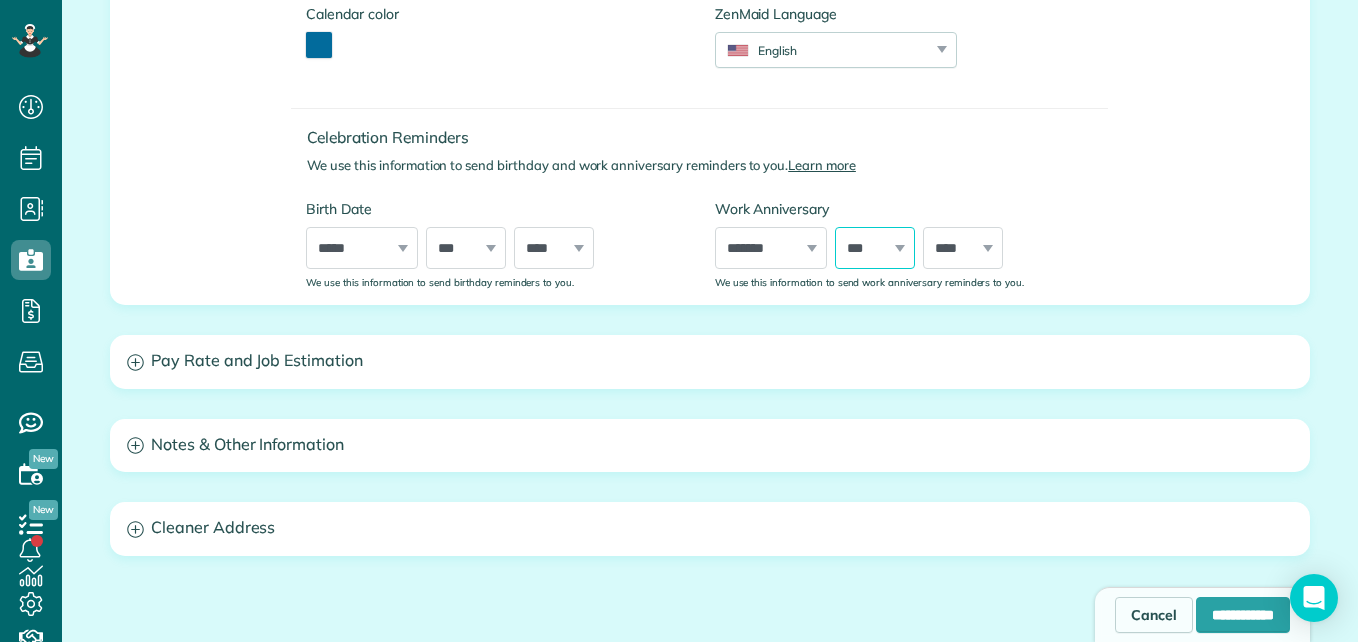 click on "***
*
*
*
*
*
*
*
*
*
**
**
**
**
**
**
**
**
**
**
**
**
**
**
**
**
**
**
**
**
**
**" at bounding box center [875, 248] 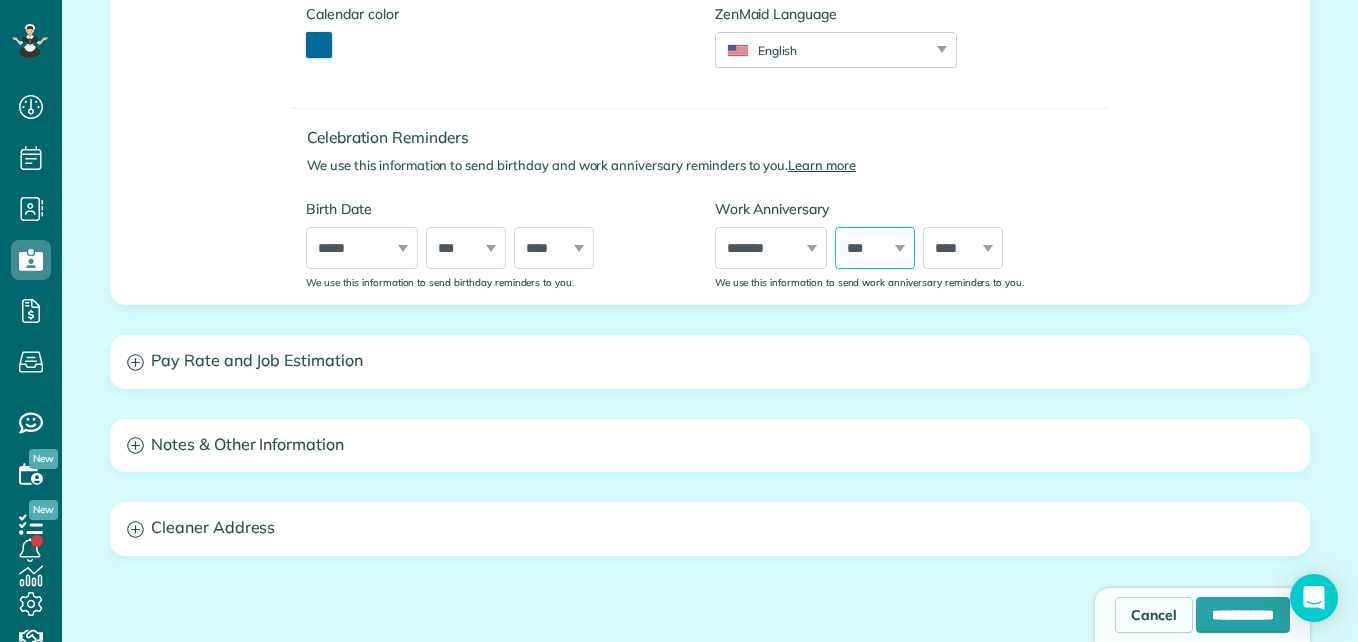 select on "**" 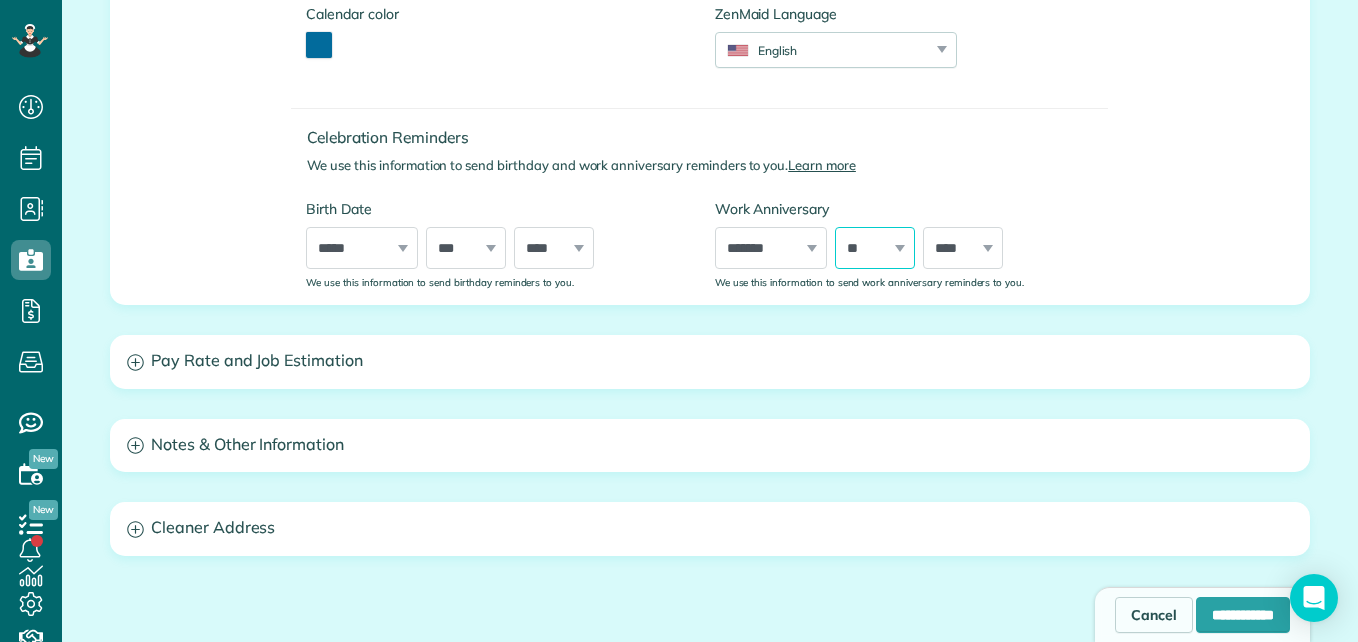 click on "***
*
*
*
*
*
*
*
*
*
**
**
**
**
**
**
**
**
**
**
**
**
**
**
**
**
**
**
**
**
**
**" at bounding box center (875, 248) 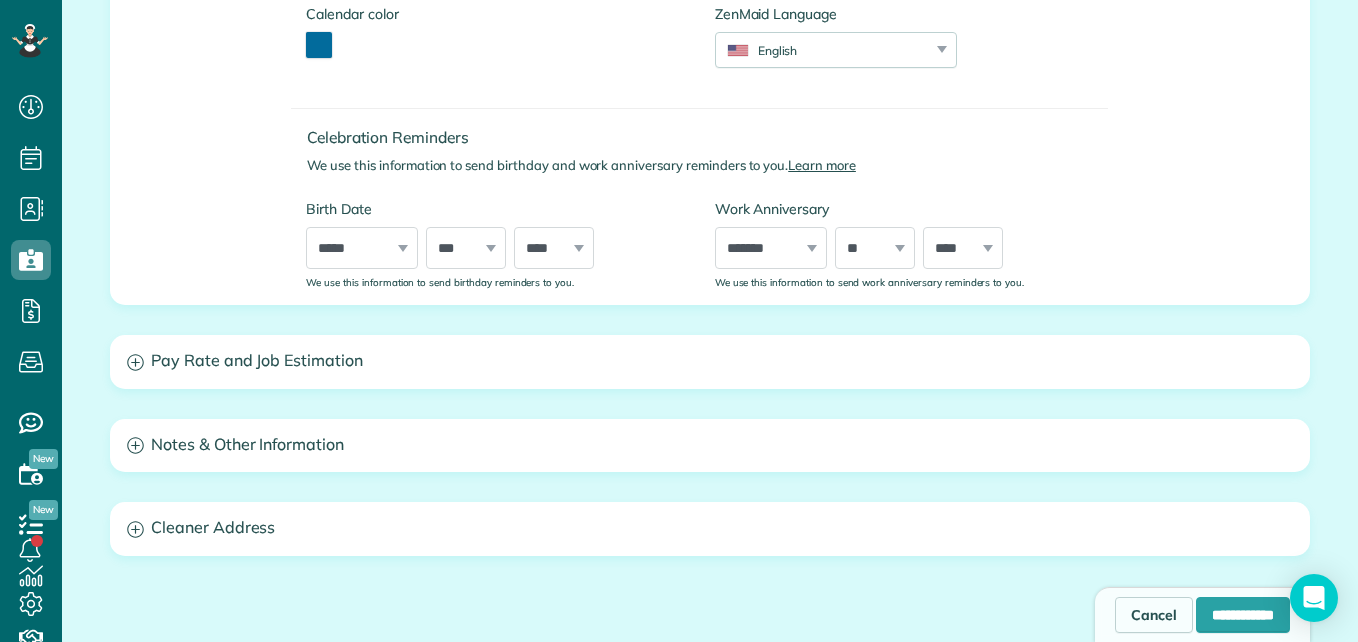 click on "****
****
****
****
****
****
****
****
****
****
****
****
****
****
****
****
****
****
****
****
****
****
****
****
****
****
****
****
****
****
****
****
****
****
****
****
****
****
****
****
****
****
****
****
****
****
****
****
****
****
****
****
****" at bounding box center [963, 248] 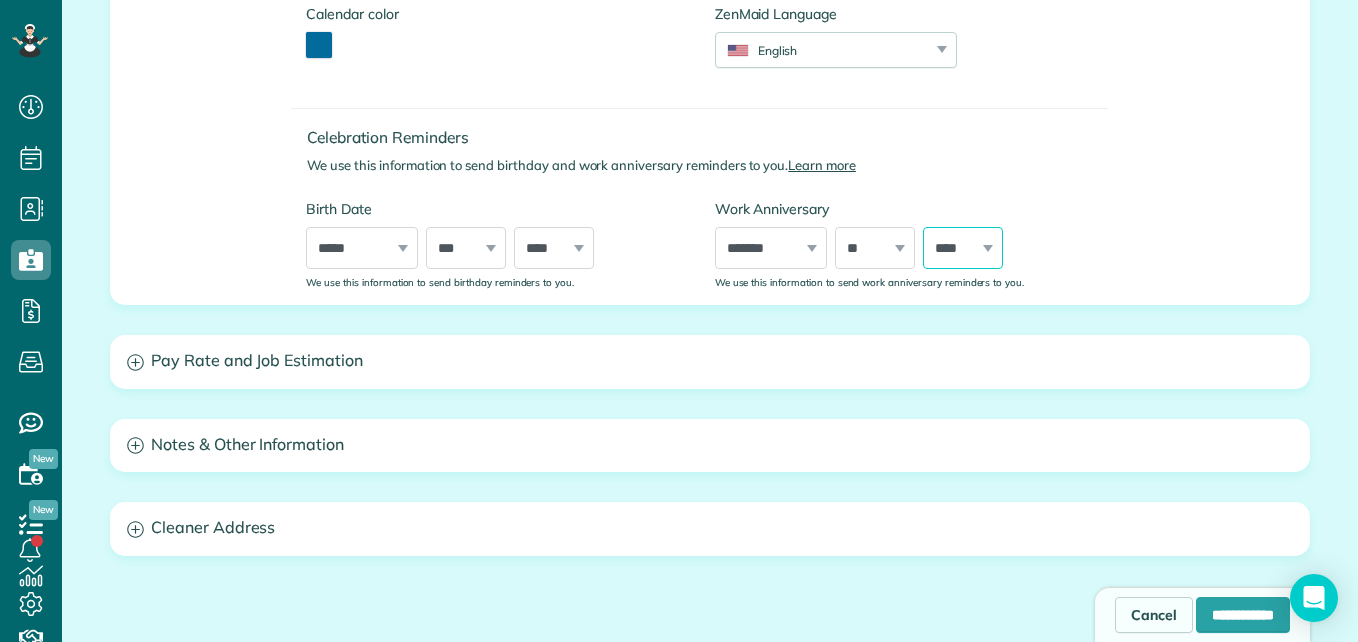 click on "****
****
****
****
****
****
****
****
****
****
****
****
****
****
****
****
****
****
****
****
****
****
****
****
****
****
****
****
****
****
****
****
****
****
****
****
****
****
****
****
****
****
****
****
****
****
****
****
****
****
****
****
****" at bounding box center [963, 248] 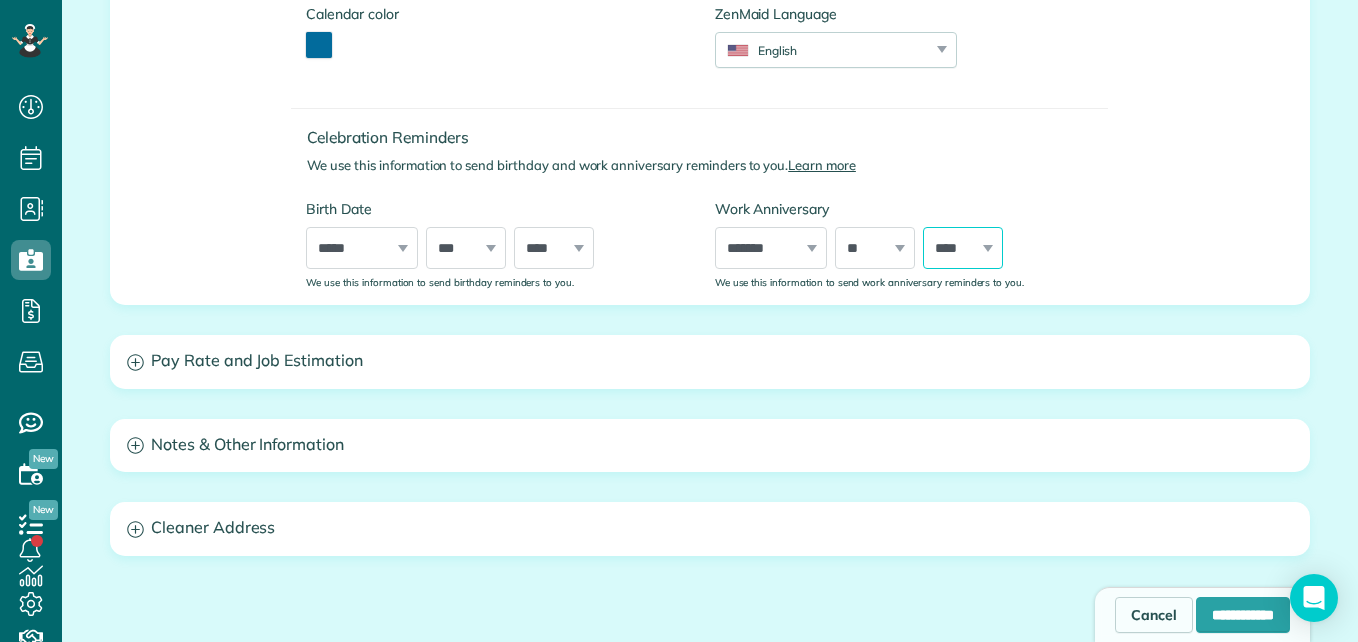 select on "****" 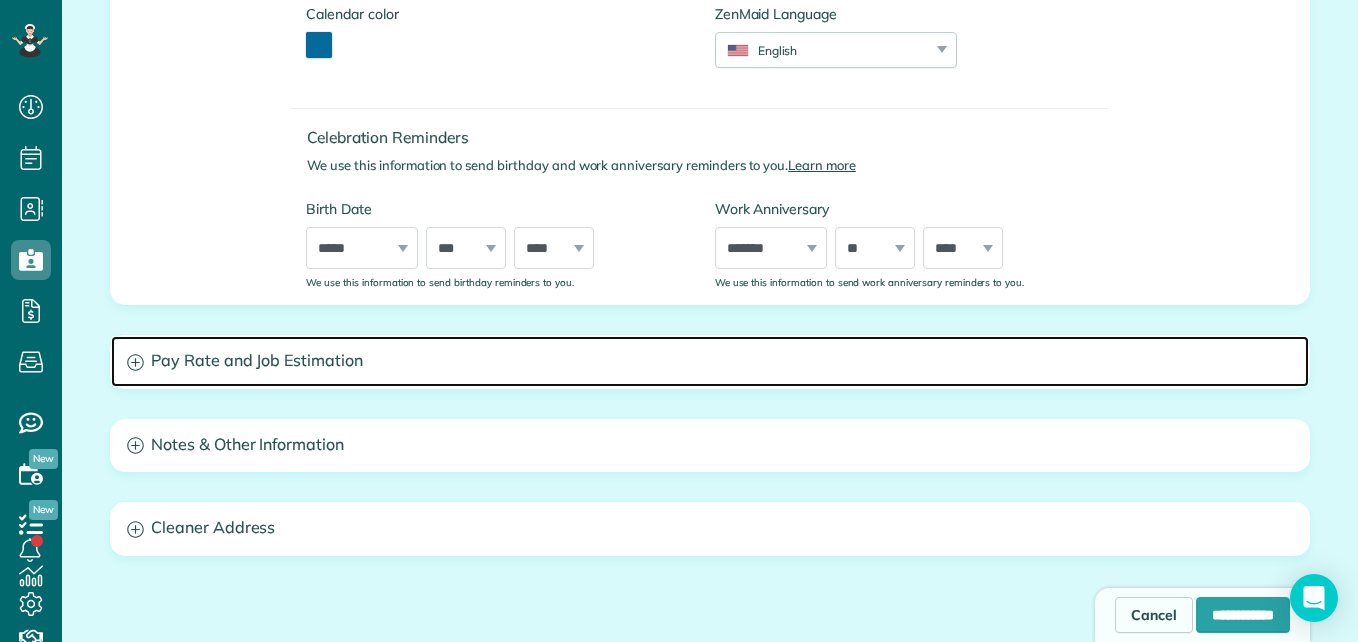 click on "Pay Rate and Job Estimation" at bounding box center [710, 361] 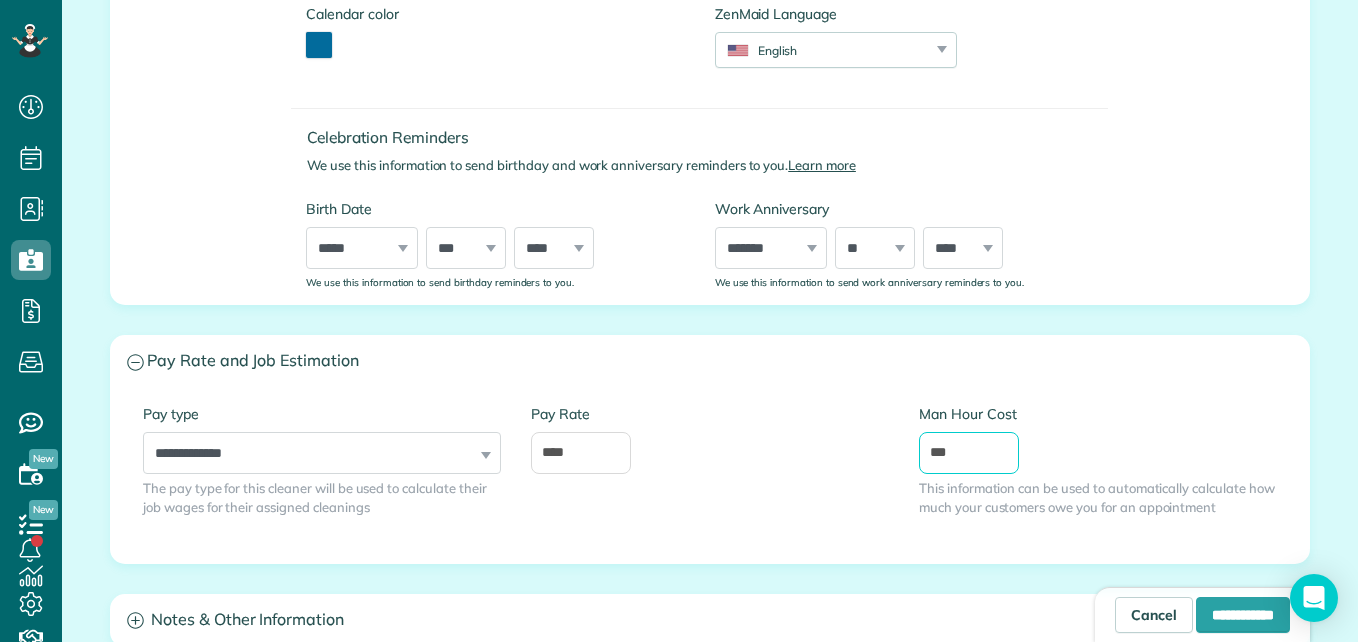 click on "***" at bounding box center [969, 453] 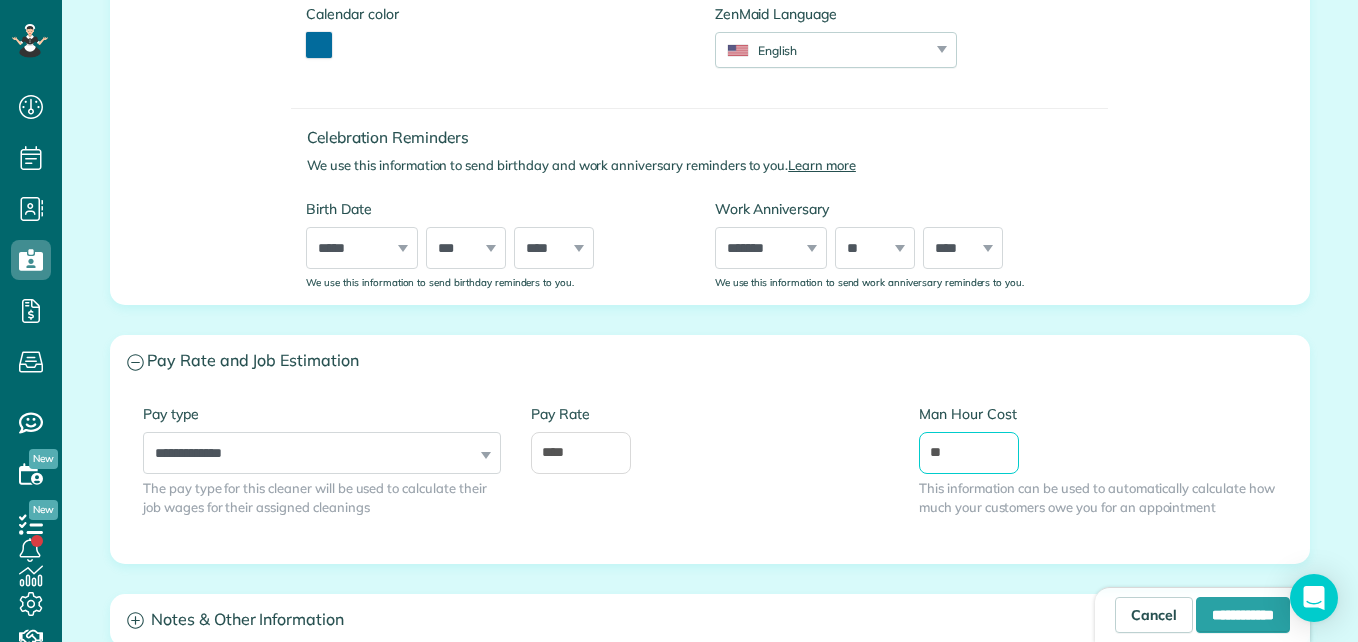 type on "*" 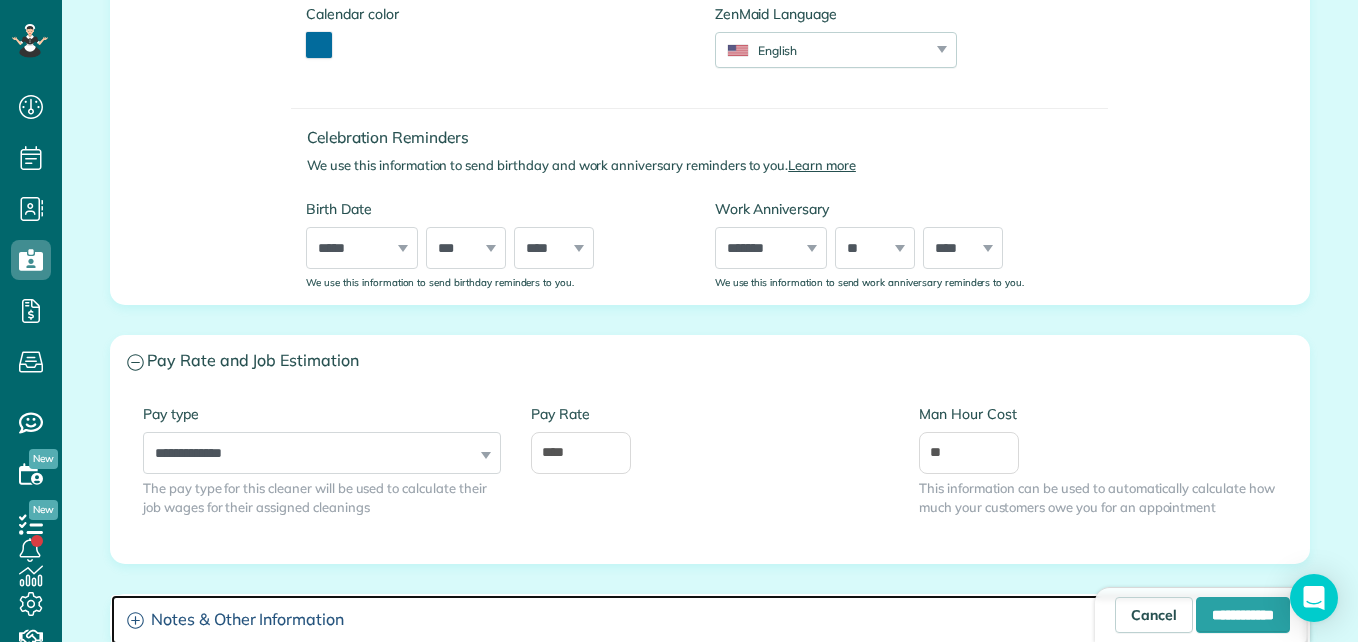 scroll, scrollTop: 947, scrollLeft: 0, axis: vertical 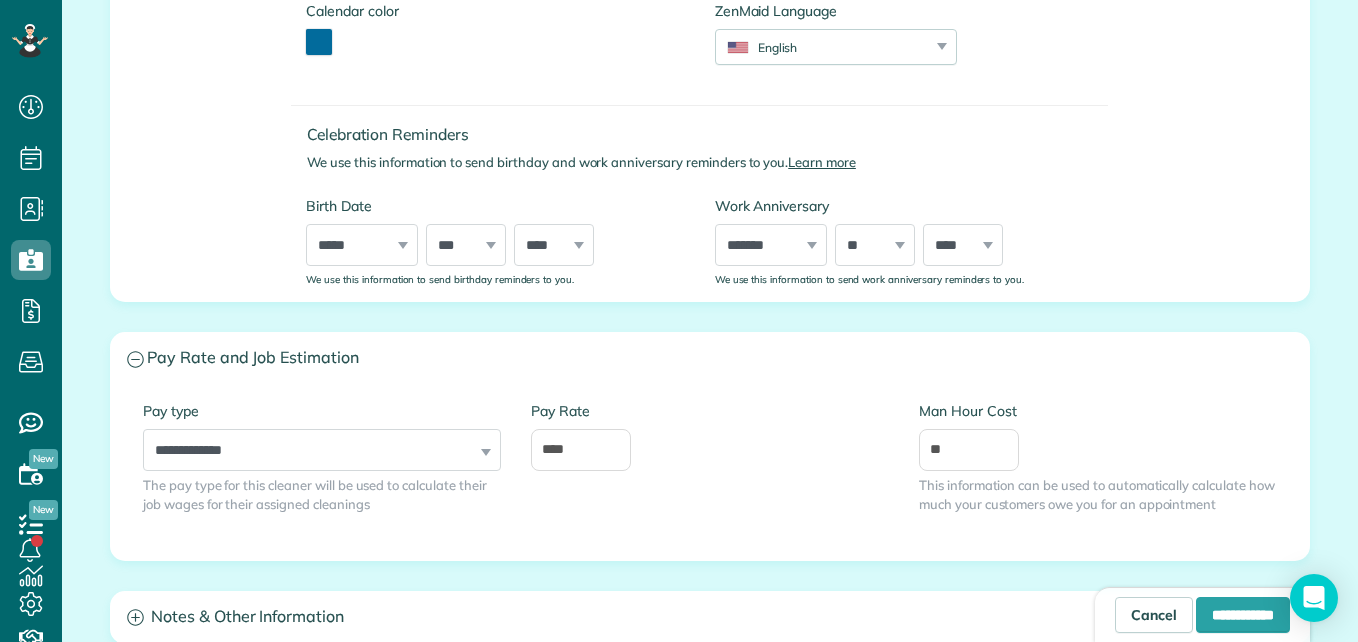 click on "**********" at bounding box center [322, 436] 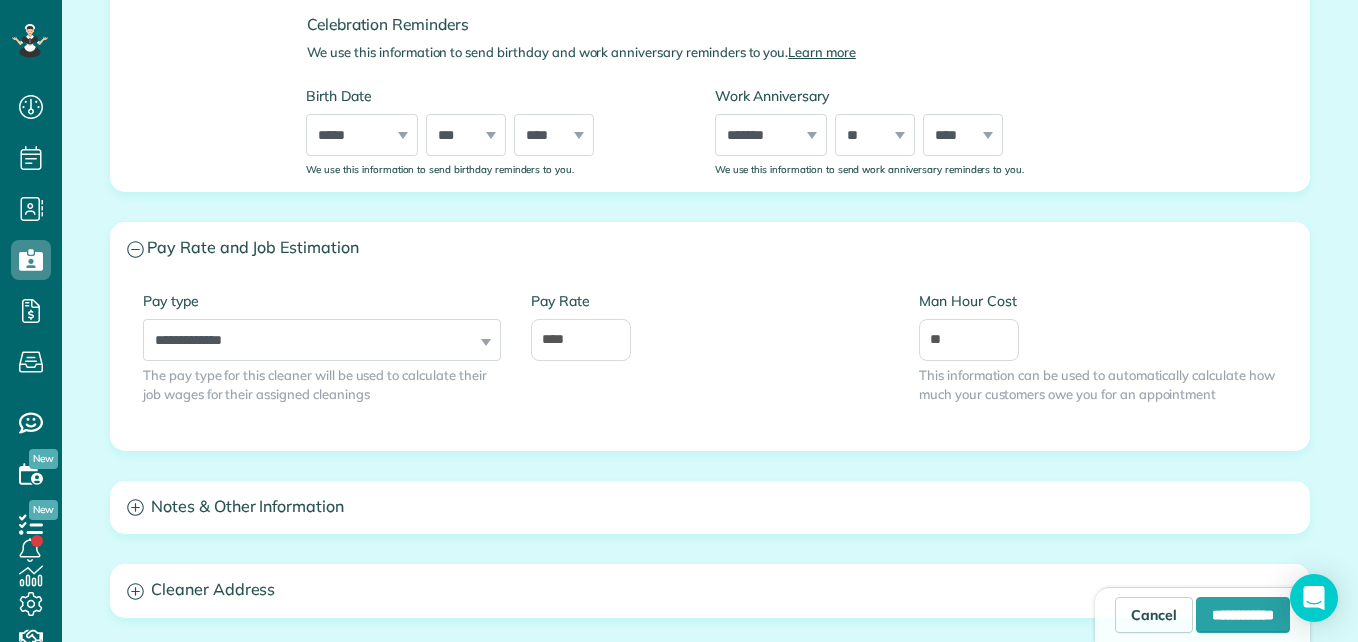 scroll, scrollTop: 1116, scrollLeft: 0, axis: vertical 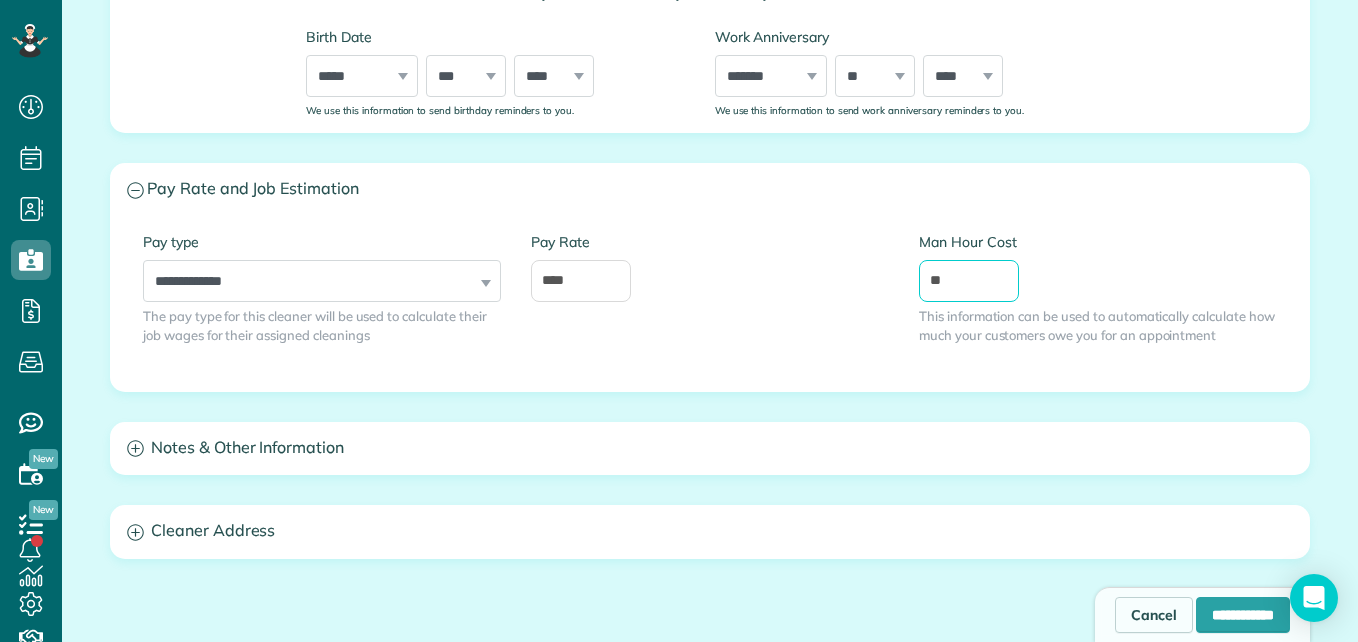 click on "**" at bounding box center [969, 281] 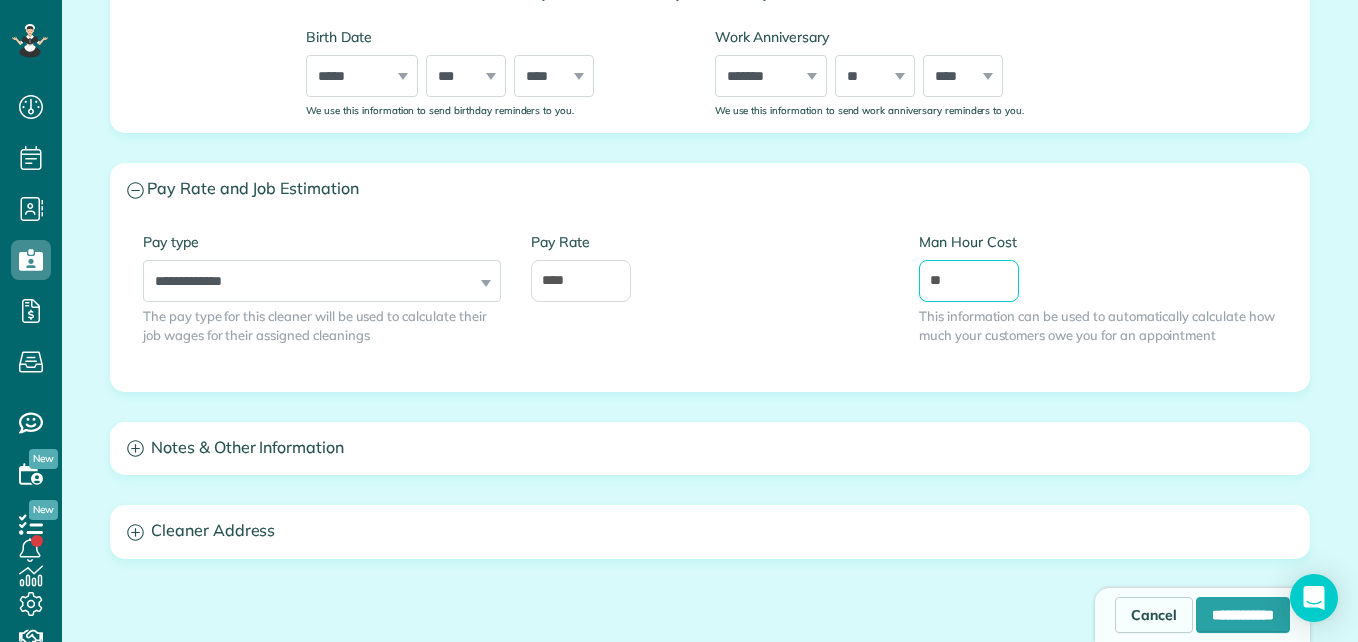 type on "*" 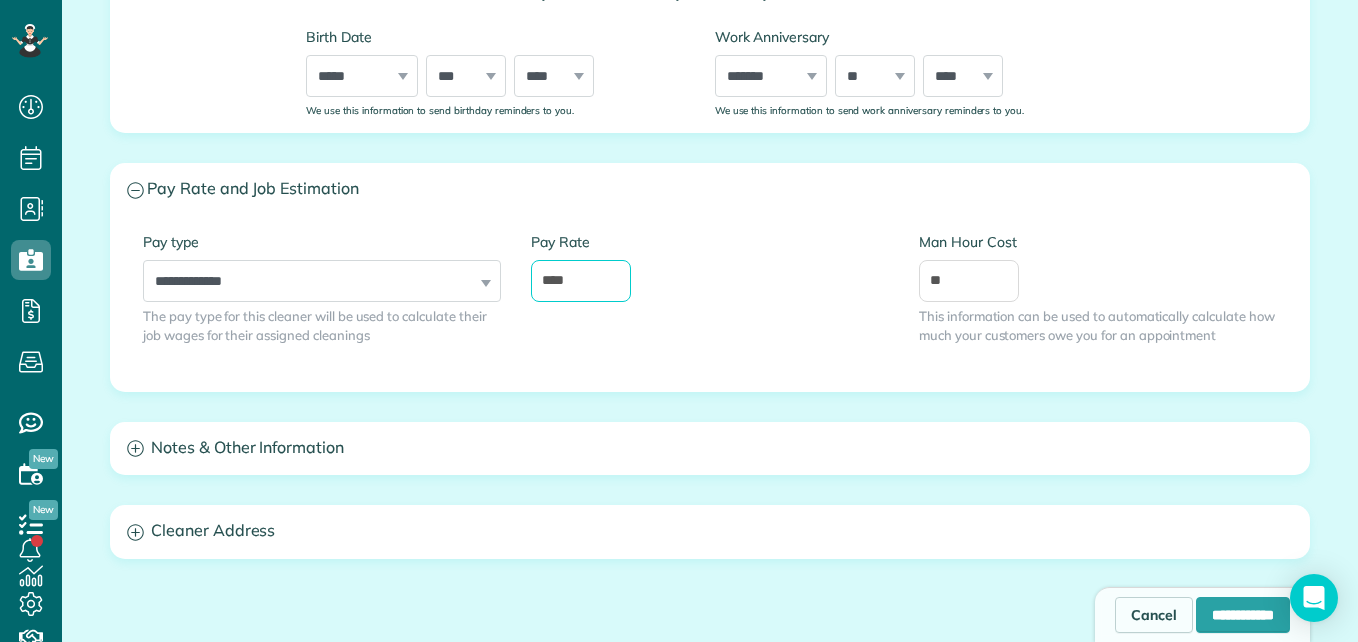 click on "****" at bounding box center (581, 281) 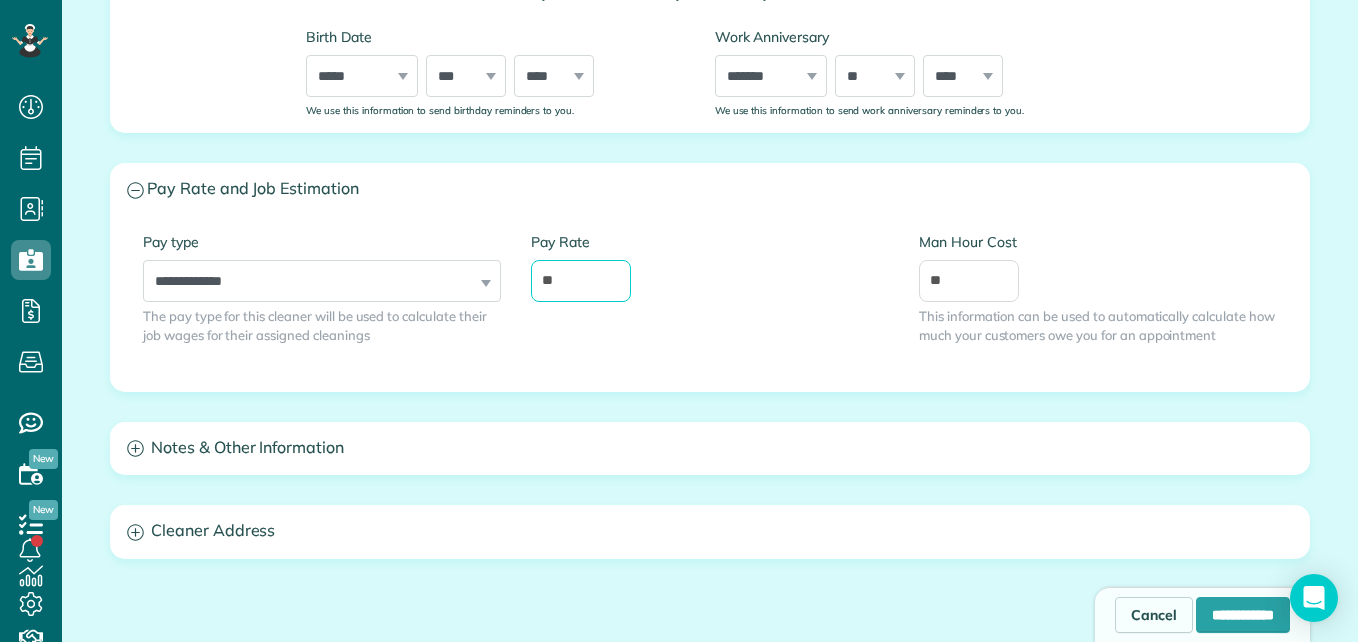 type on "*" 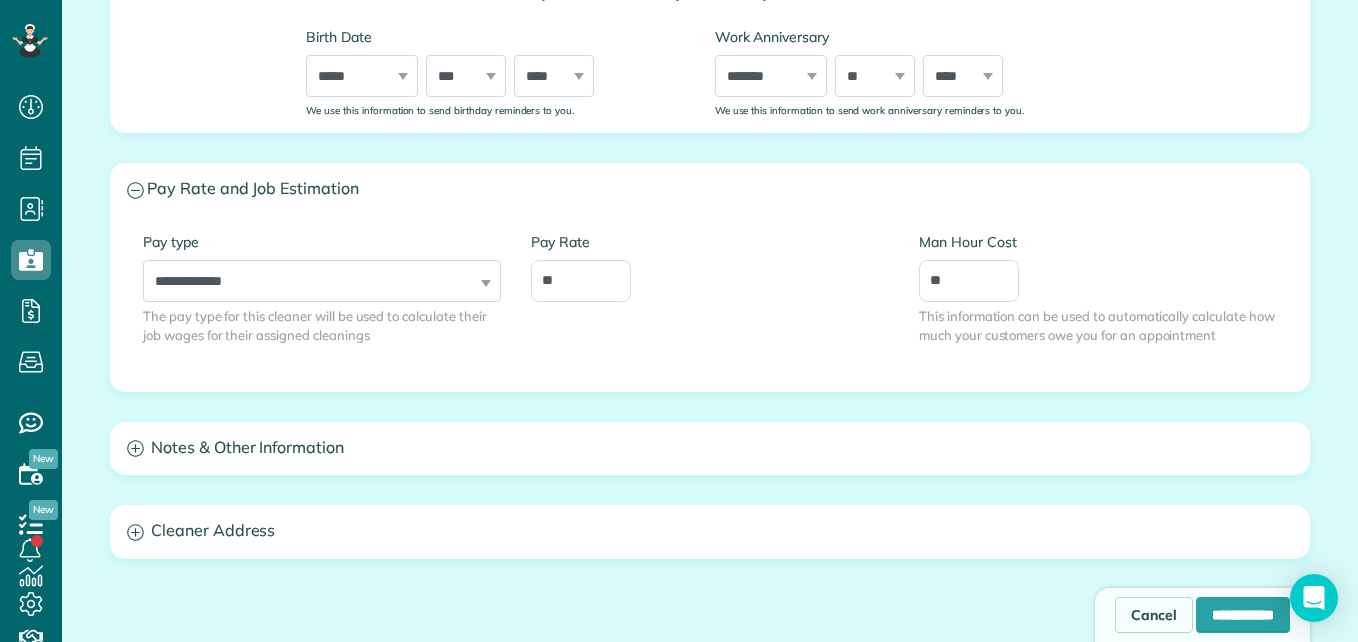 click on "**********" at bounding box center [322, 267] 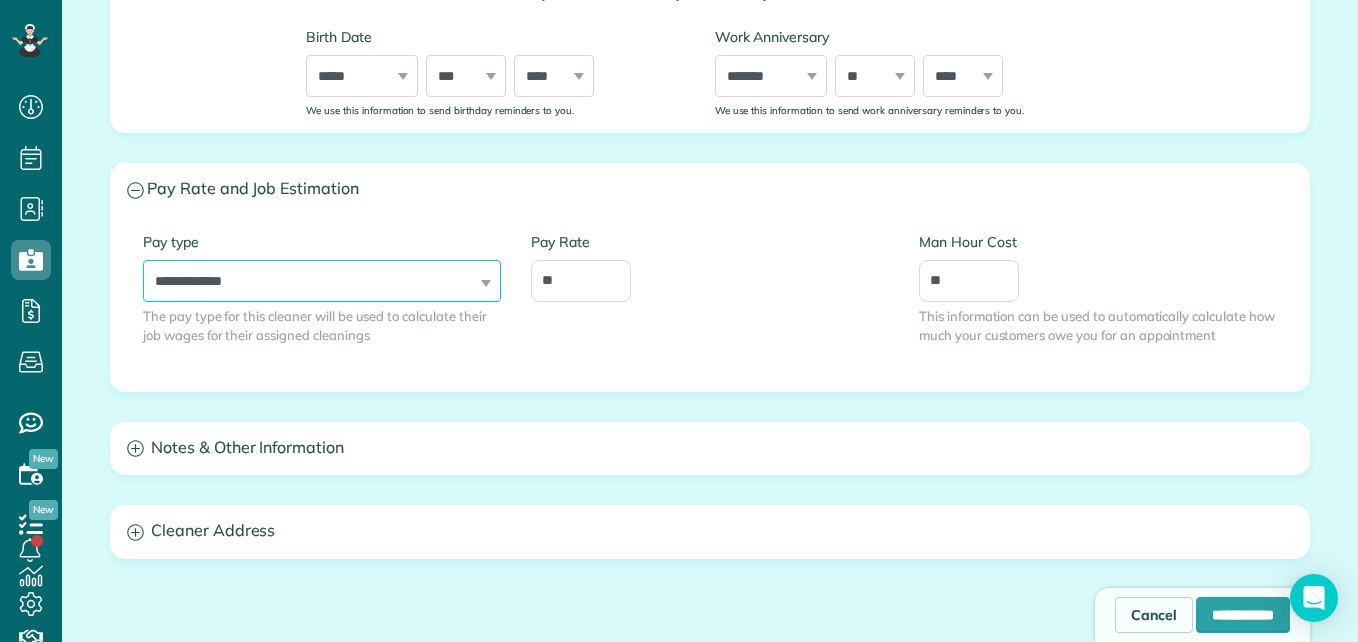 click on "**********" at bounding box center [322, 281] 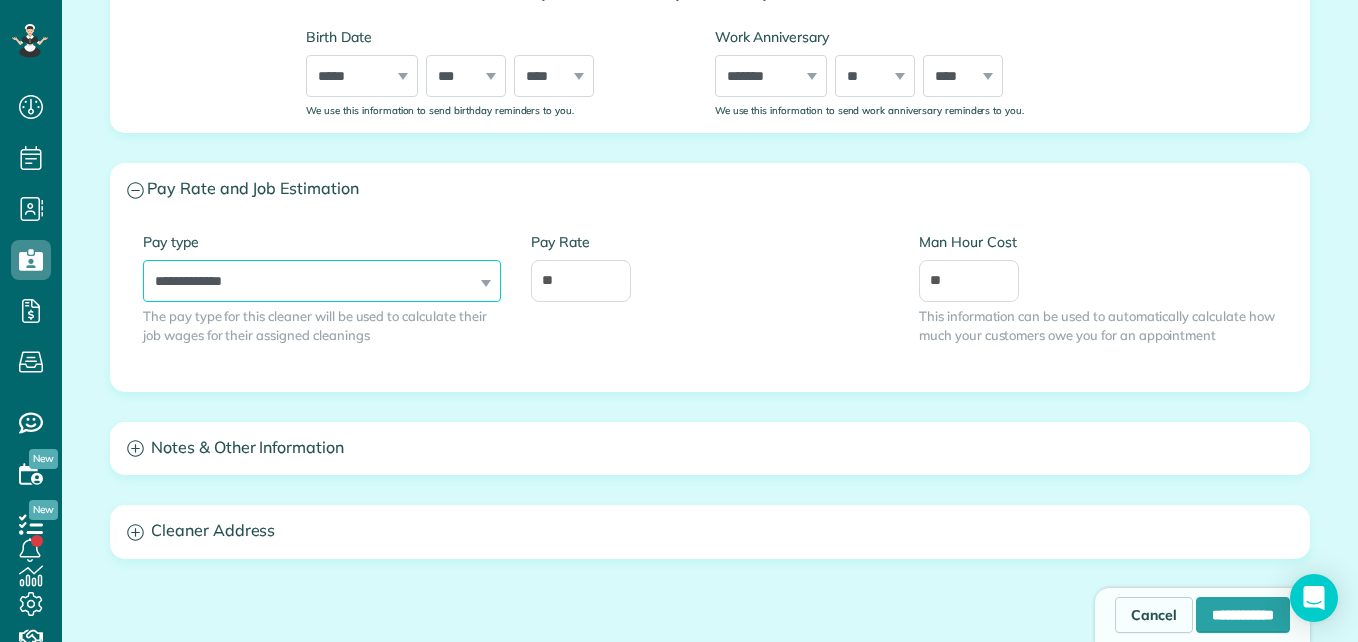 select on "******" 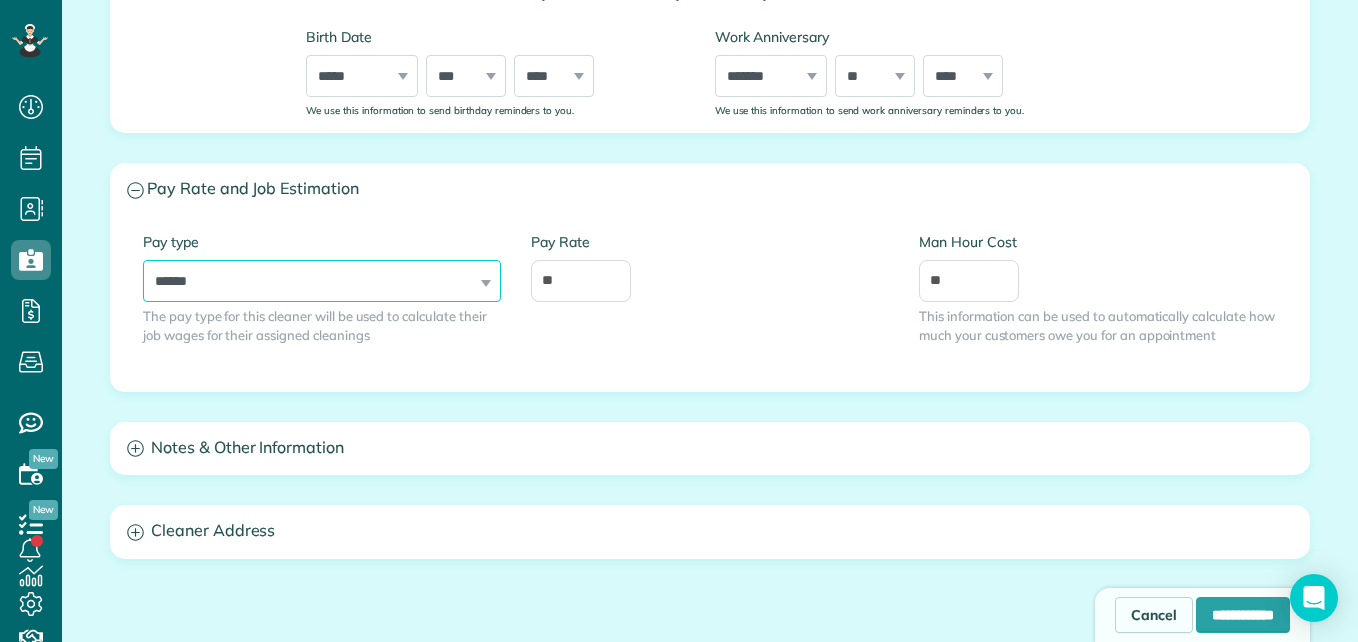 click on "**********" at bounding box center [322, 281] 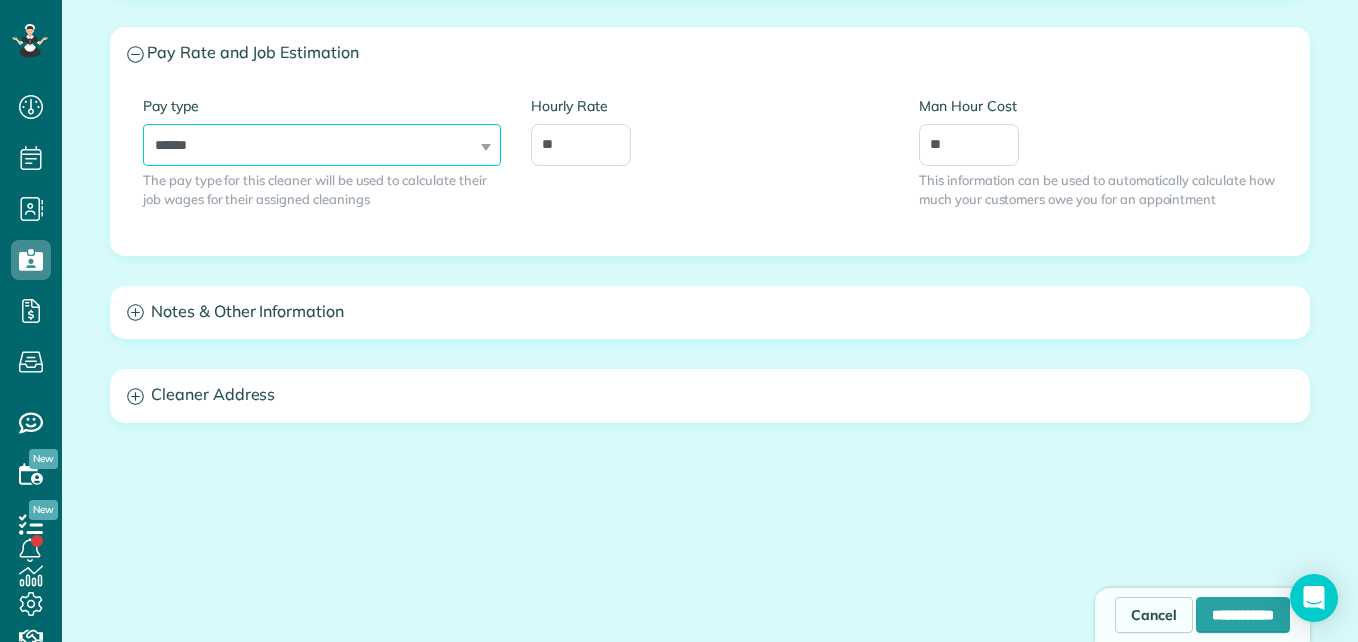 scroll, scrollTop: 1303, scrollLeft: 0, axis: vertical 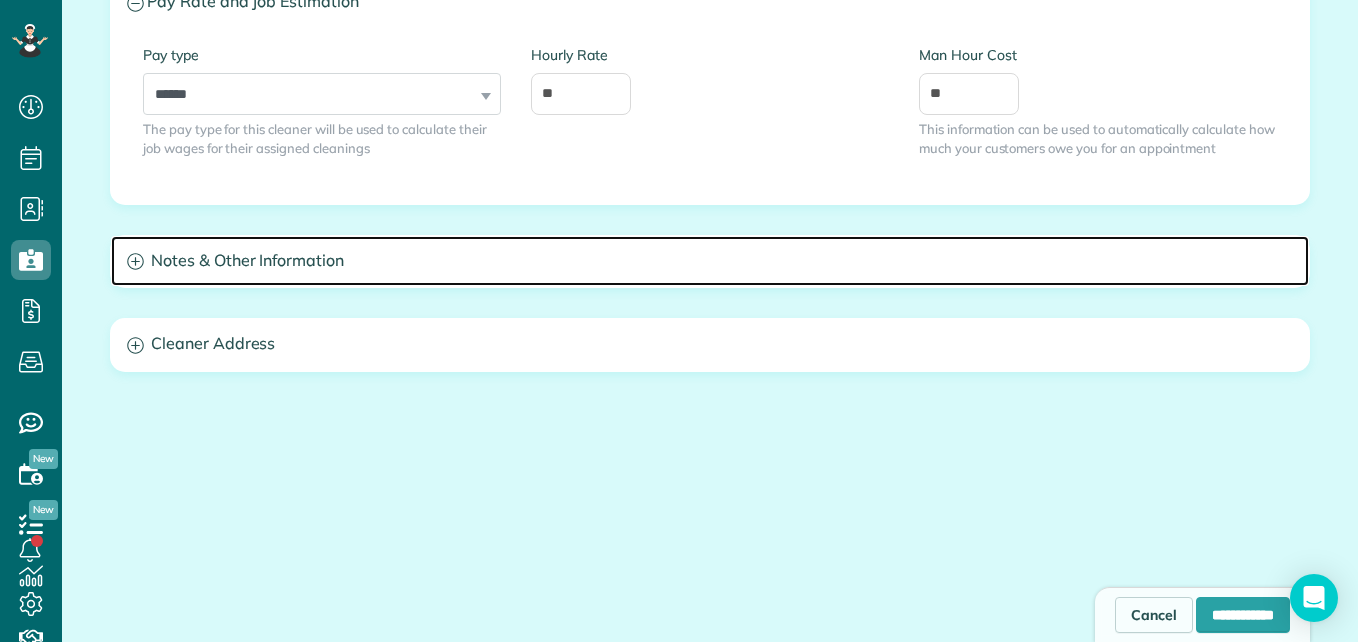 click on "Notes & Other Information" at bounding box center (710, 261) 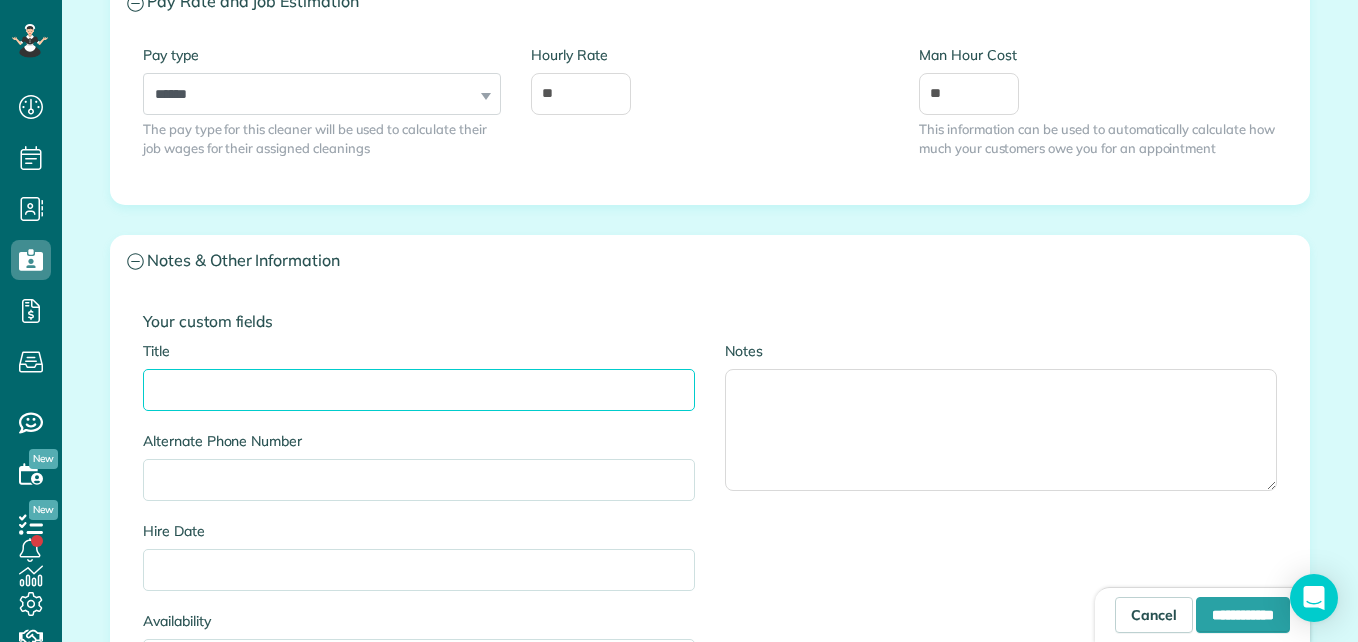 click on "Title" at bounding box center (419, 390) 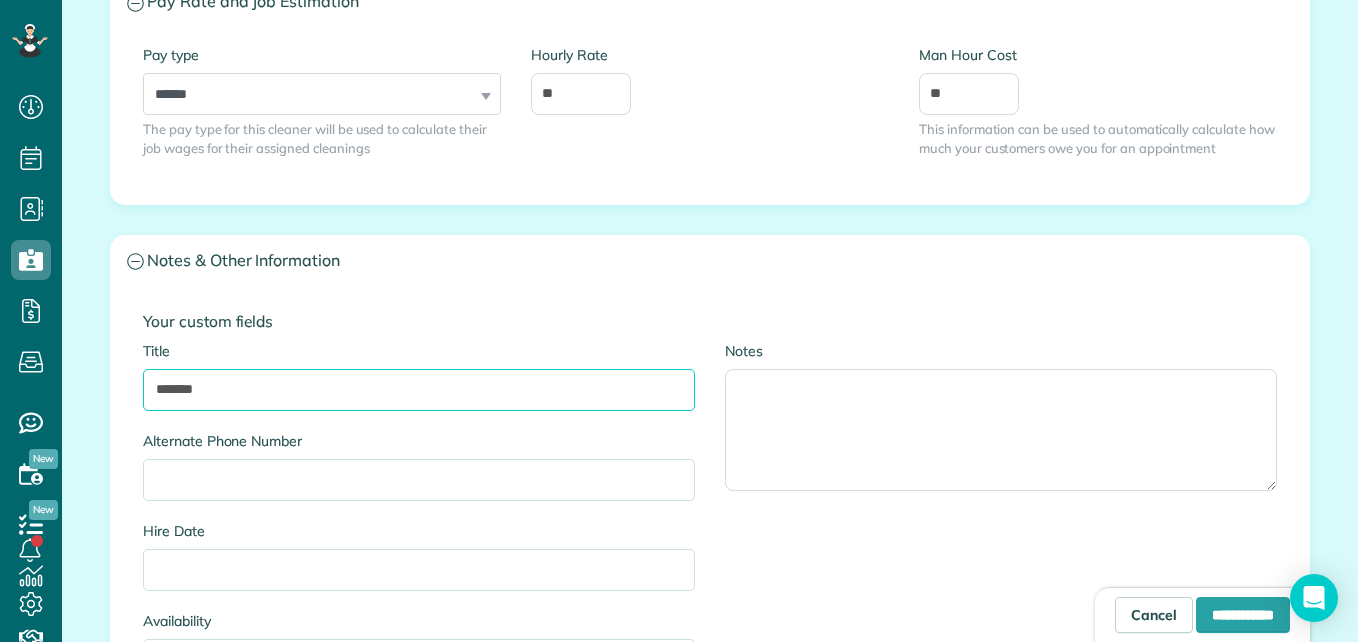 type on "*******" 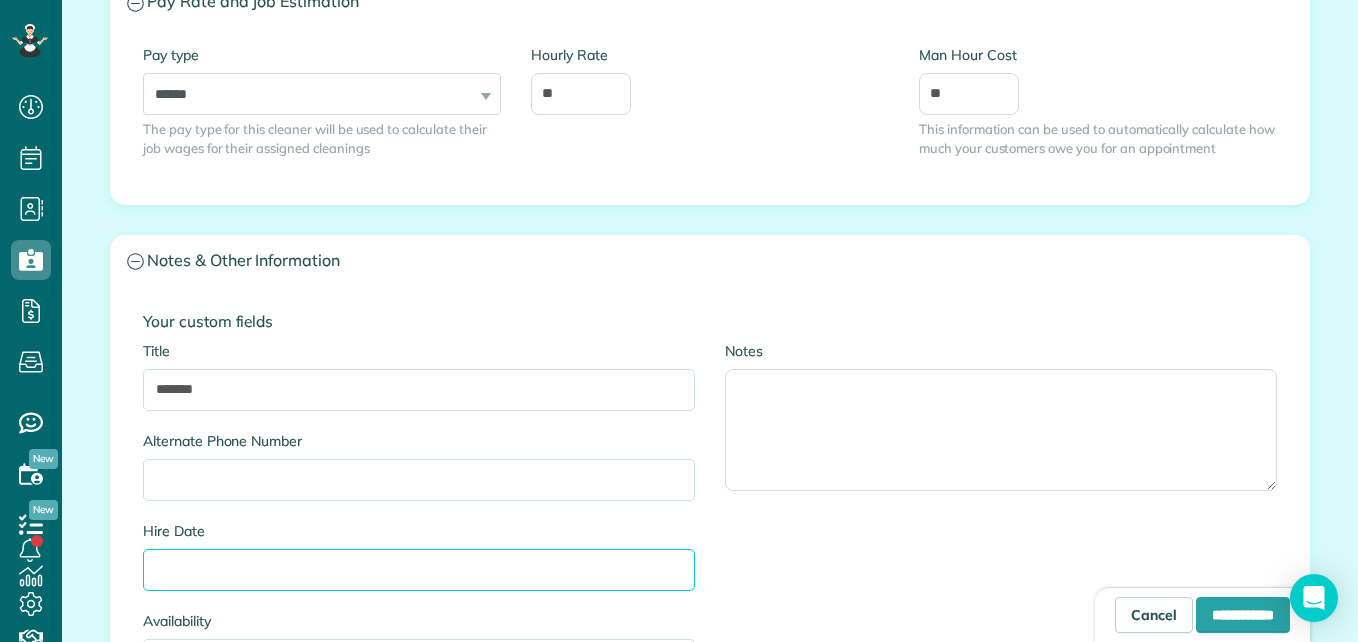 click on "Hire Date" at bounding box center [419, 570] 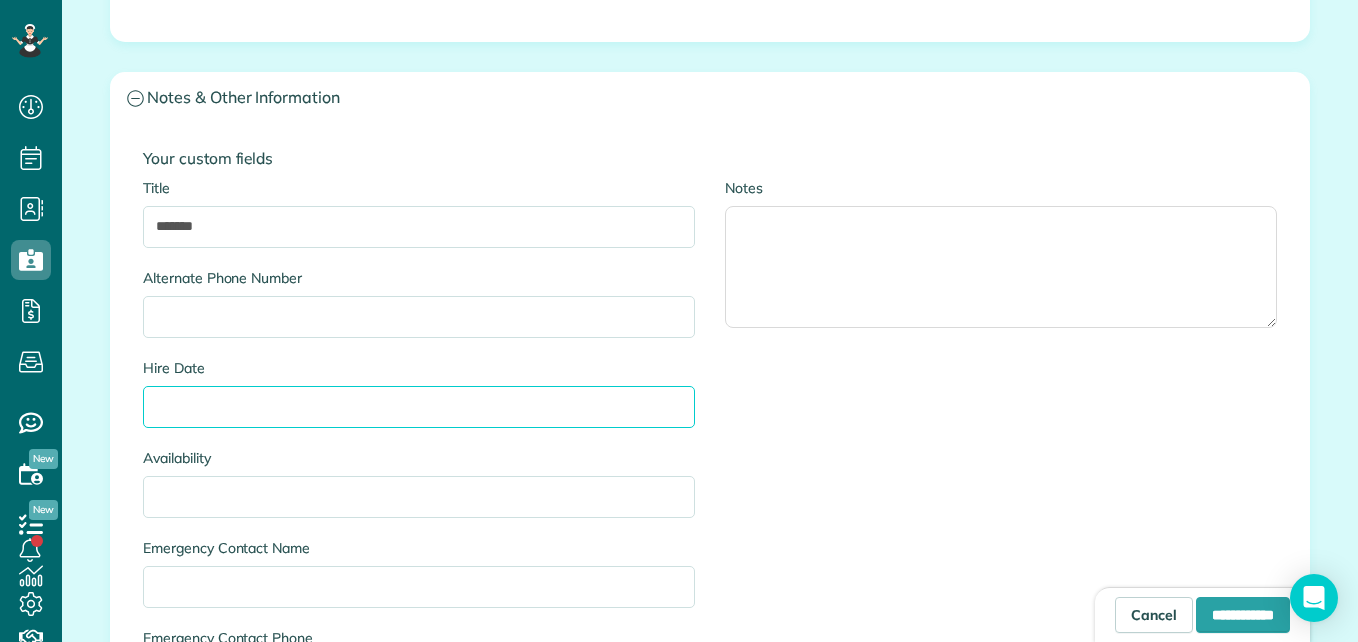 scroll, scrollTop: 1471, scrollLeft: 0, axis: vertical 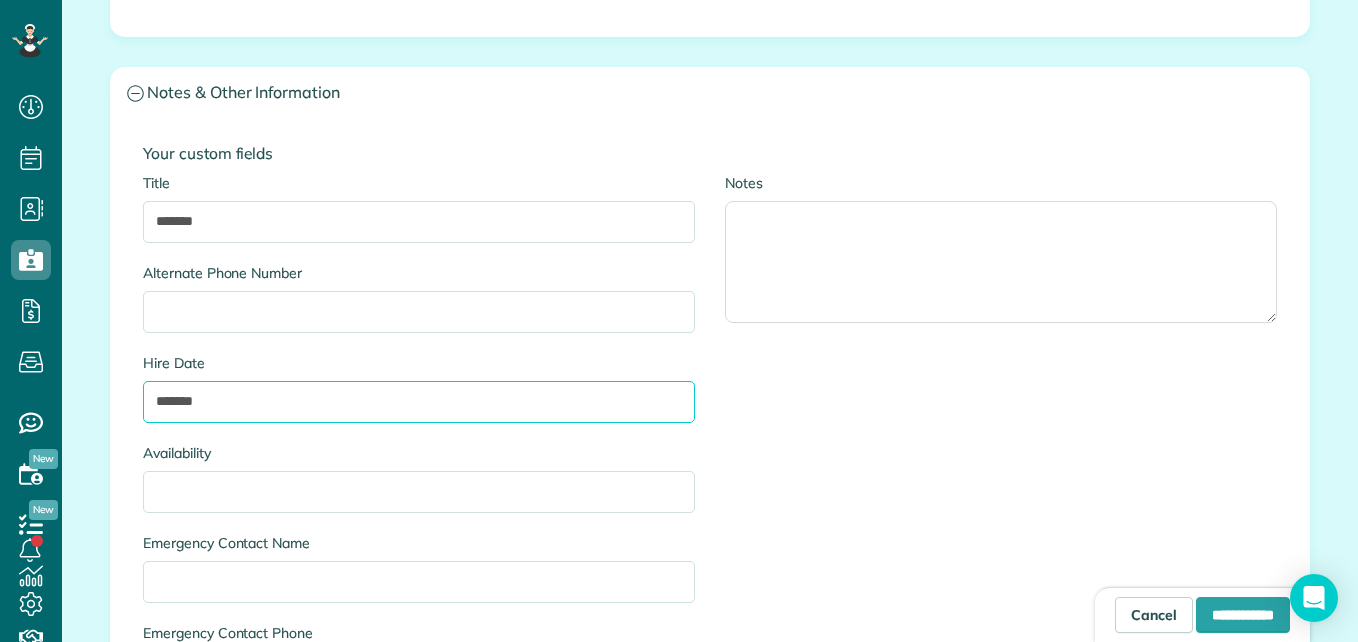 type on "*******" 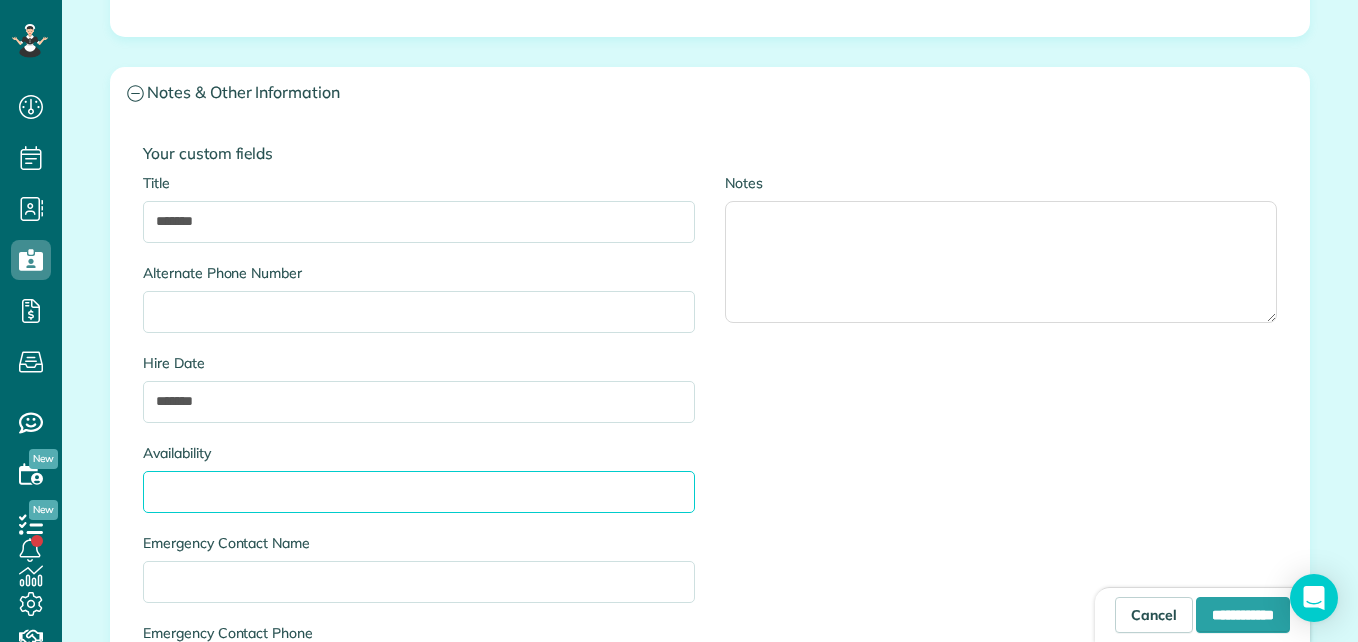 click on "Availability" at bounding box center (419, 492) 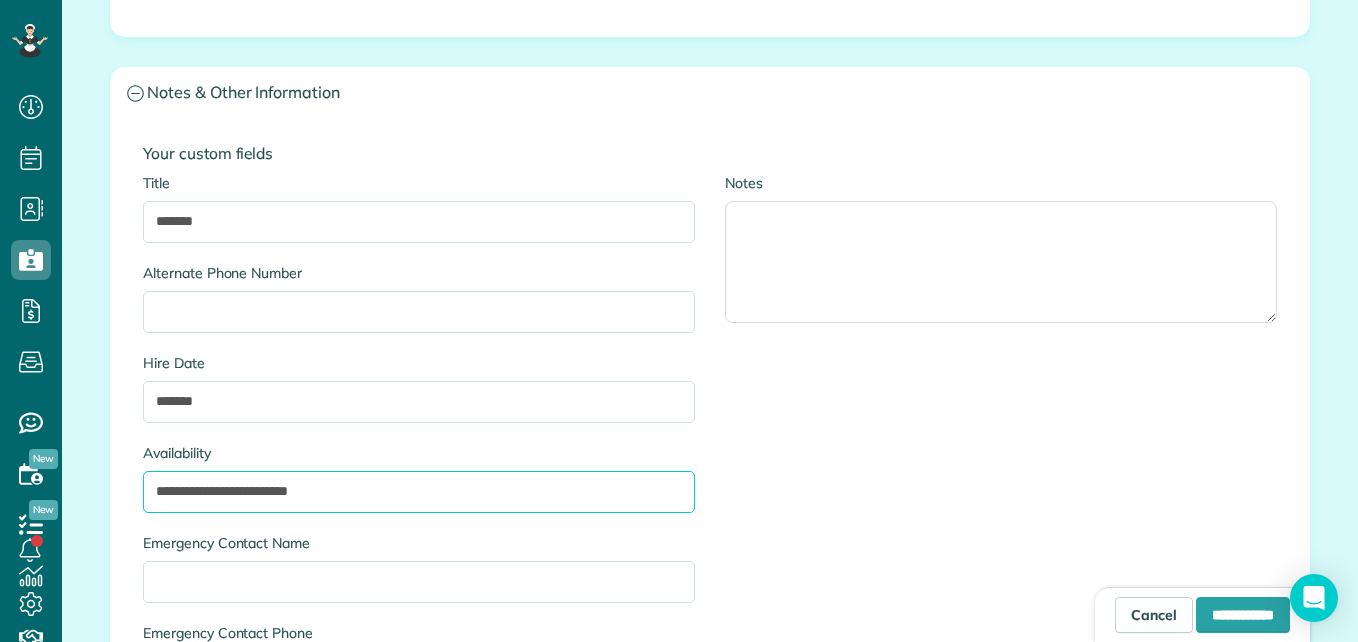 type on "**********" 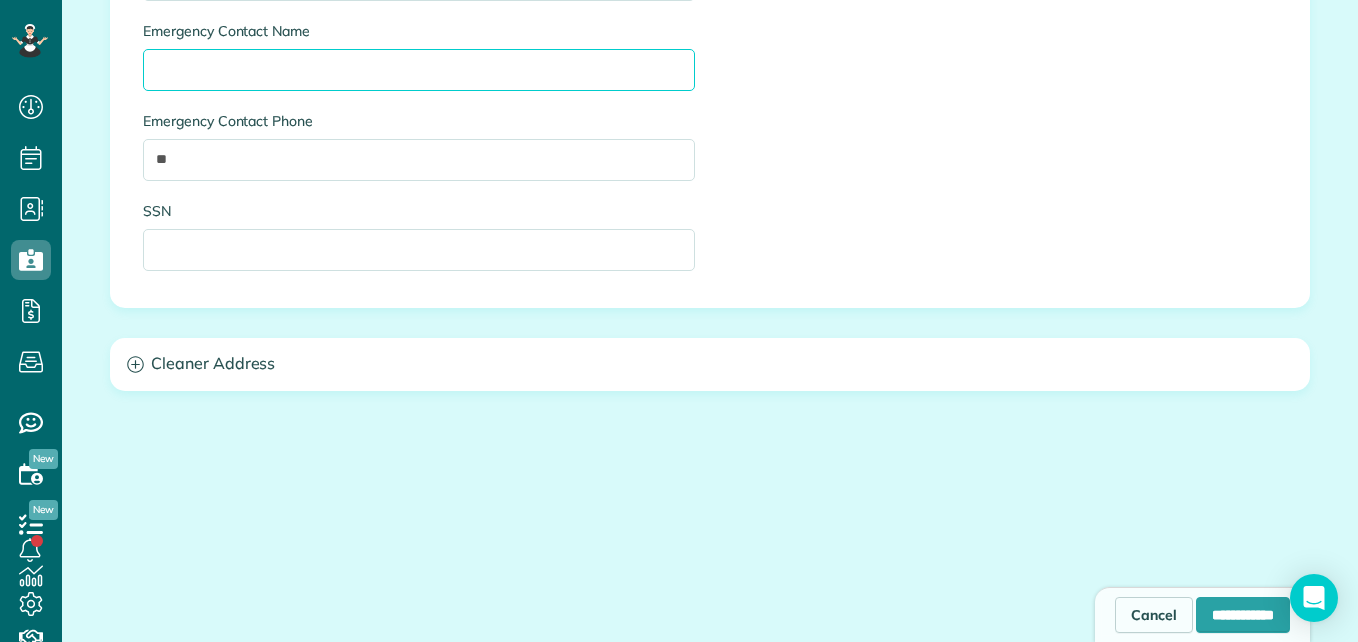 scroll, scrollTop: 1984, scrollLeft: 0, axis: vertical 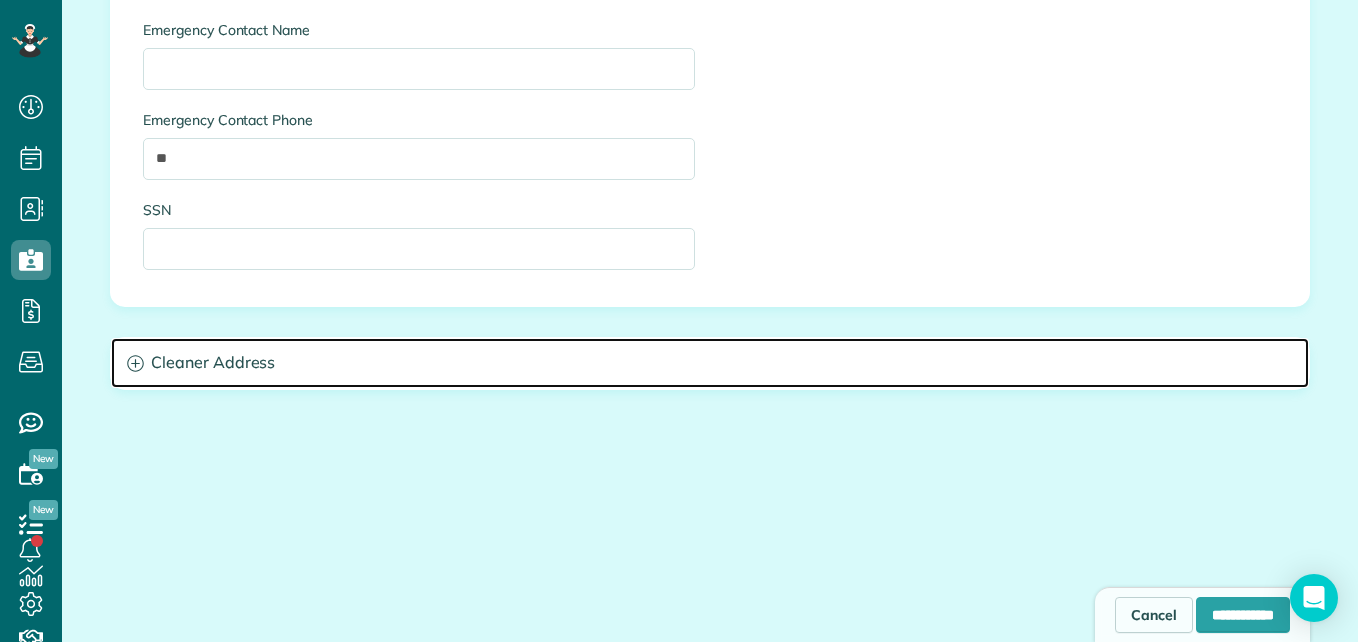click on "Cleaner Address" at bounding box center [710, 363] 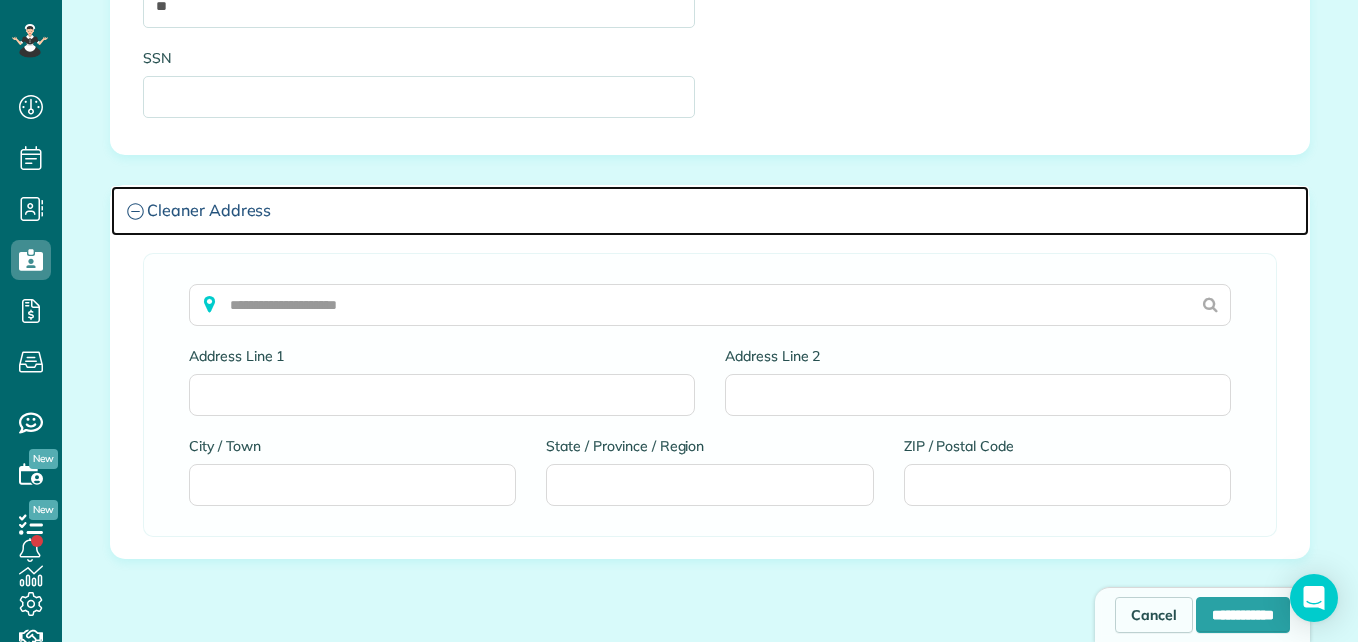 scroll, scrollTop: 2139, scrollLeft: 0, axis: vertical 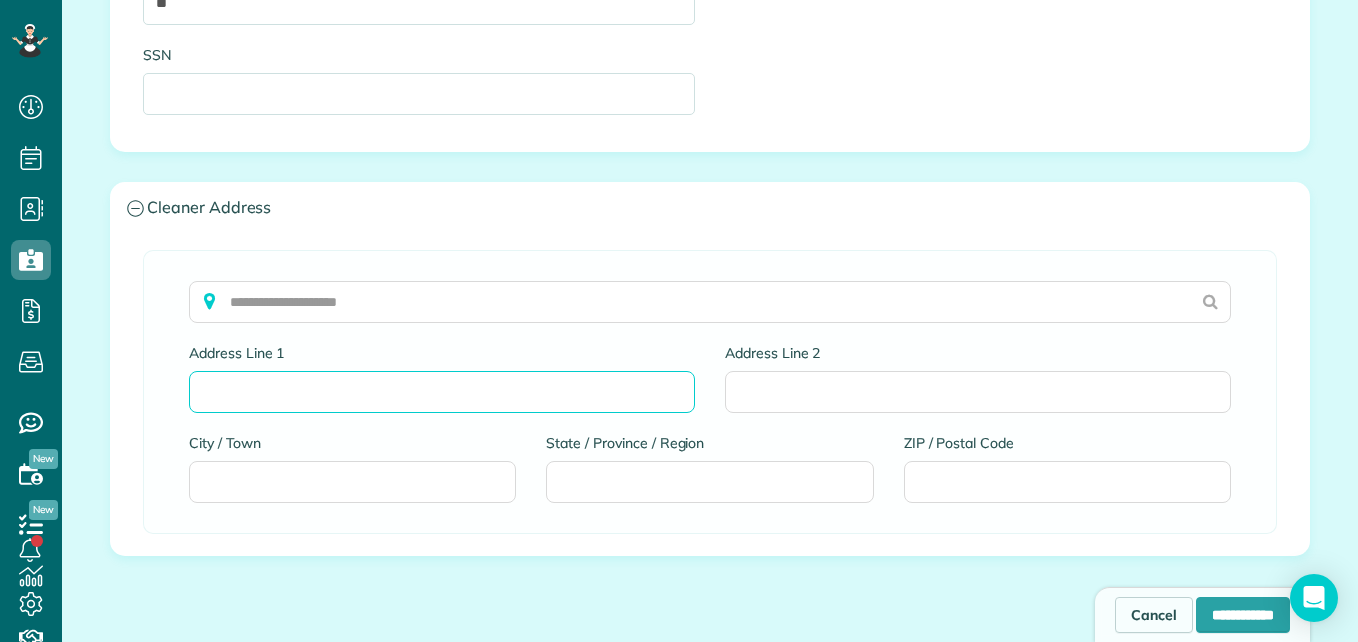 click on "Address Line 1" at bounding box center [442, 392] 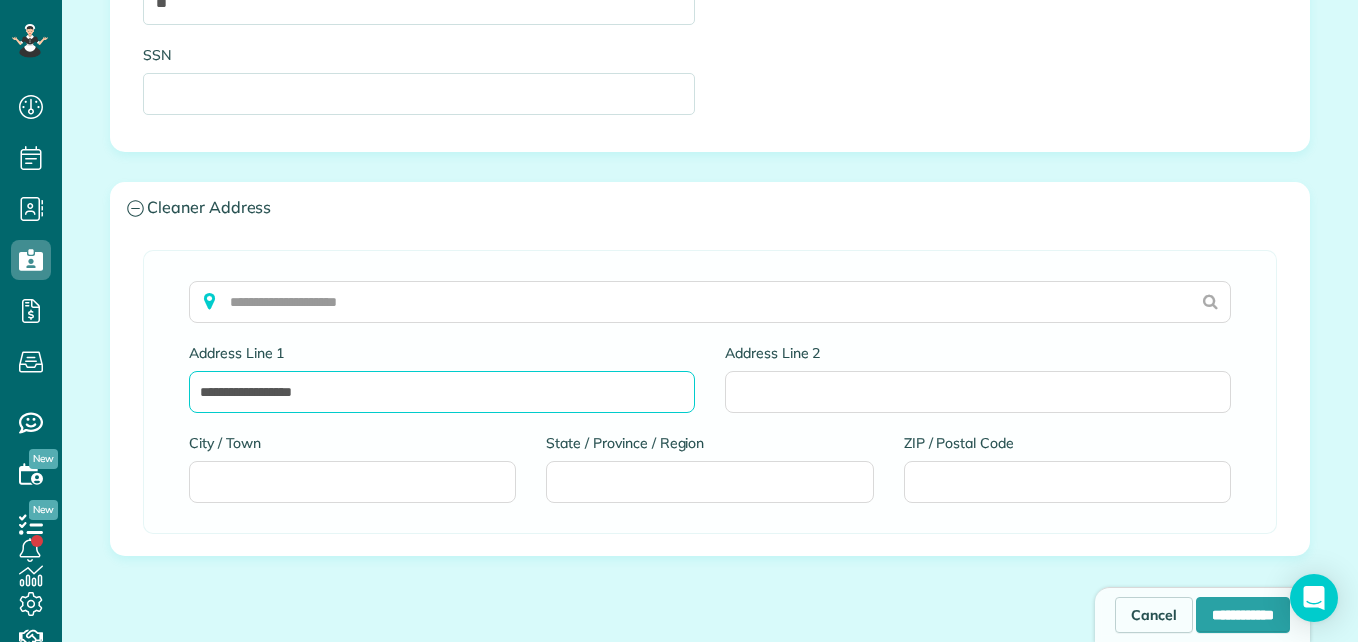type on "**********" 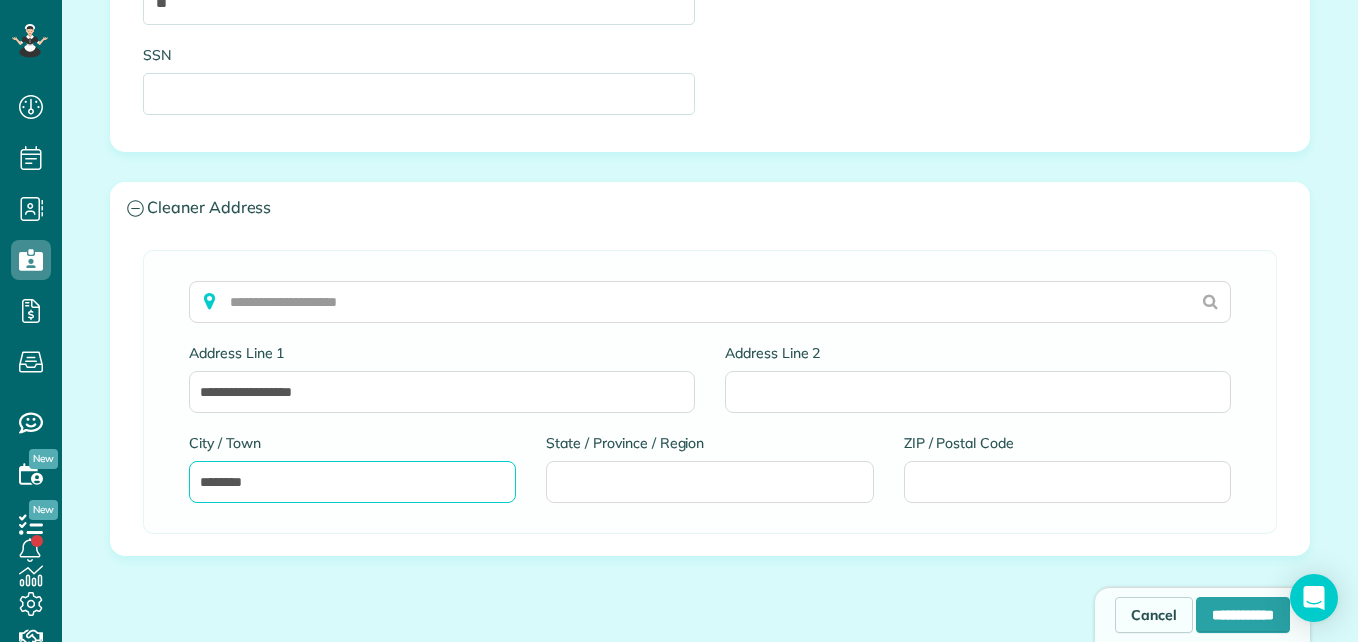type on "********" 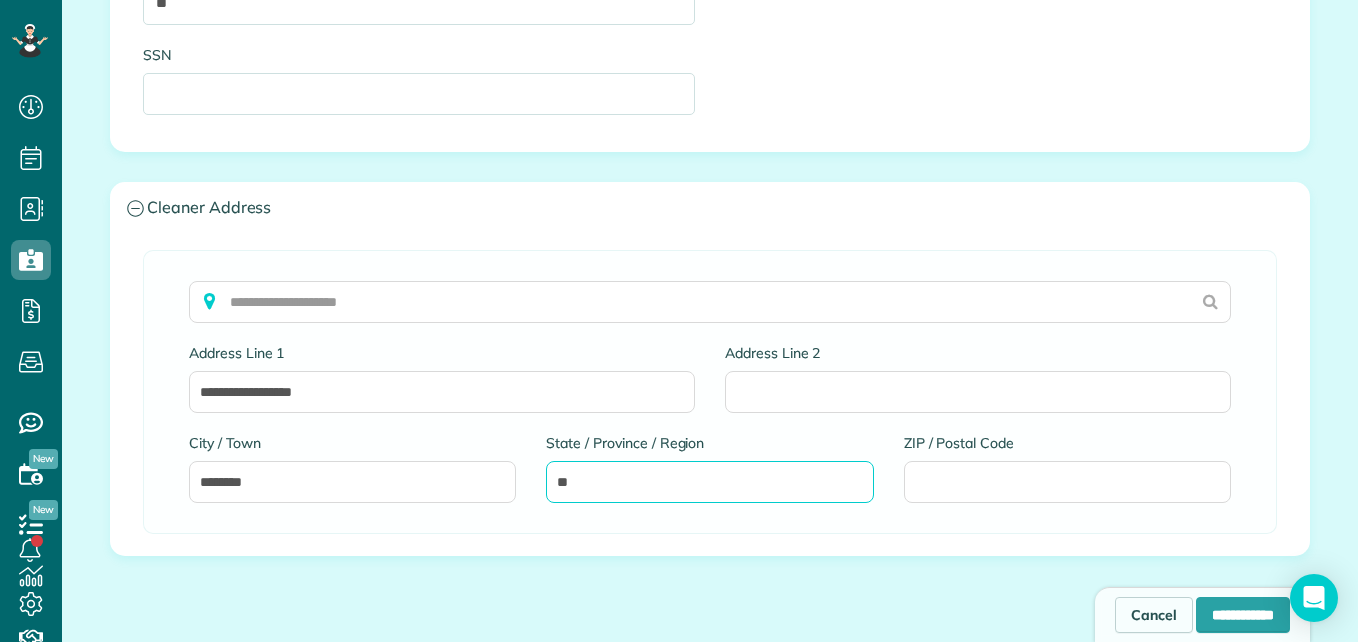 type on "**" 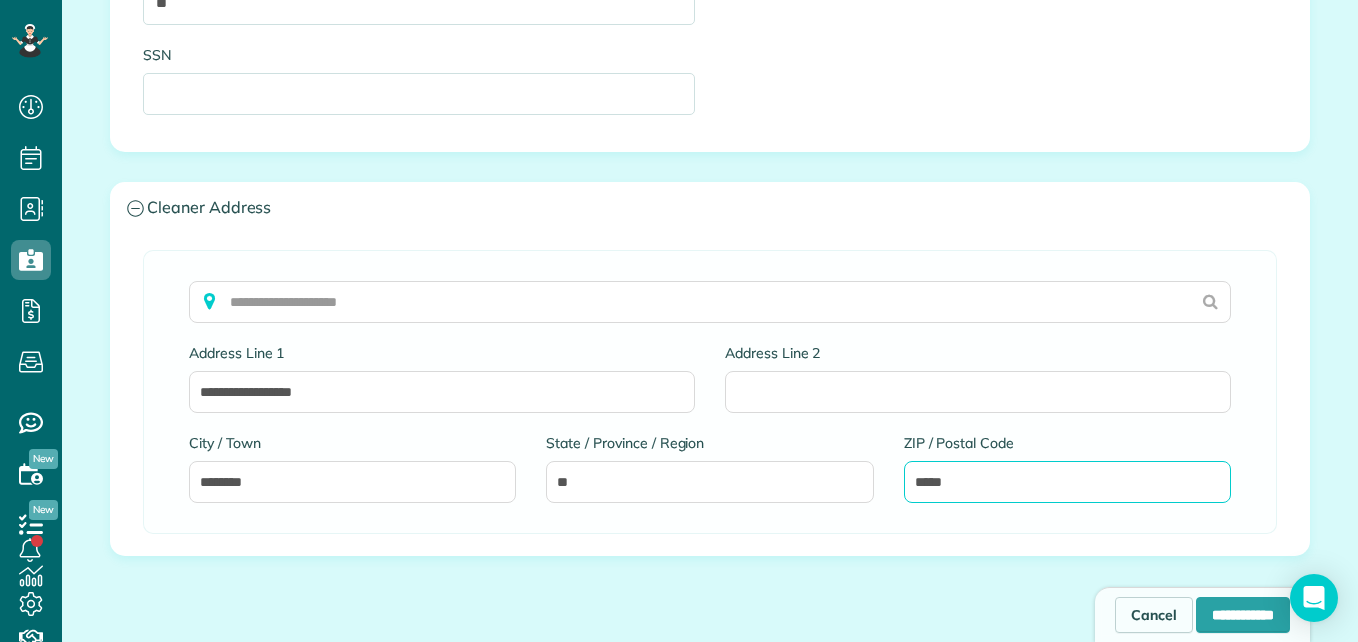 type on "*****" 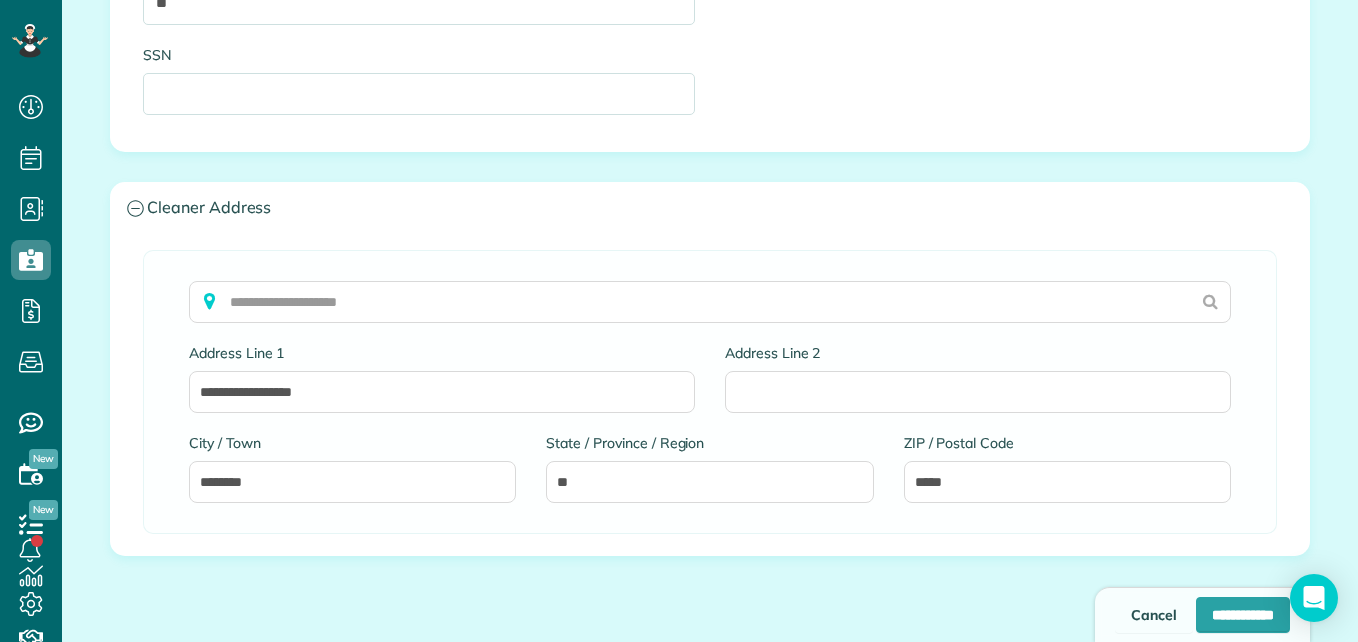 scroll, scrollTop: 2323, scrollLeft: 0, axis: vertical 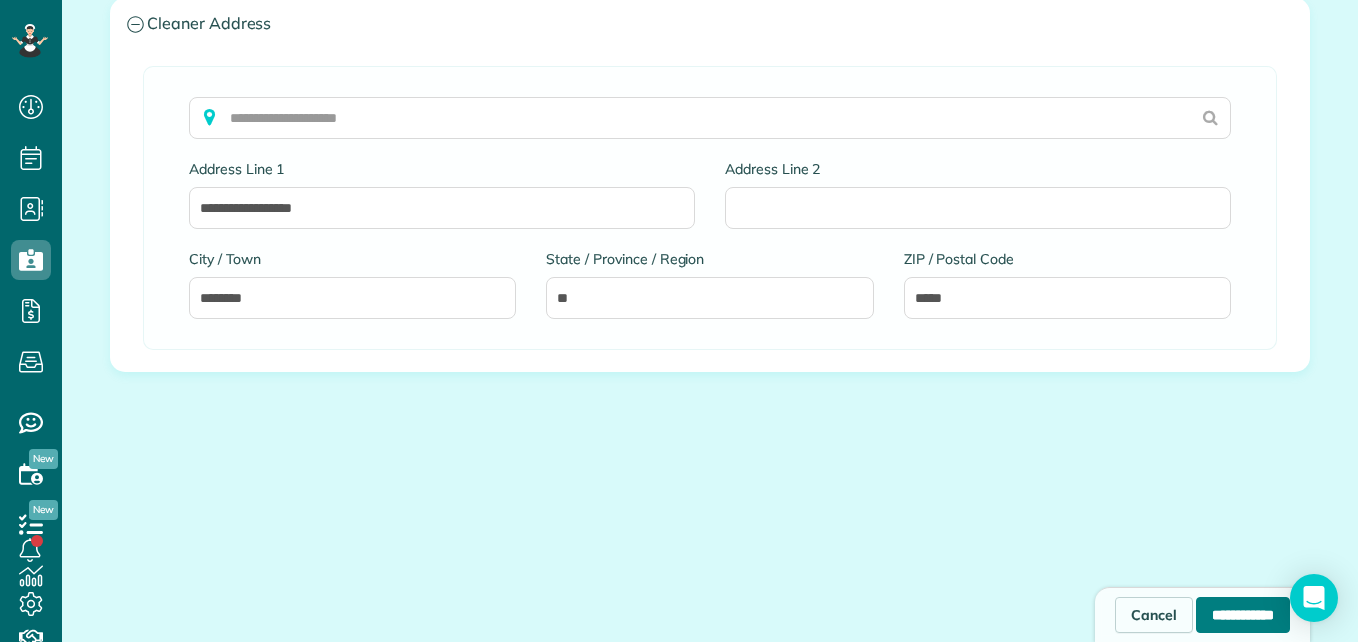click on "**********" at bounding box center [1243, 615] 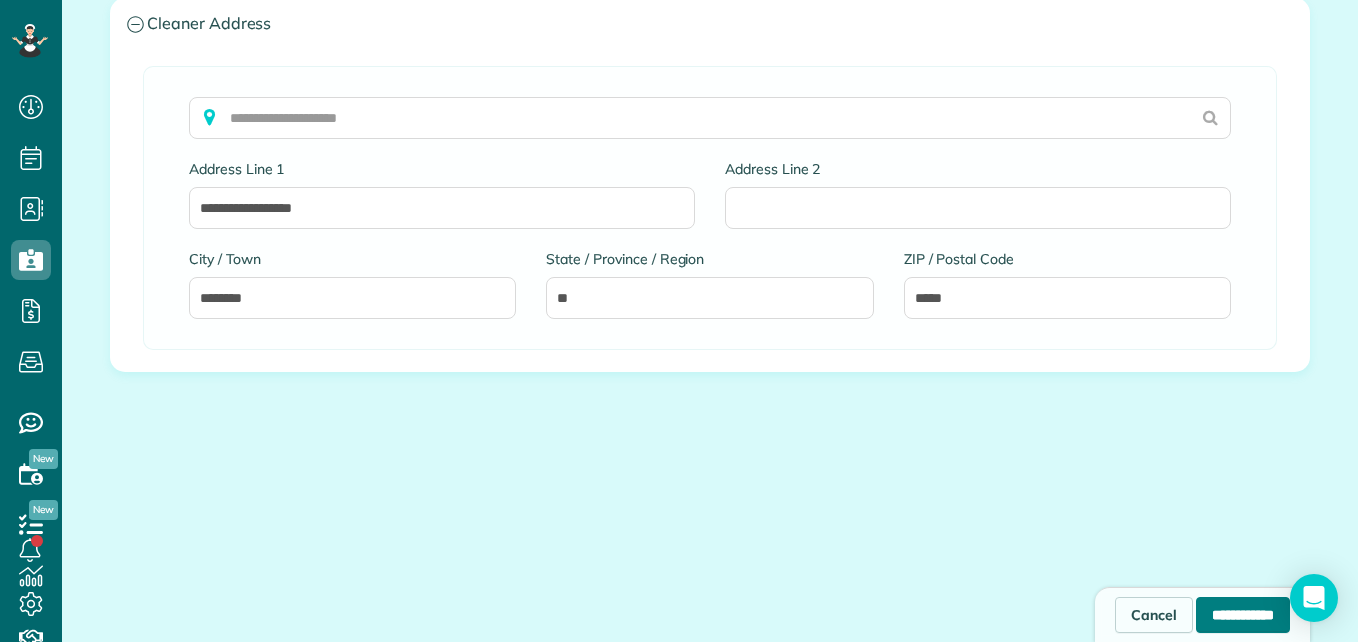 type on "**********" 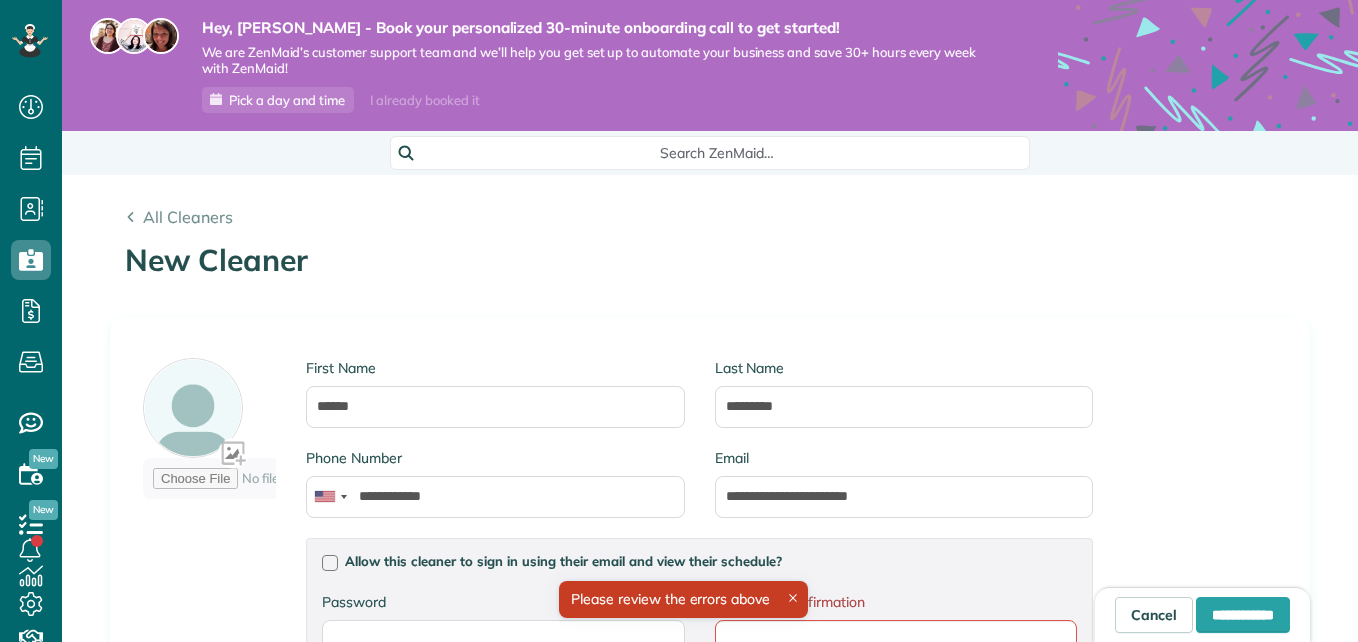 scroll, scrollTop: 0, scrollLeft: 0, axis: both 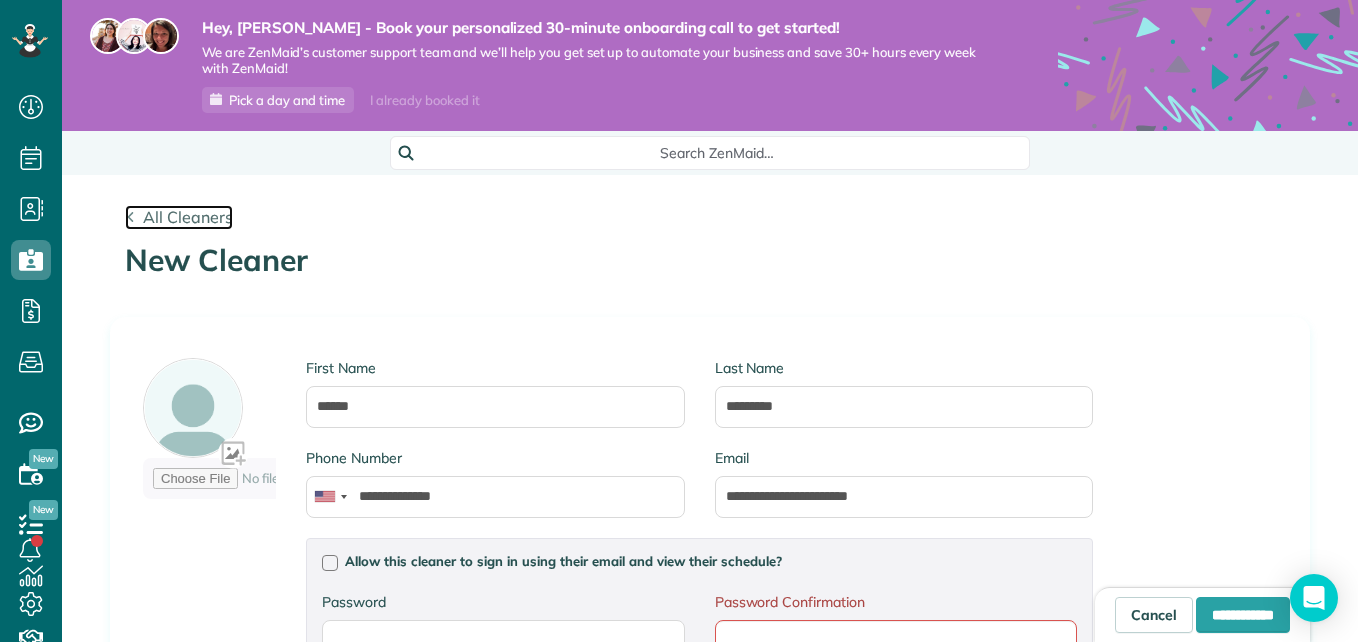 click on "All Cleaners" at bounding box center [188, 217] 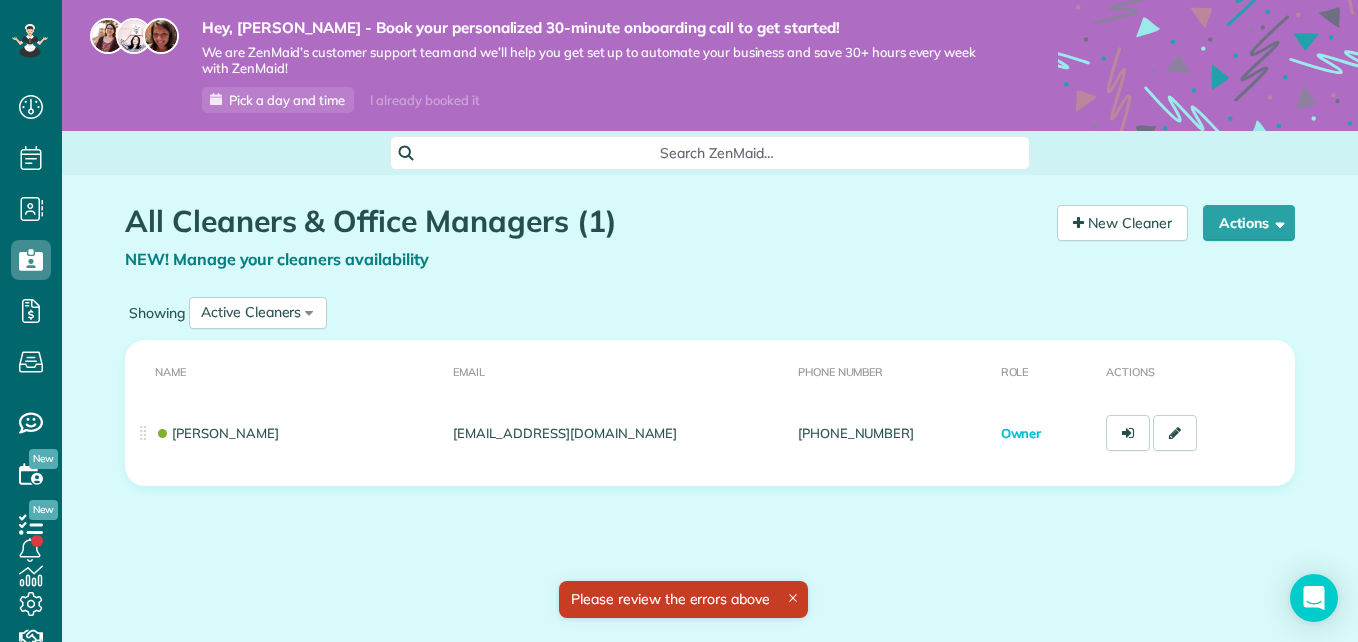 scroll, scrollTop: 0, scrollLeft: 0, axis: both 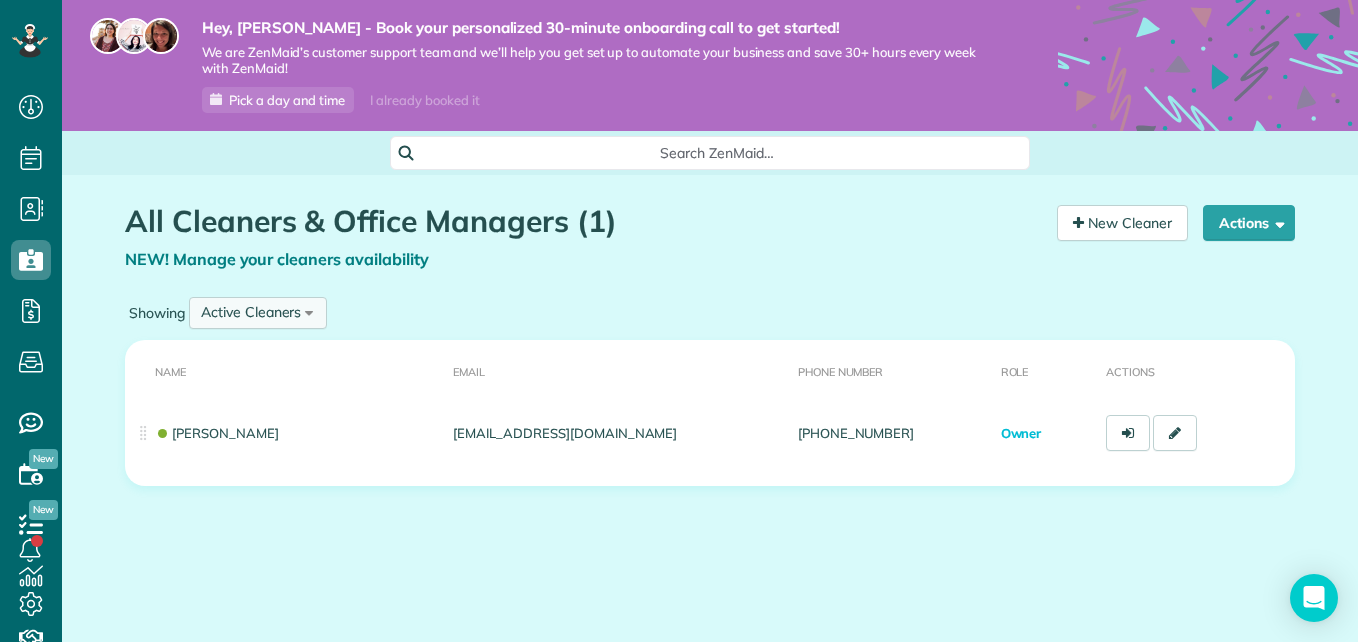 click on "Active Cleaners
All Cleaners
Active Cleaners
Inactive Cleaners" at bounding box center (258, 313) 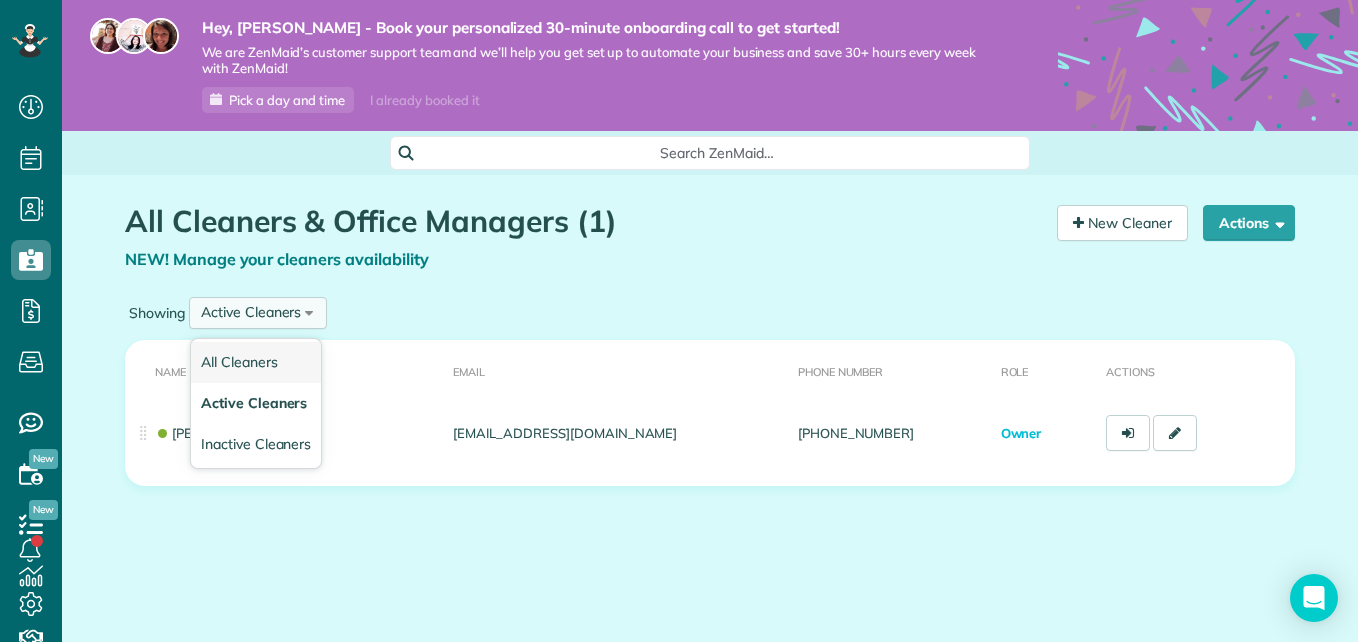 click on "All Cleaners" at bounding box center (239, 362) 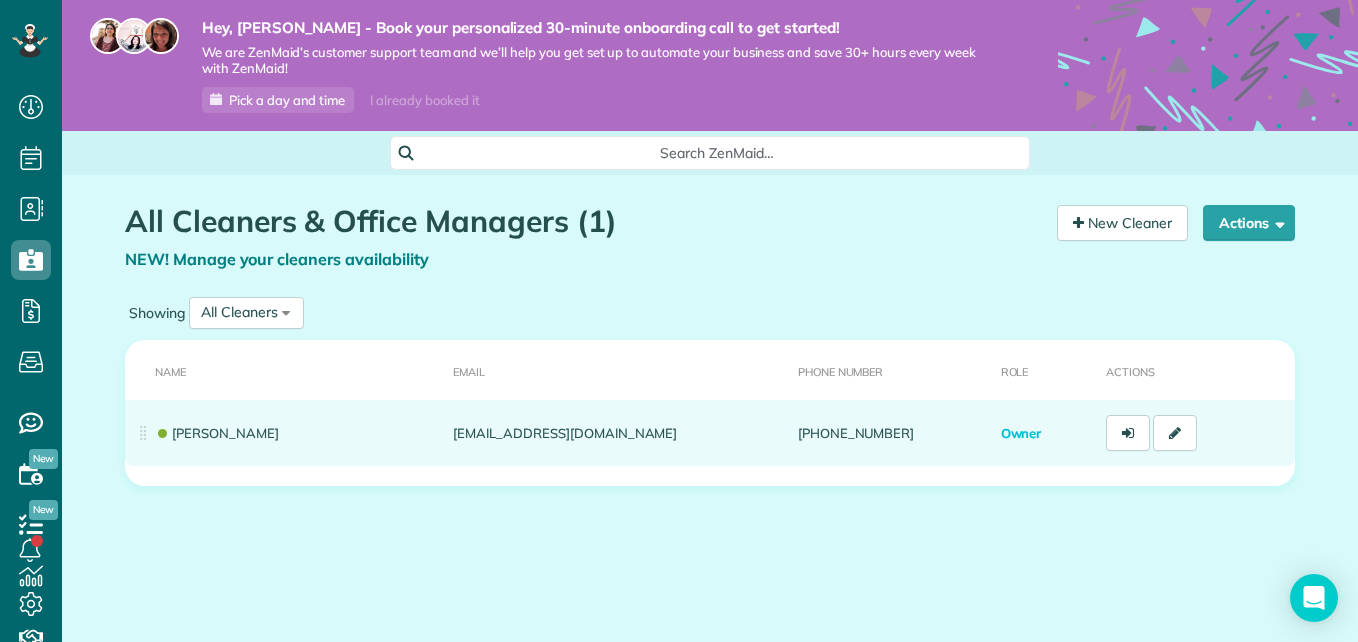 scroll, scrollTop: 0, scrollLeft: 0, axis: both 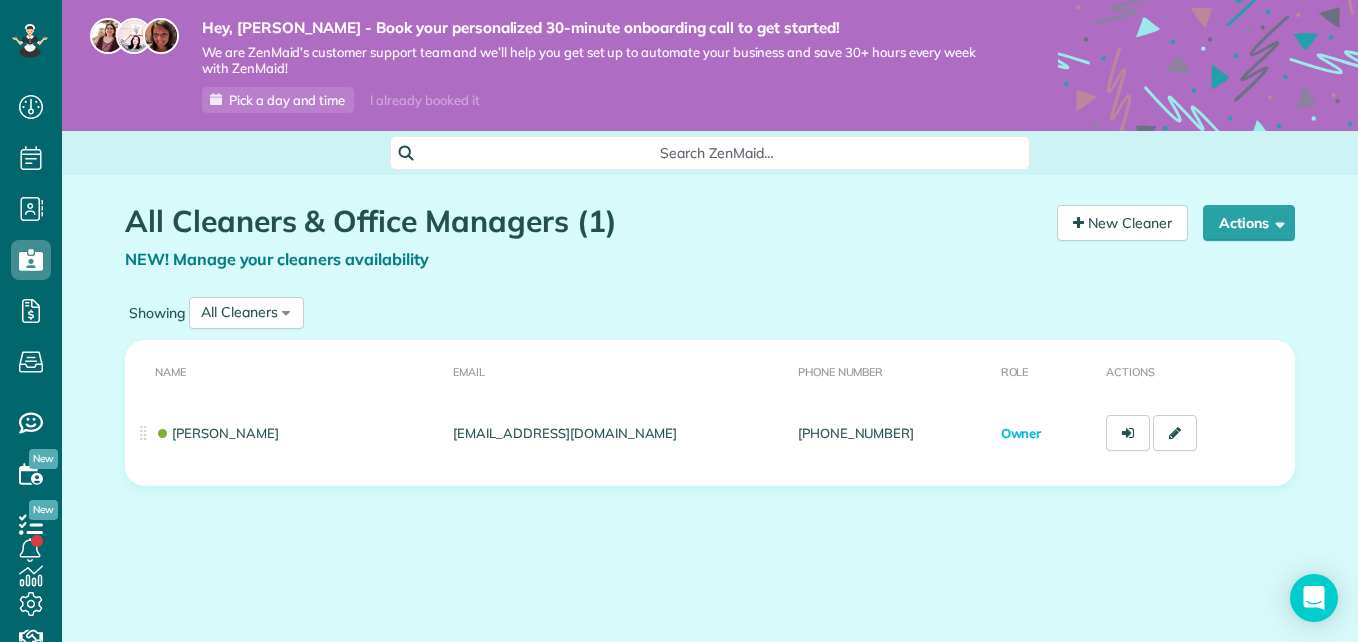 click on "Search ZenMaid…" at bounding box center (717, 153) 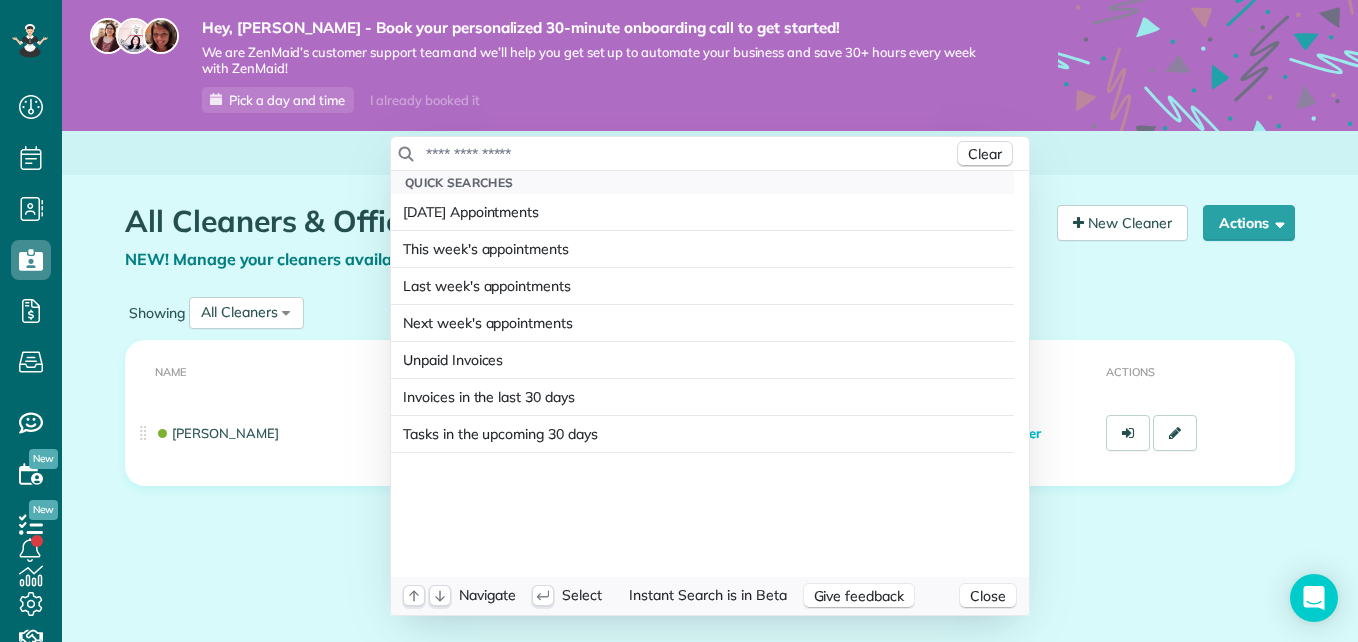 click on "Dashboard
Scheduling
Calendar View
List View
Dispatch View - Weekly scheduling (Beta)" at bounding box center (679, 321) 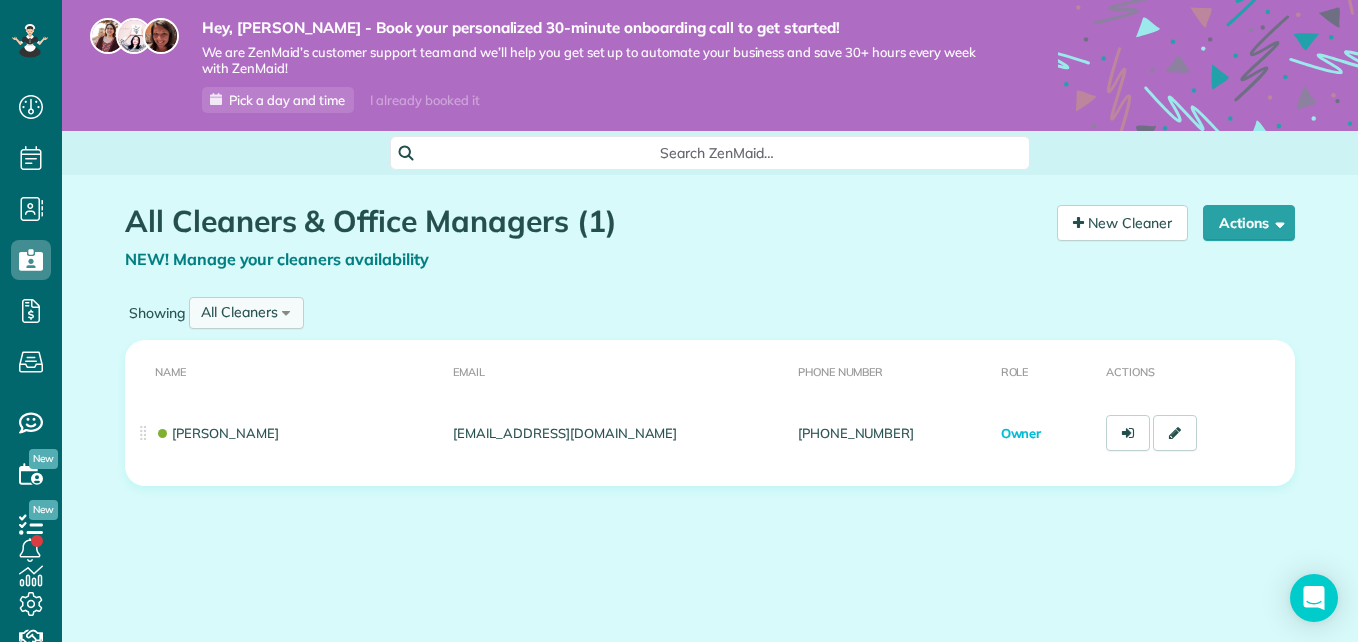 click on "All Cleaners
All Cleaners
Active Cleaners
Inactive Cleaners" at bounding box center (246, 313) 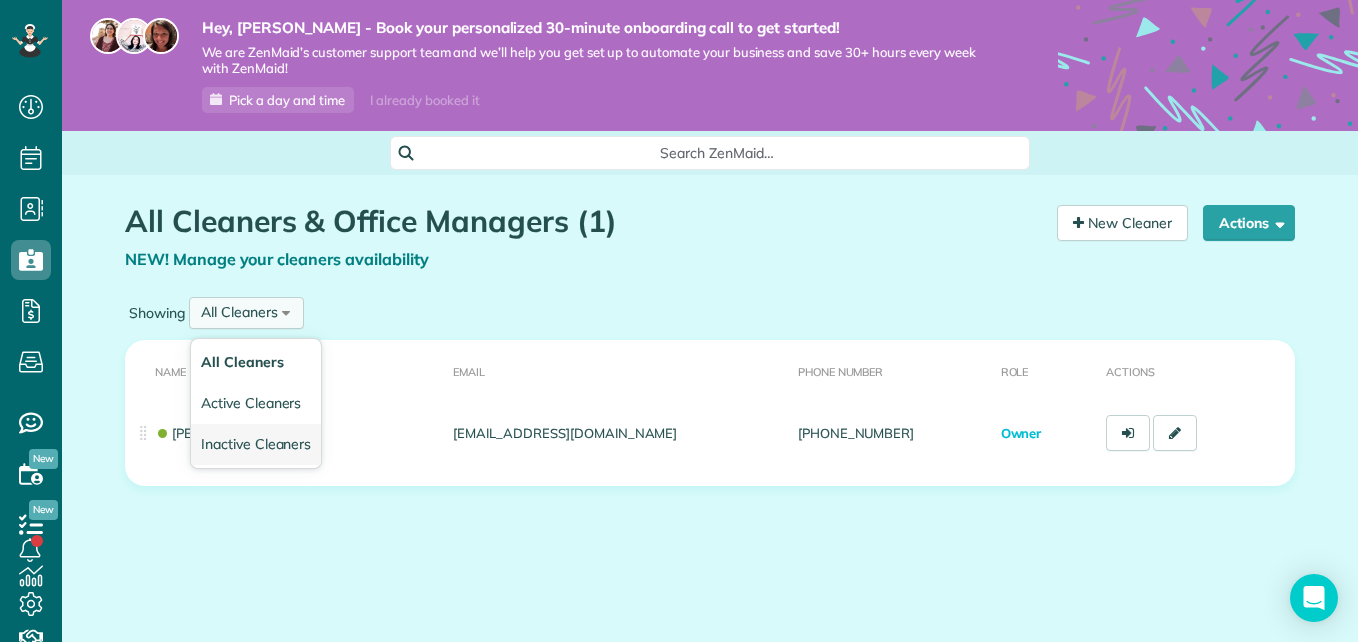 click on "Inactive Cleaners" at bounding box center [256, 444] 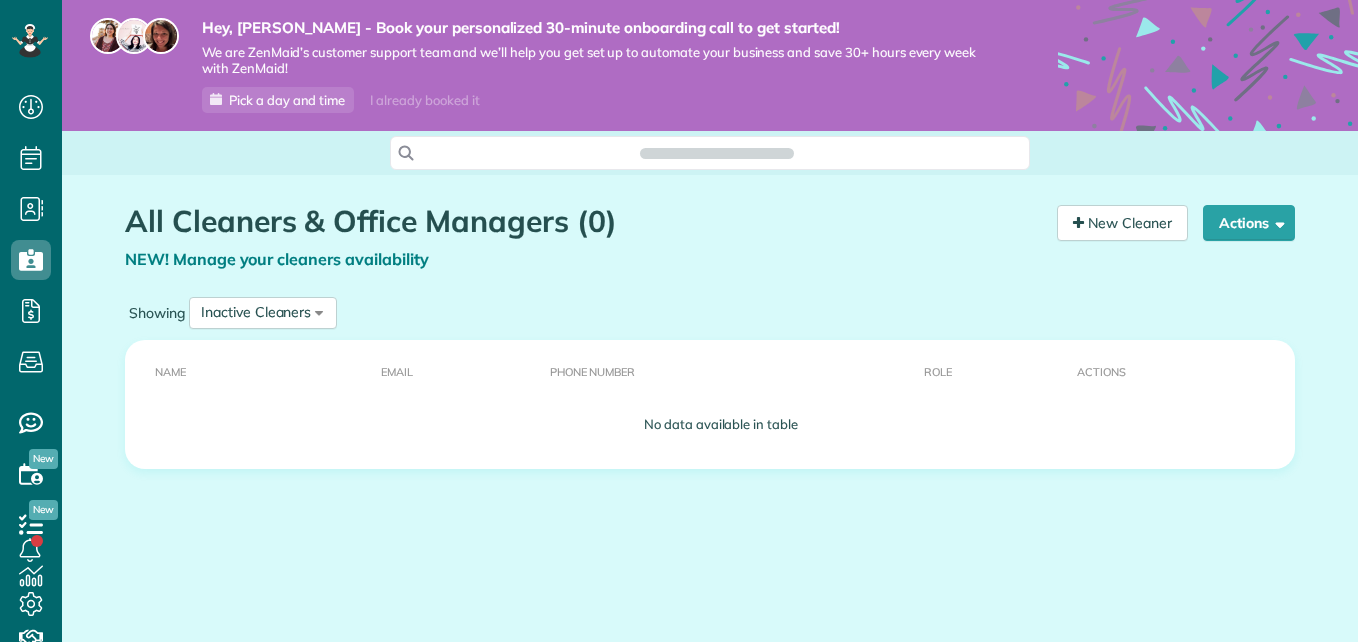 scroll, scrollTop: 0, scrollLeft: 0, axis: both 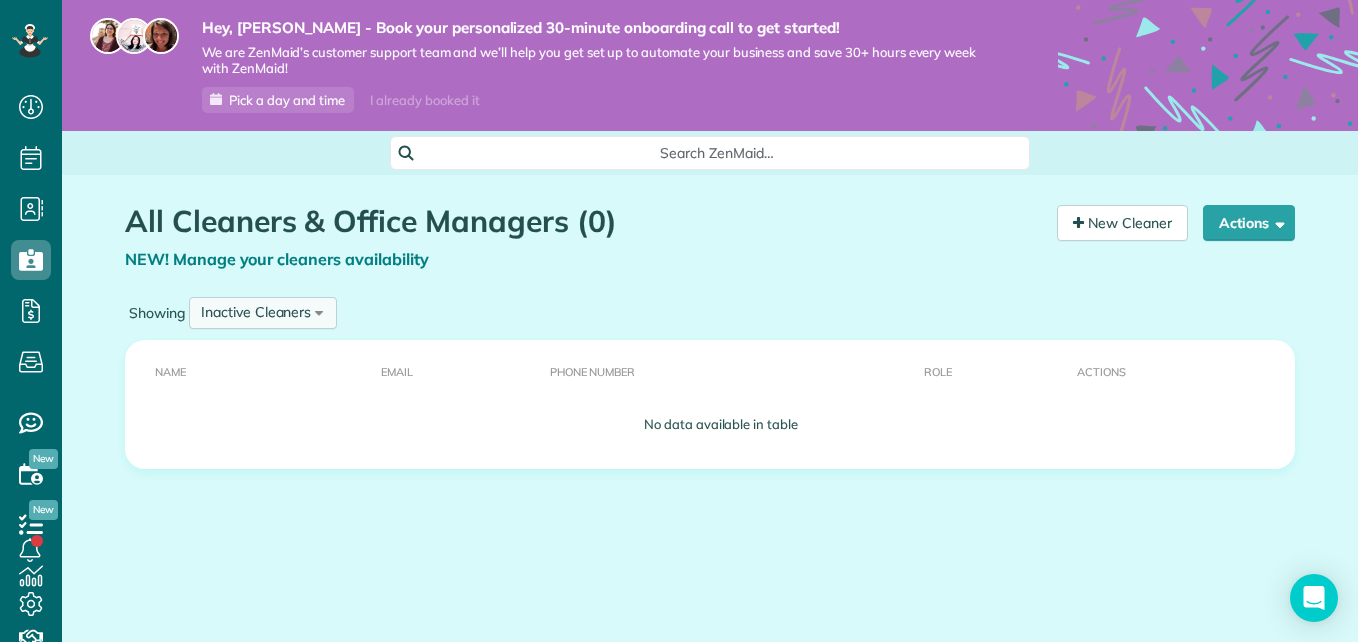 click on "Inactive Cleaners
All Cleaners
Active Cleaners
Inactive Cleaners" at bounding box center [263, 313] 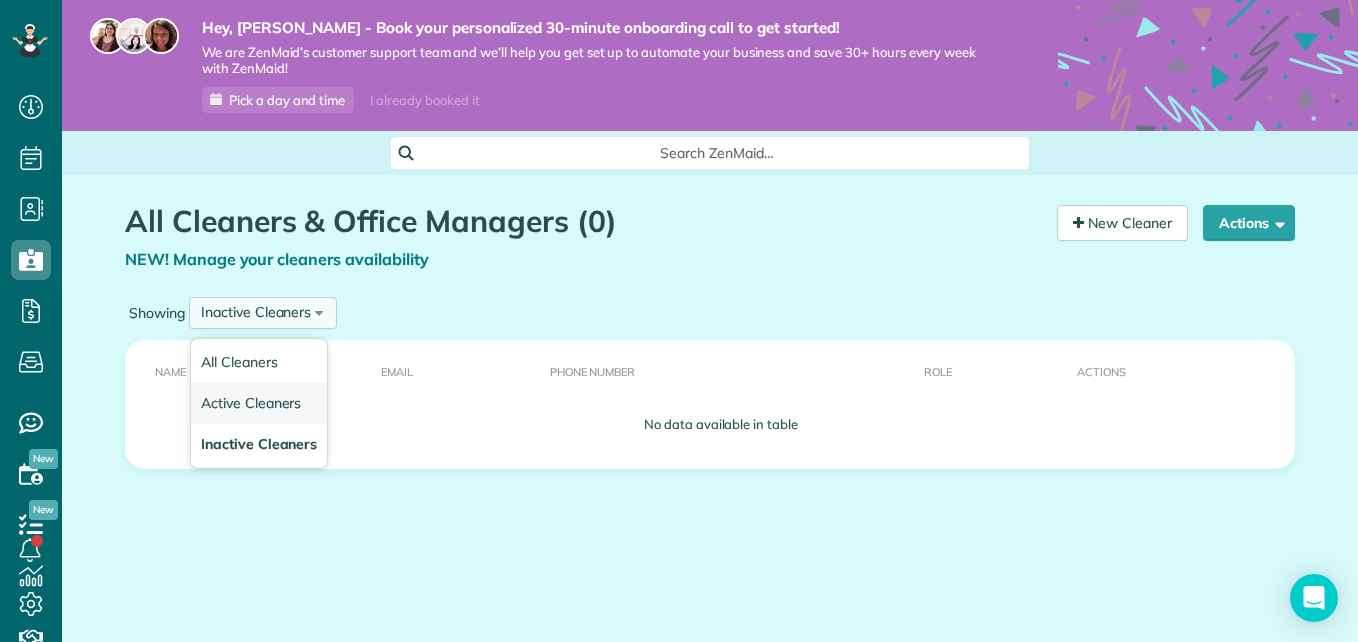 click on "Active Cleaners" at bounding box center (251, 403) 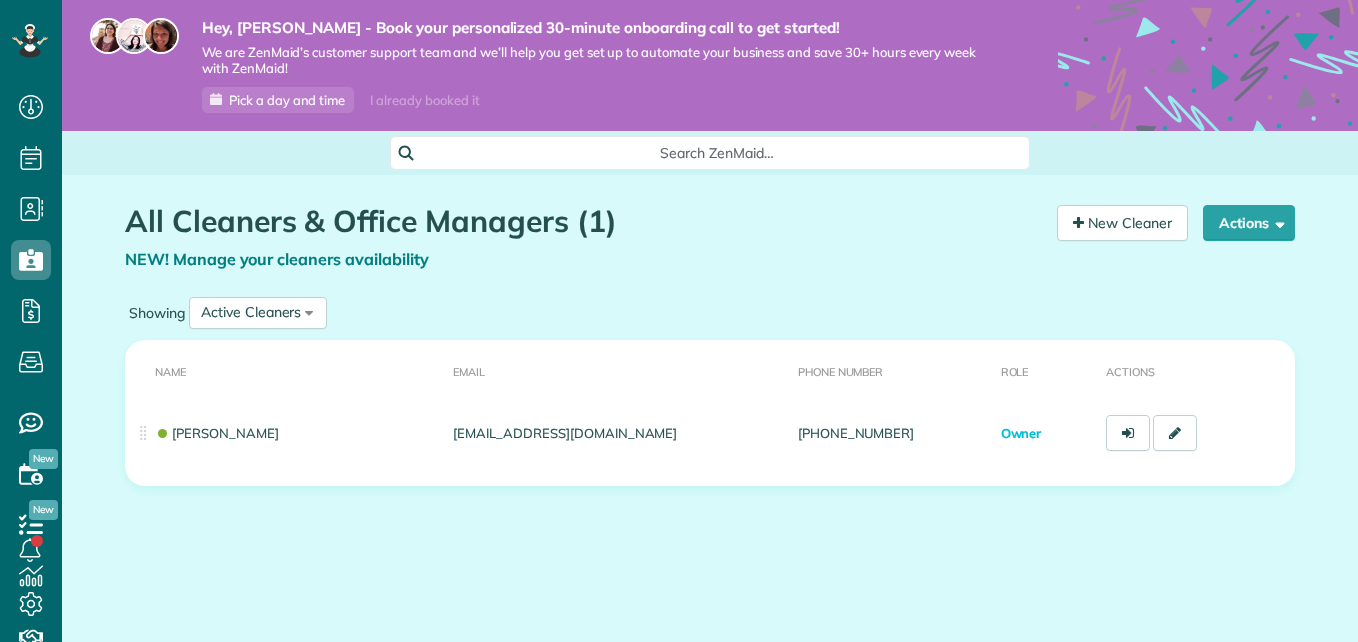 scroll, scrollTop: 0, scrollLeft: 0, axis: both 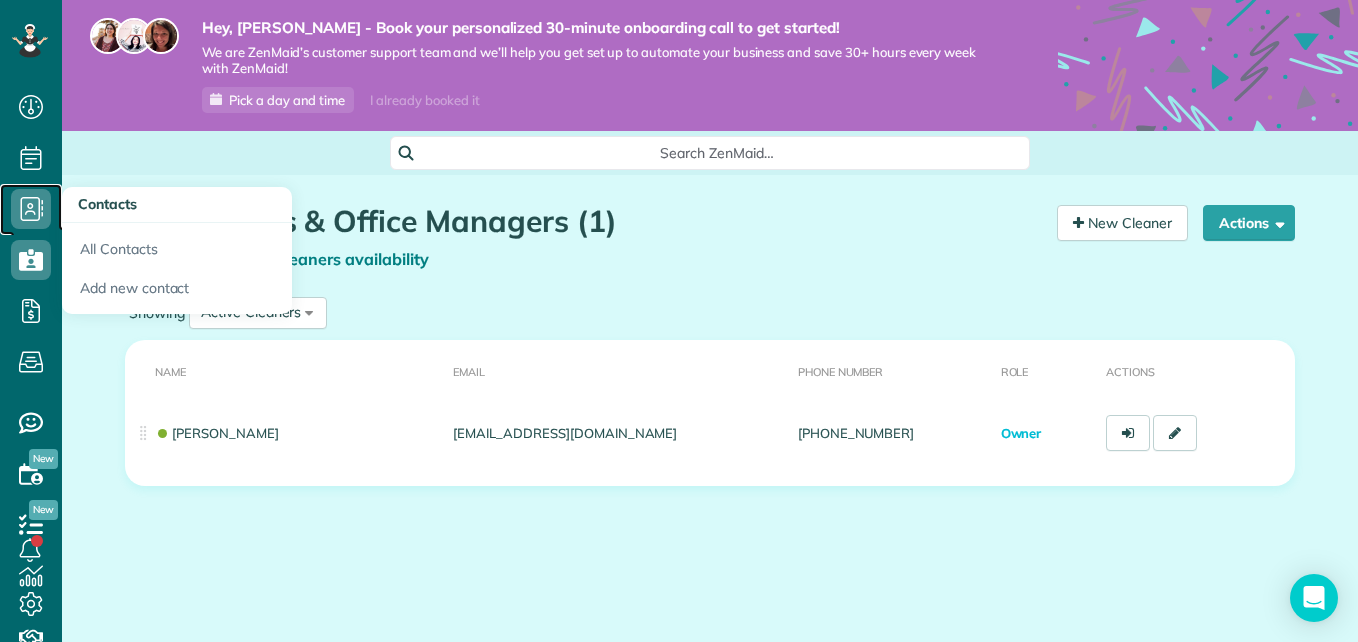 click 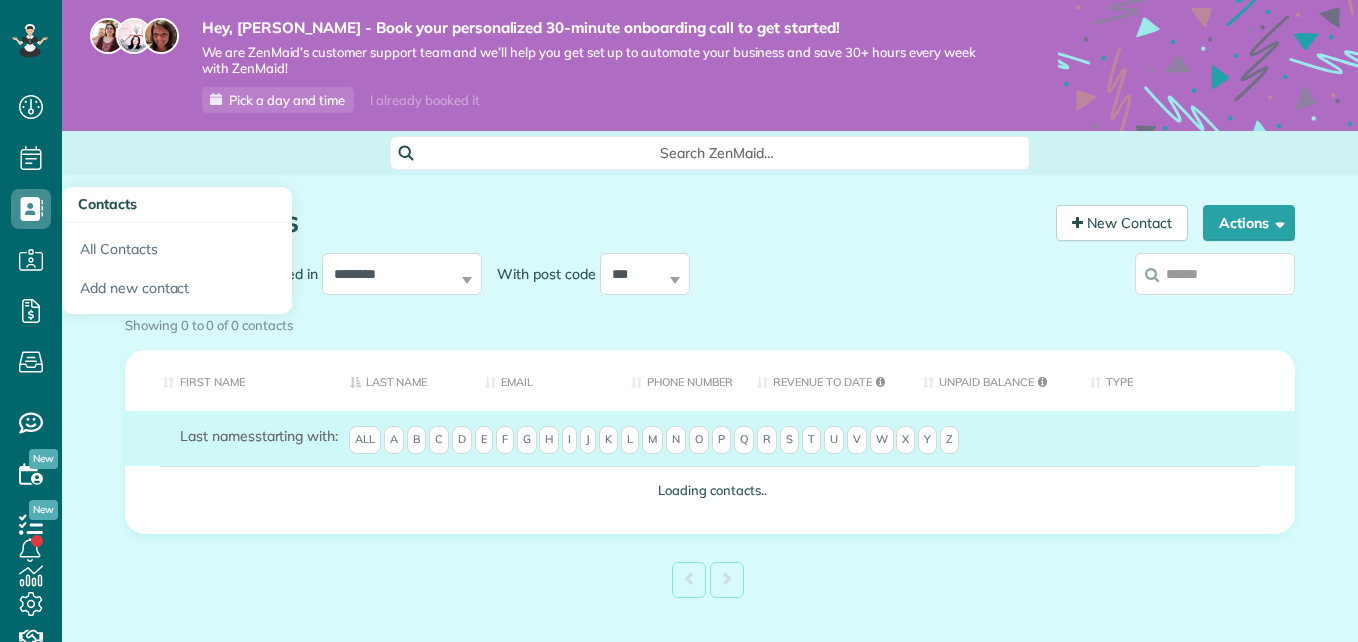 scroll, scrollTop: 0, scrollLeft: 0, axis: both 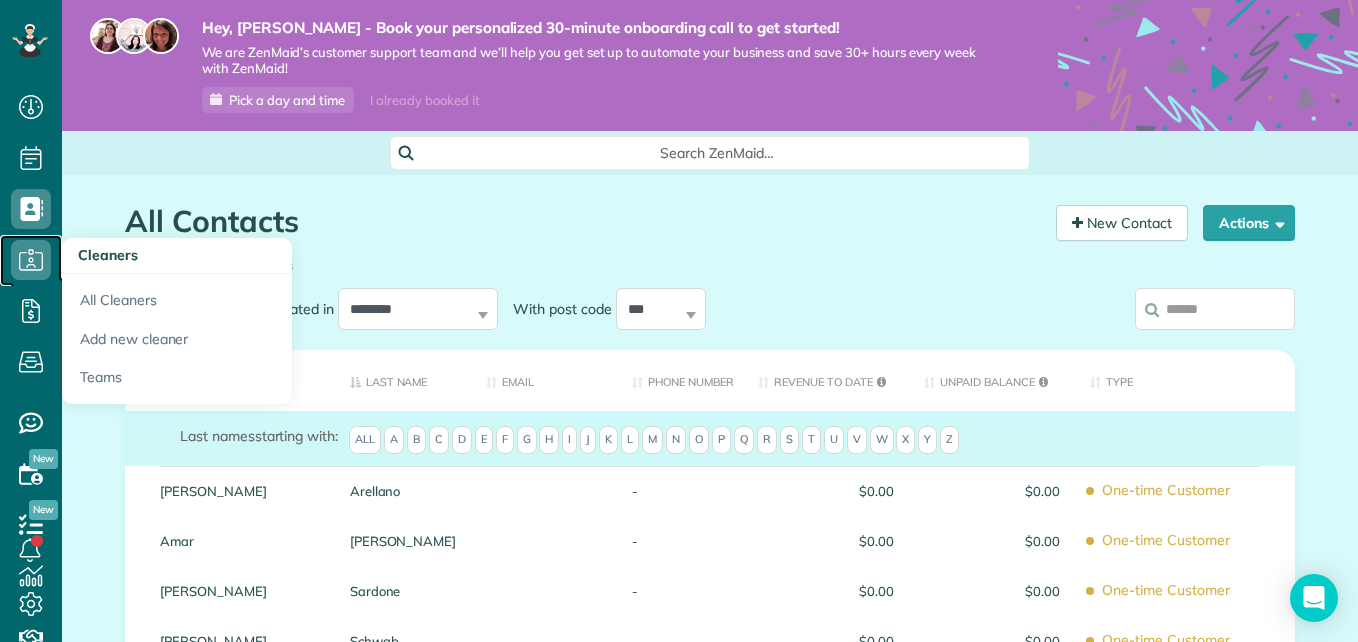 click 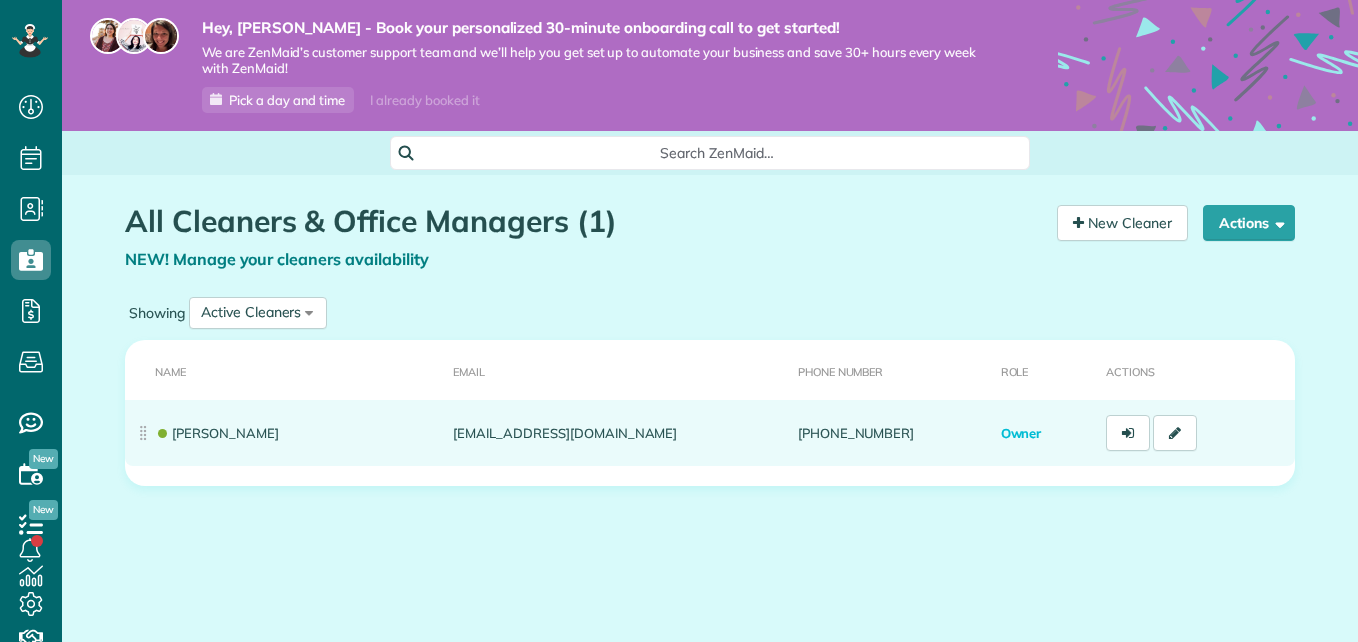 scroll, scrollTop: 0, scrollLeft: 0, axis: both 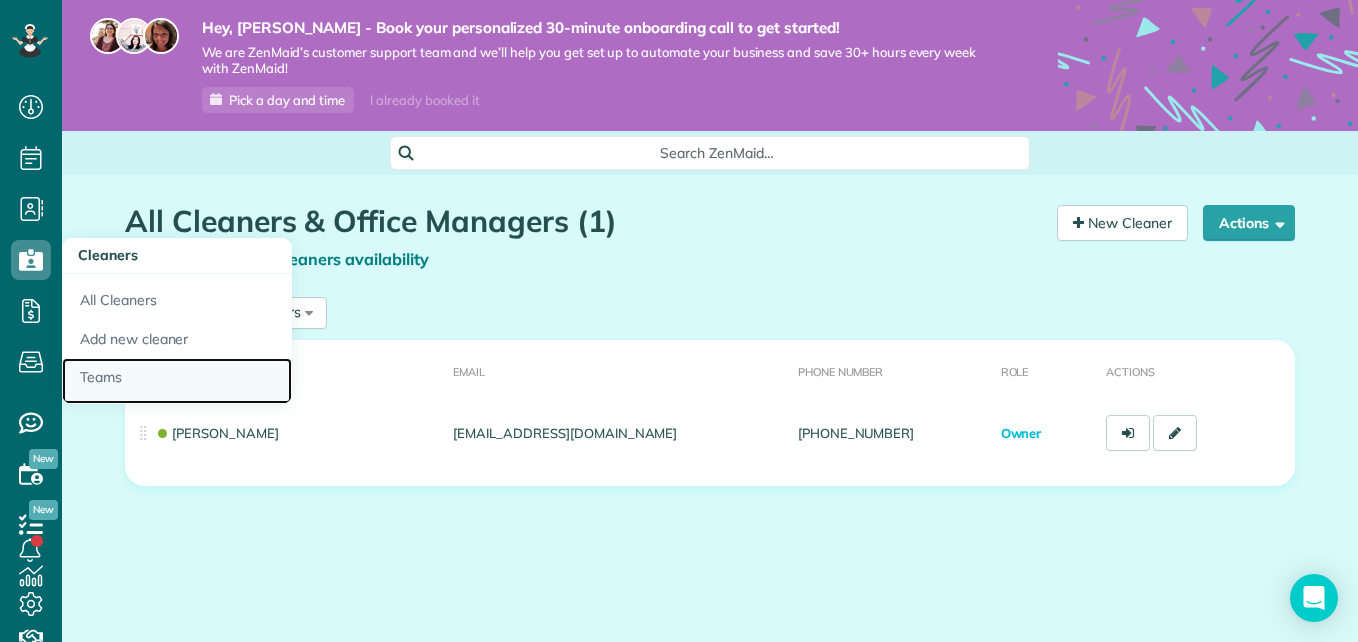 click on "Teams" at bounding box center (177, 381) 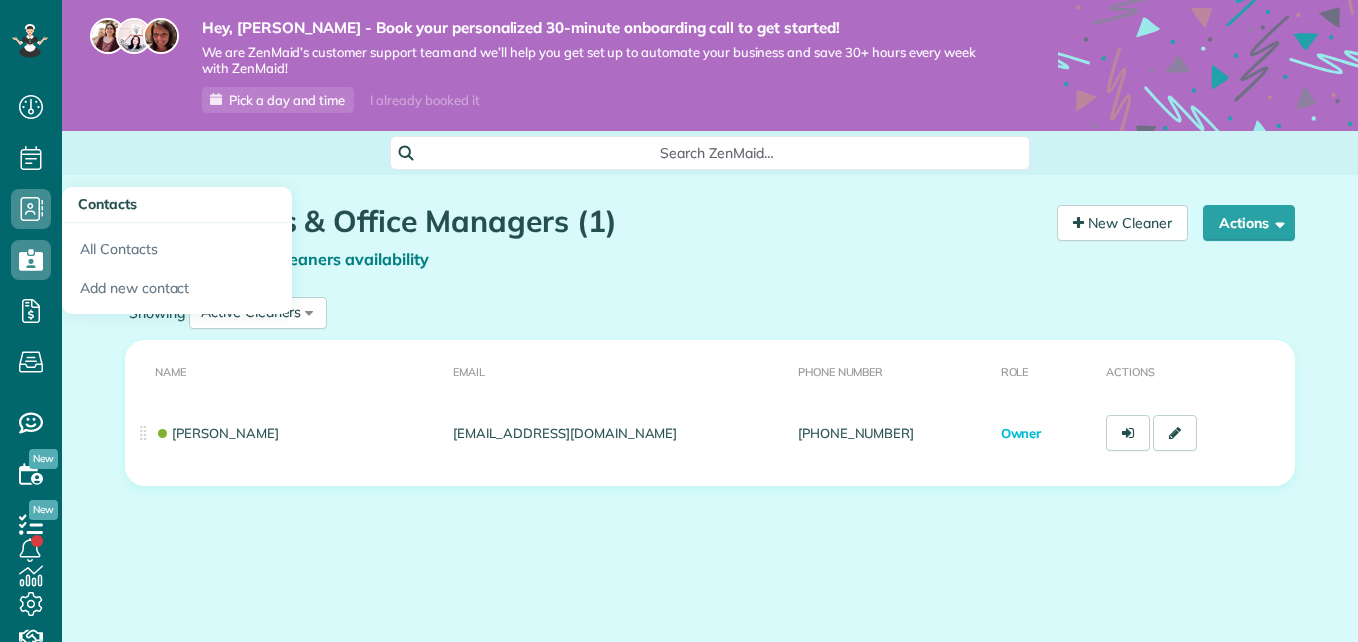 scroll, scrollTop: 0, scrollLeft: 0, axis: both 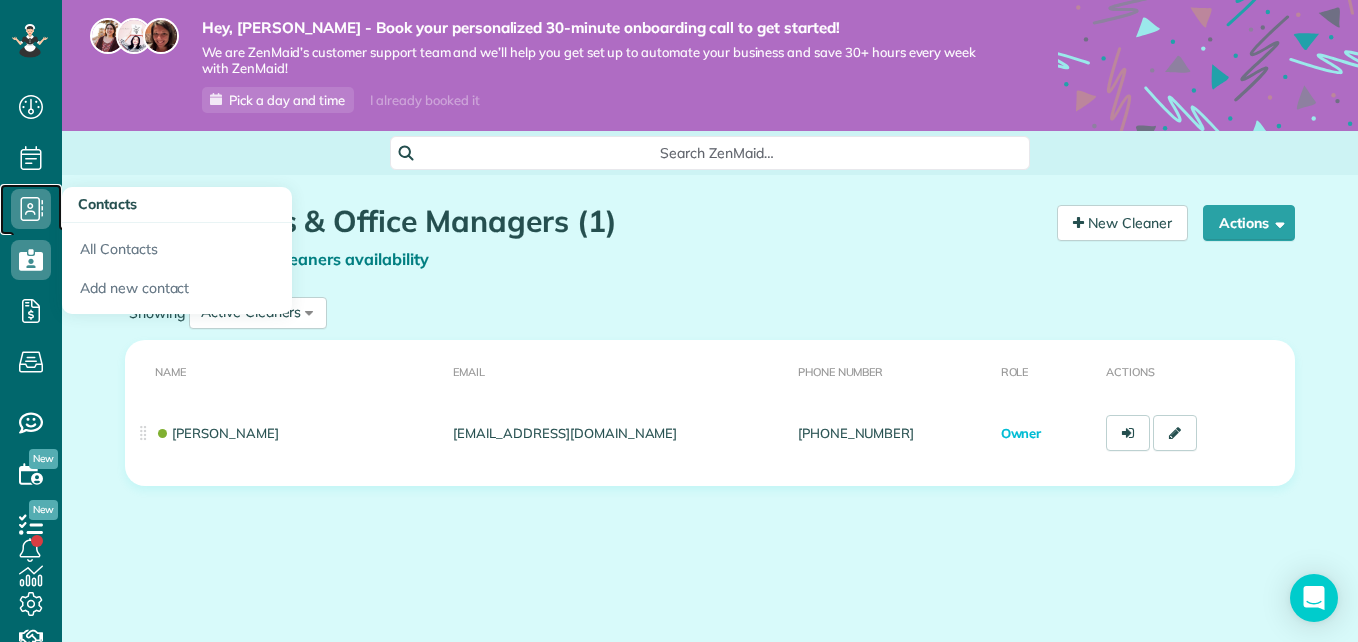 click 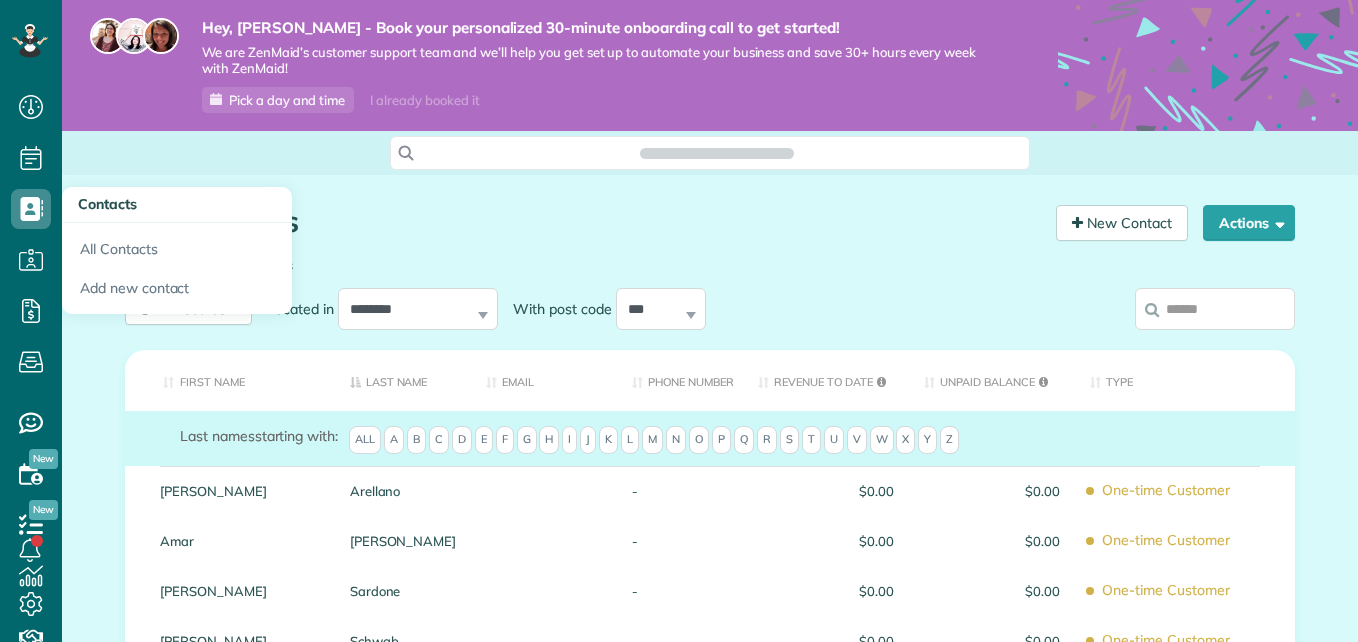 scroll, scrollTop: 0, scrollLeft: 0, axis: both 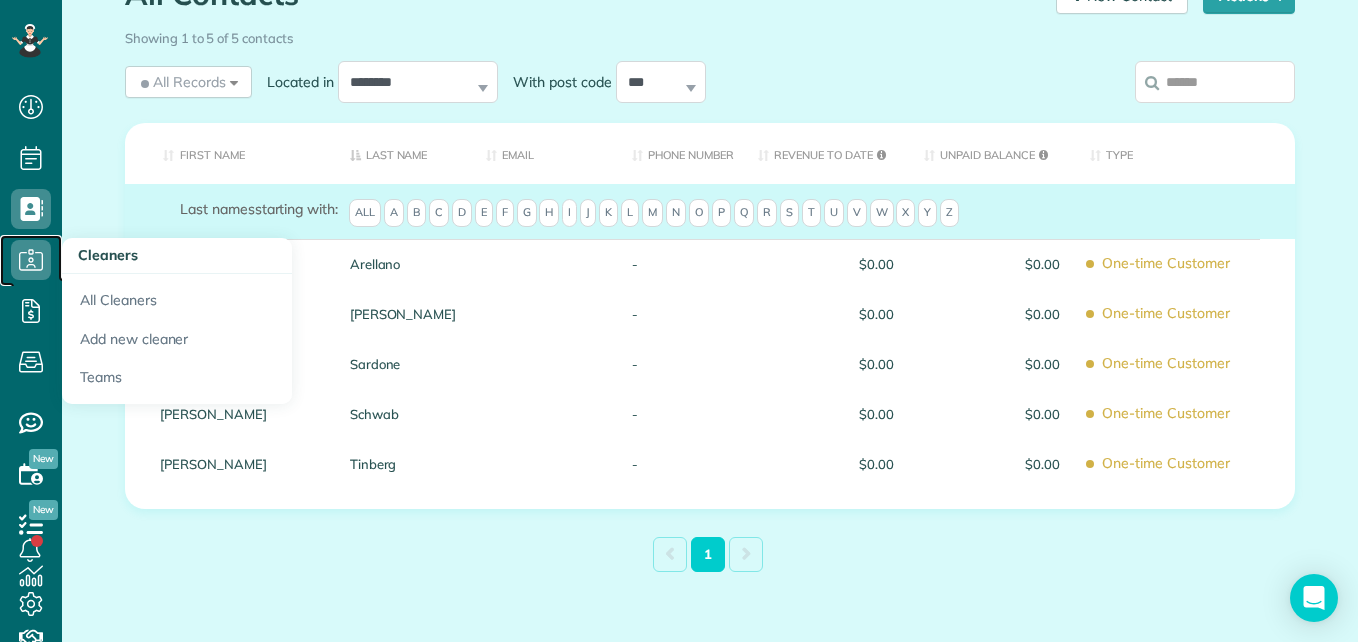 click 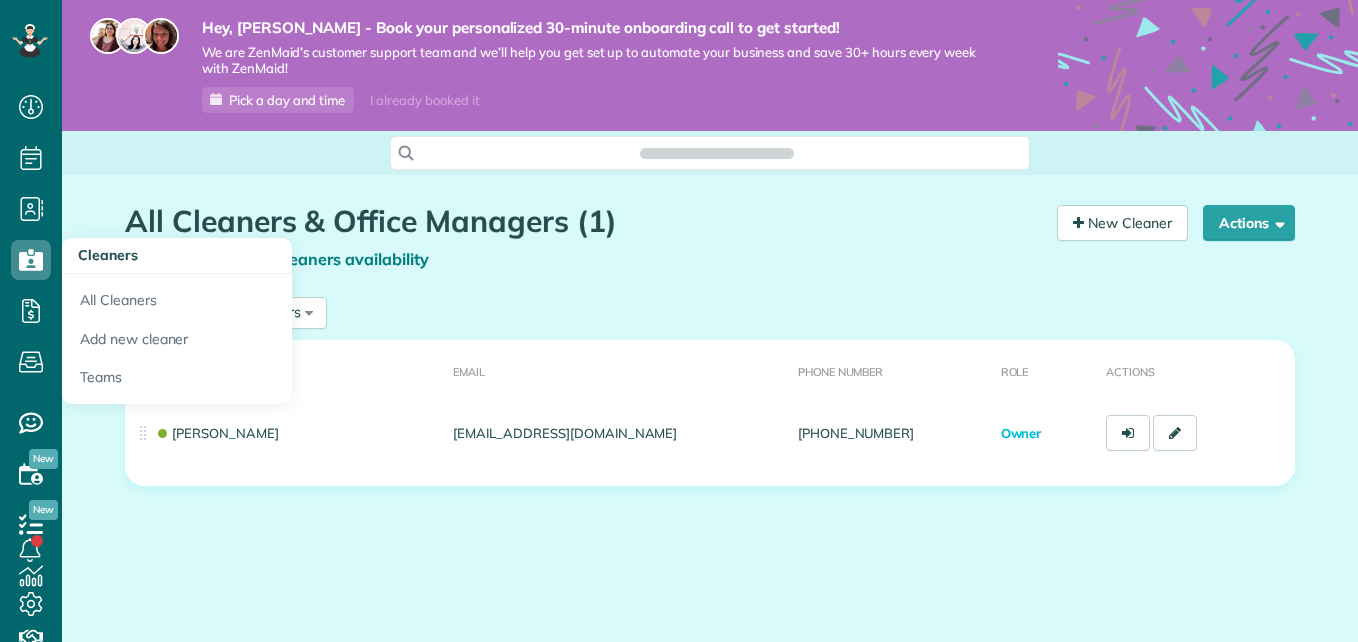 scroll, scrollTop: 0, scrollLeft: 0, axis: both 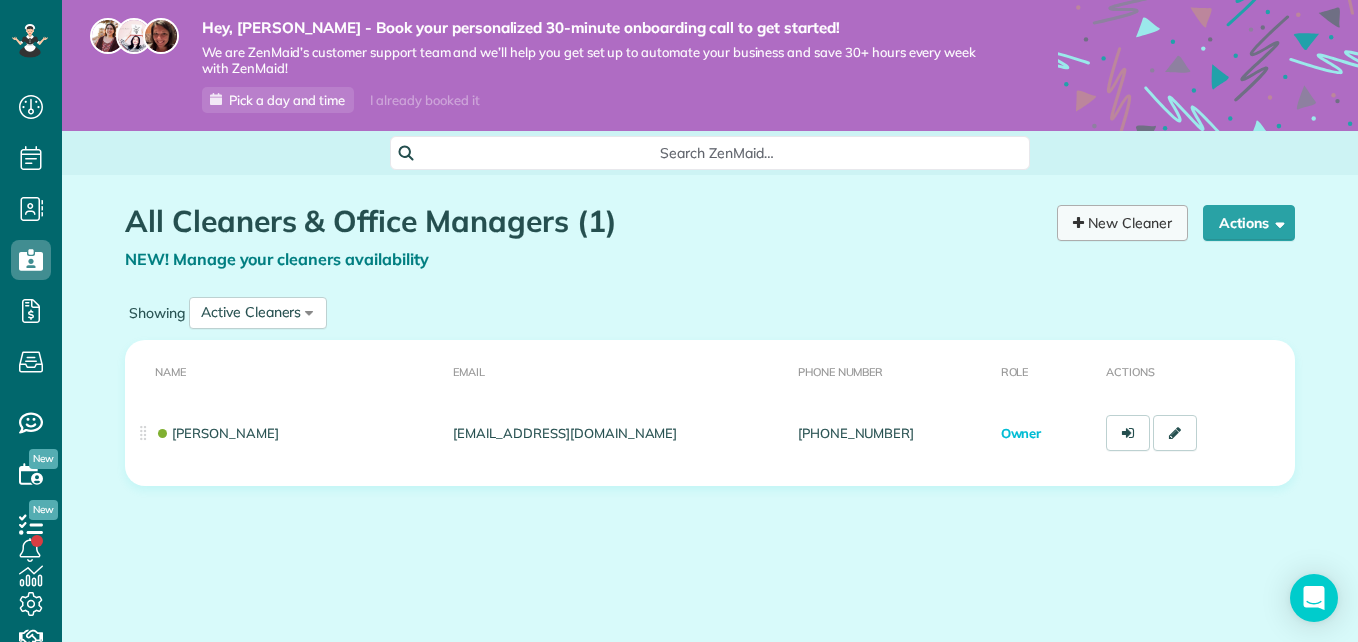 click on "New Cleaner" at bounding box center (1122, 223) 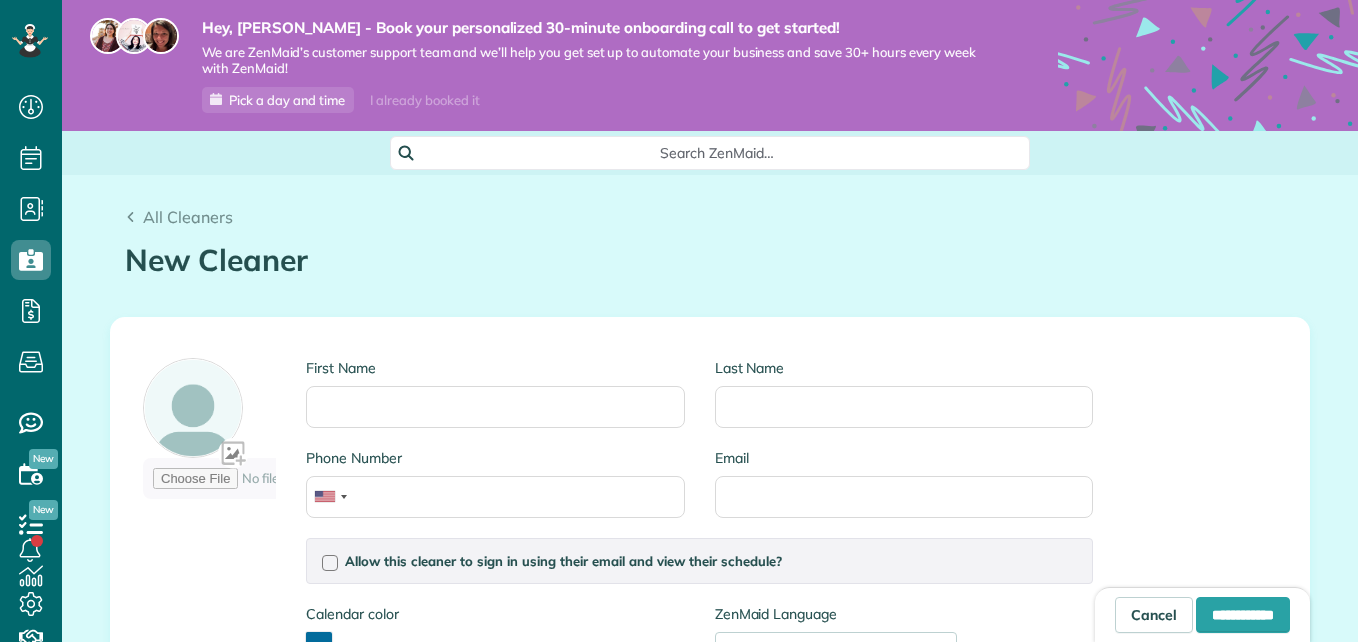 scroll, scrollTop: 0, scrollLeft: 0, axis: both 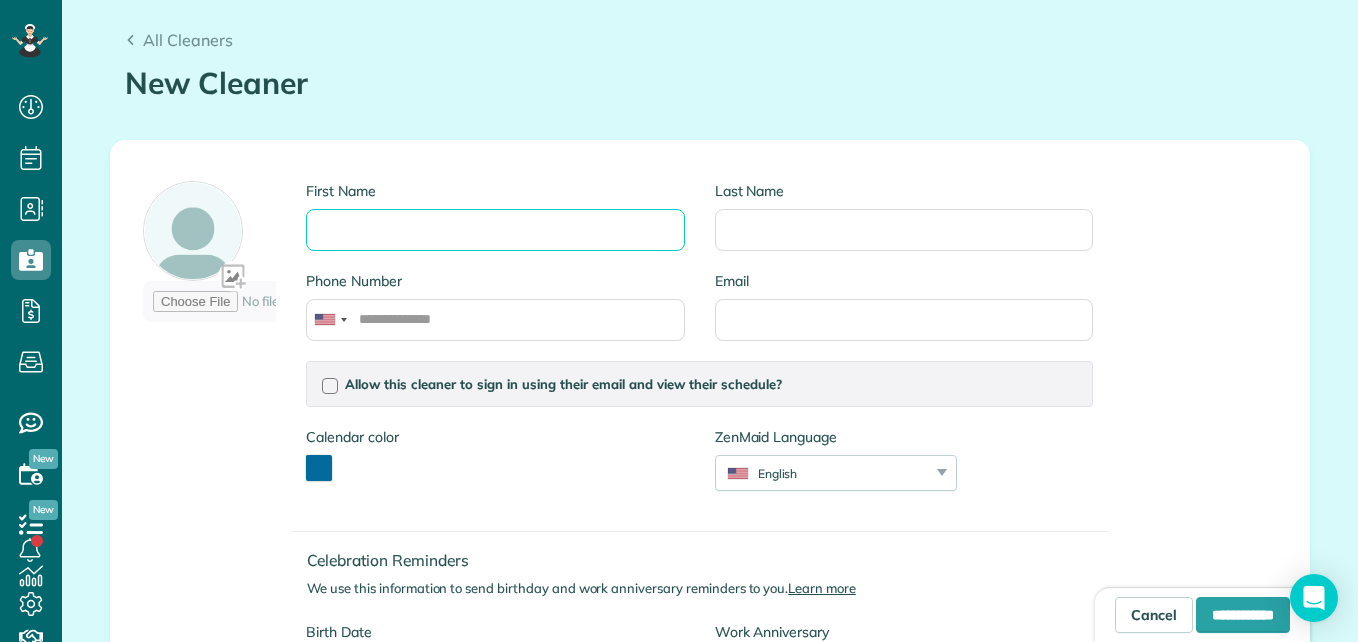 click on "First Name" at bounding box center [495, 230] 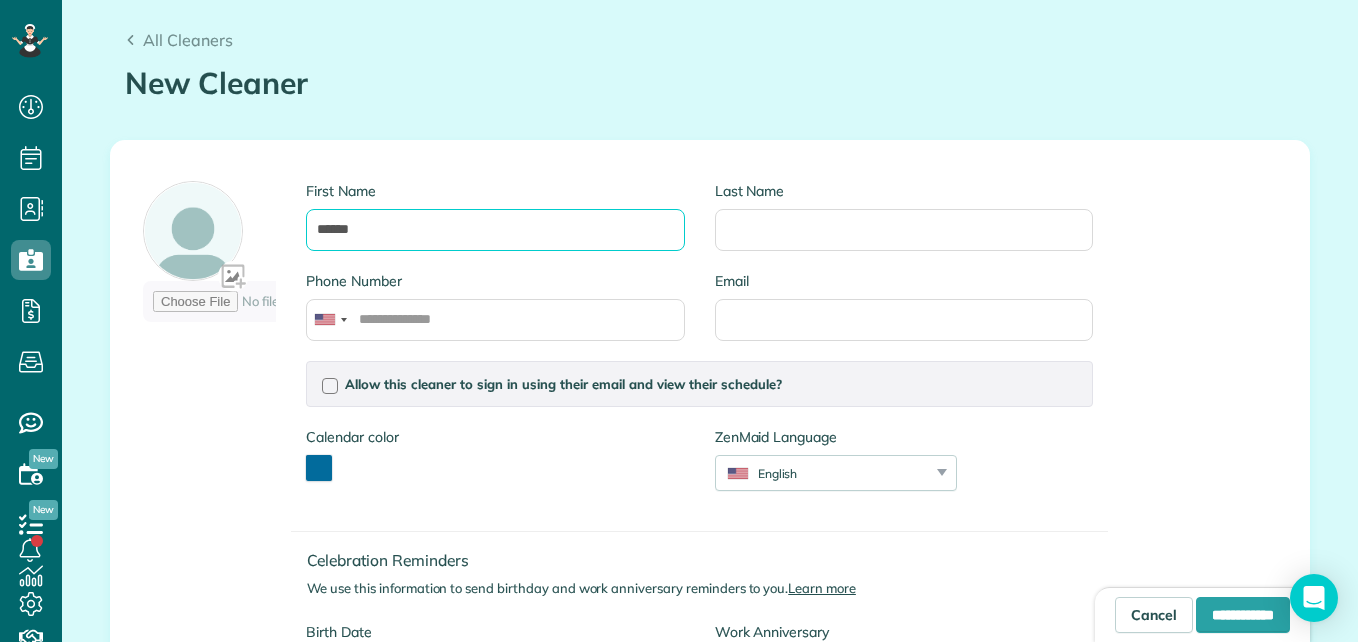 type on "******" 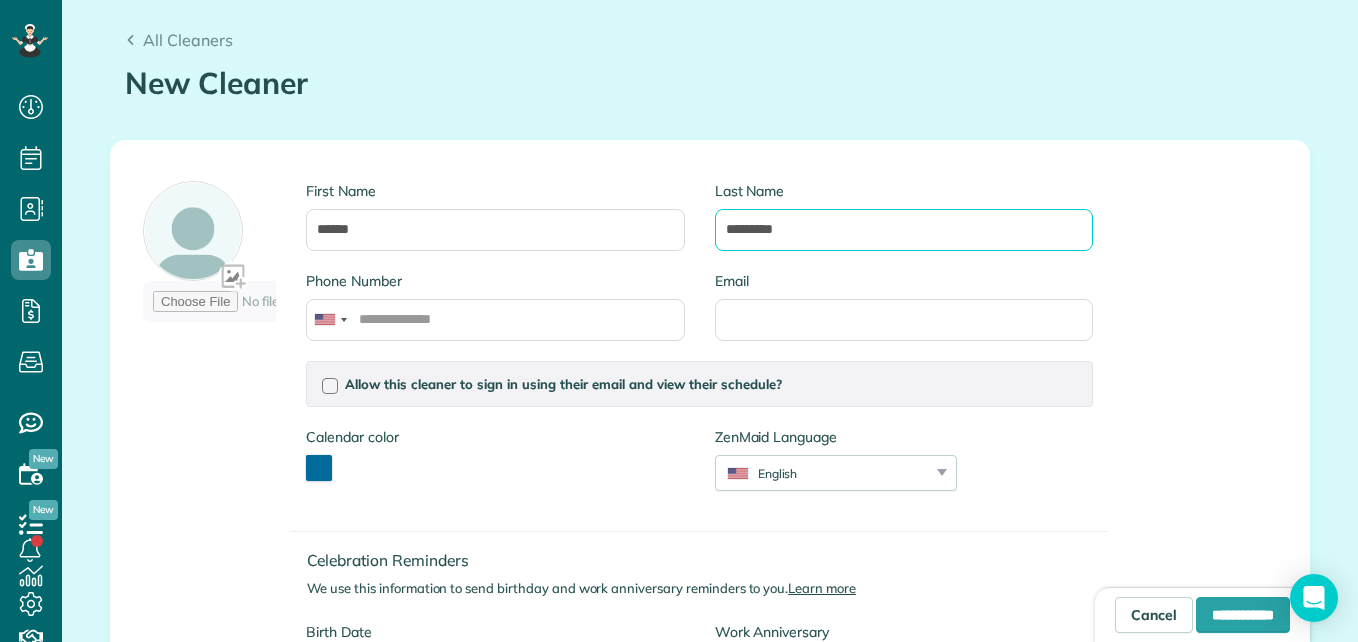 type on "*********" 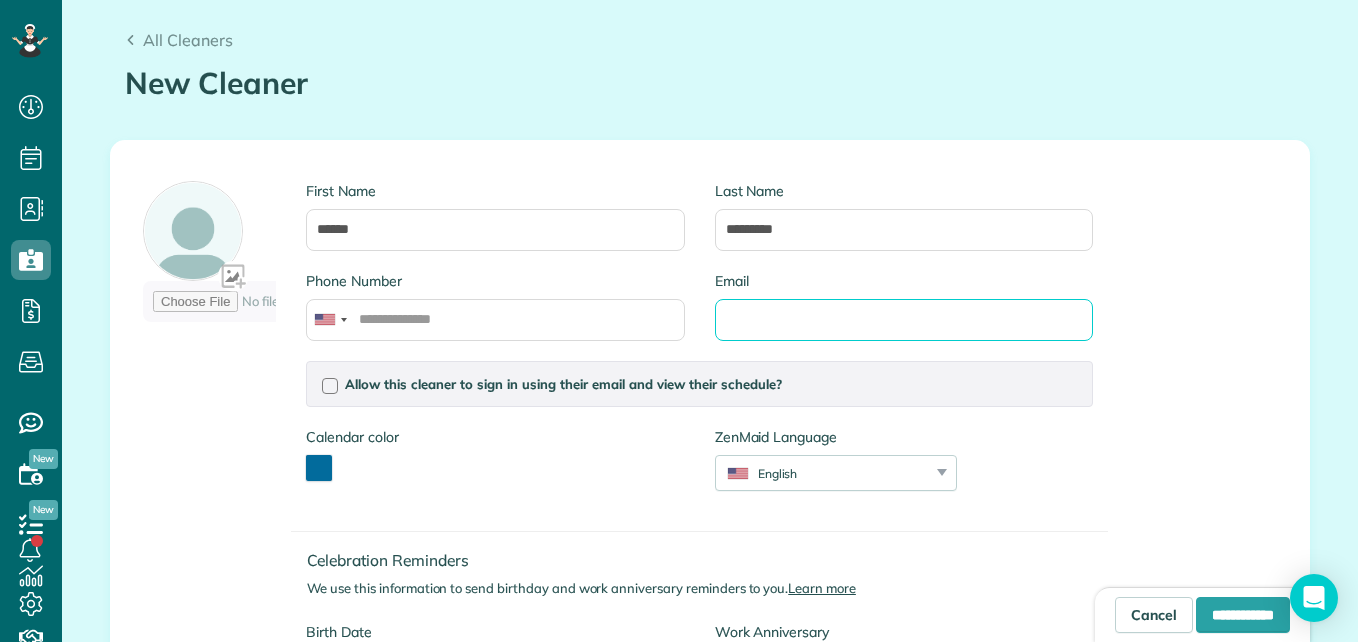 click on "Email" at bounding box center (904, 320) 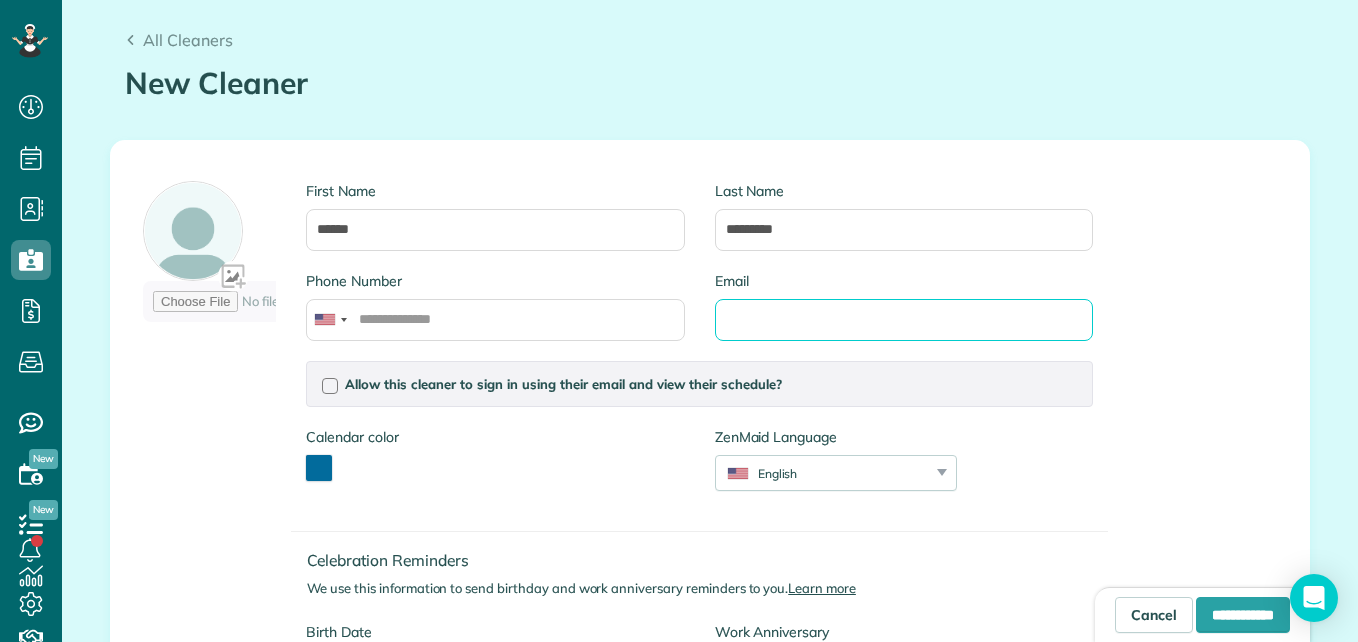 paste on "**********" 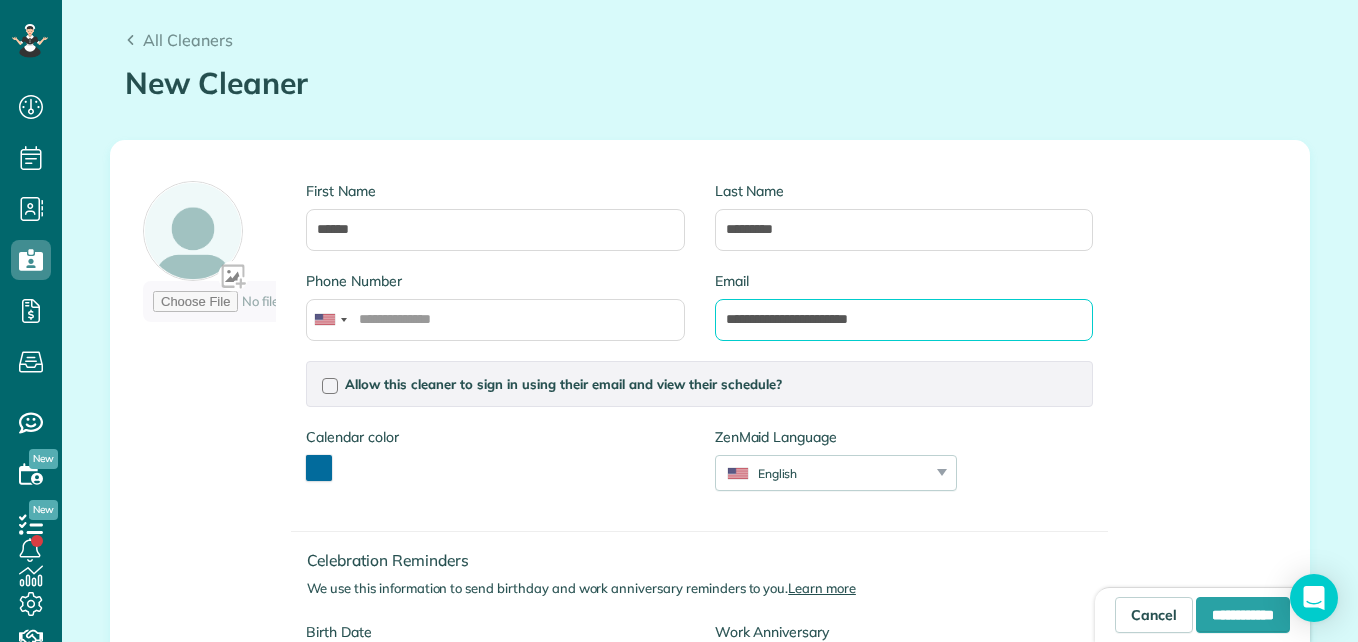 type on "**********" 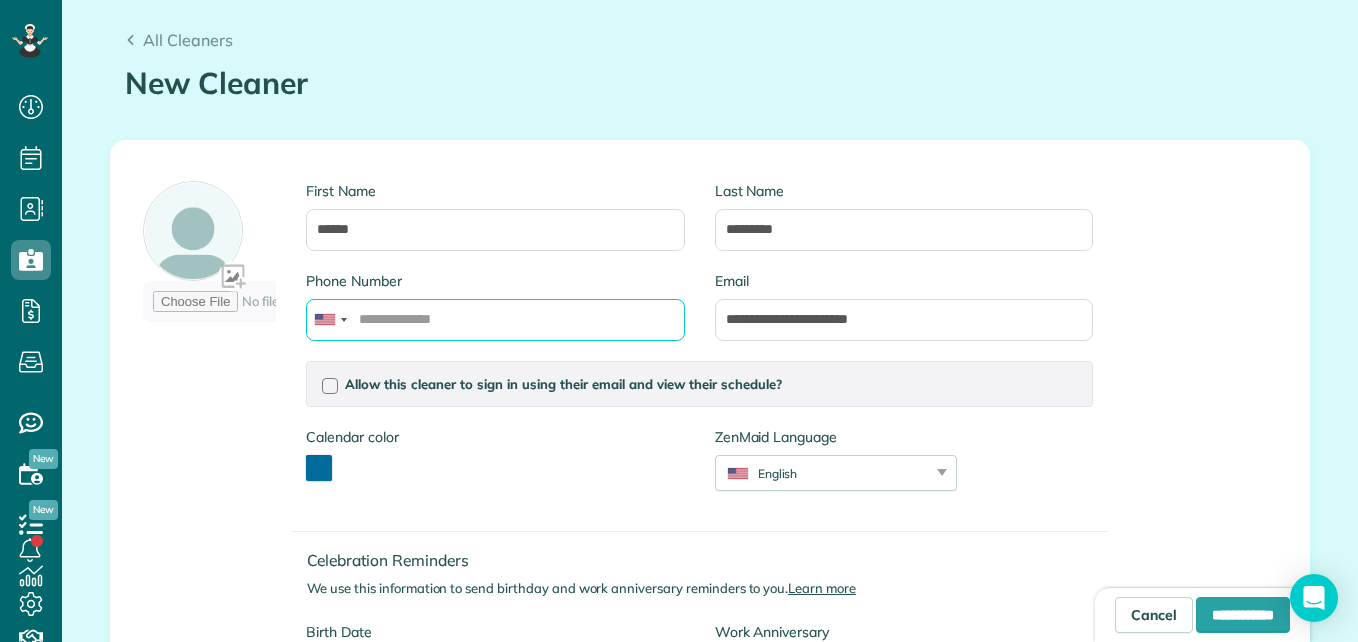 click on "Phone Number" at bounding box center [495, 320] 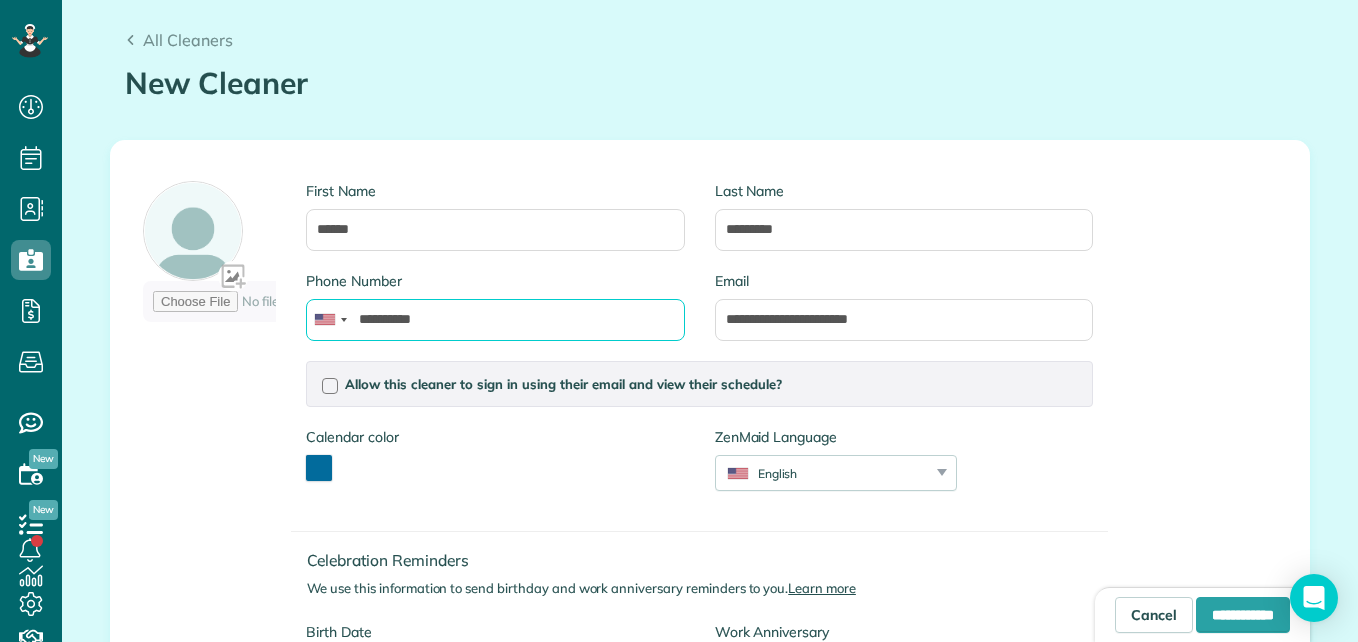 type on "**********" 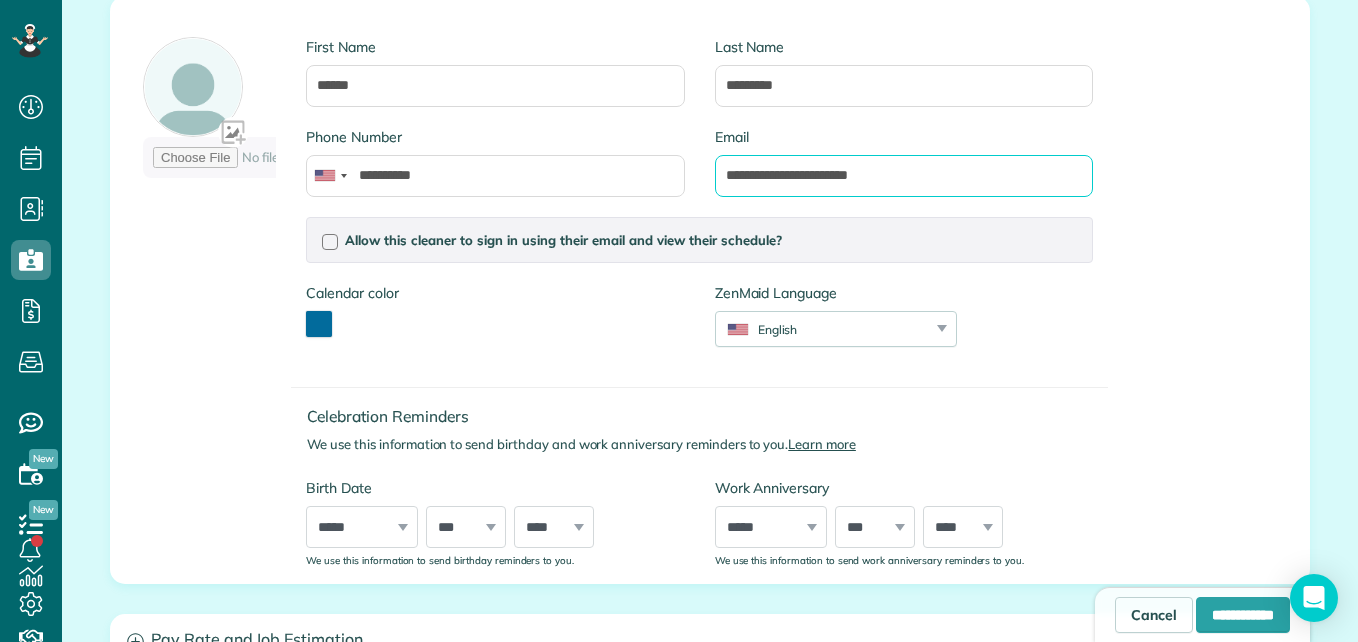 scroll, scrollTop: 324, scrollLeft: 0, axis: vertical 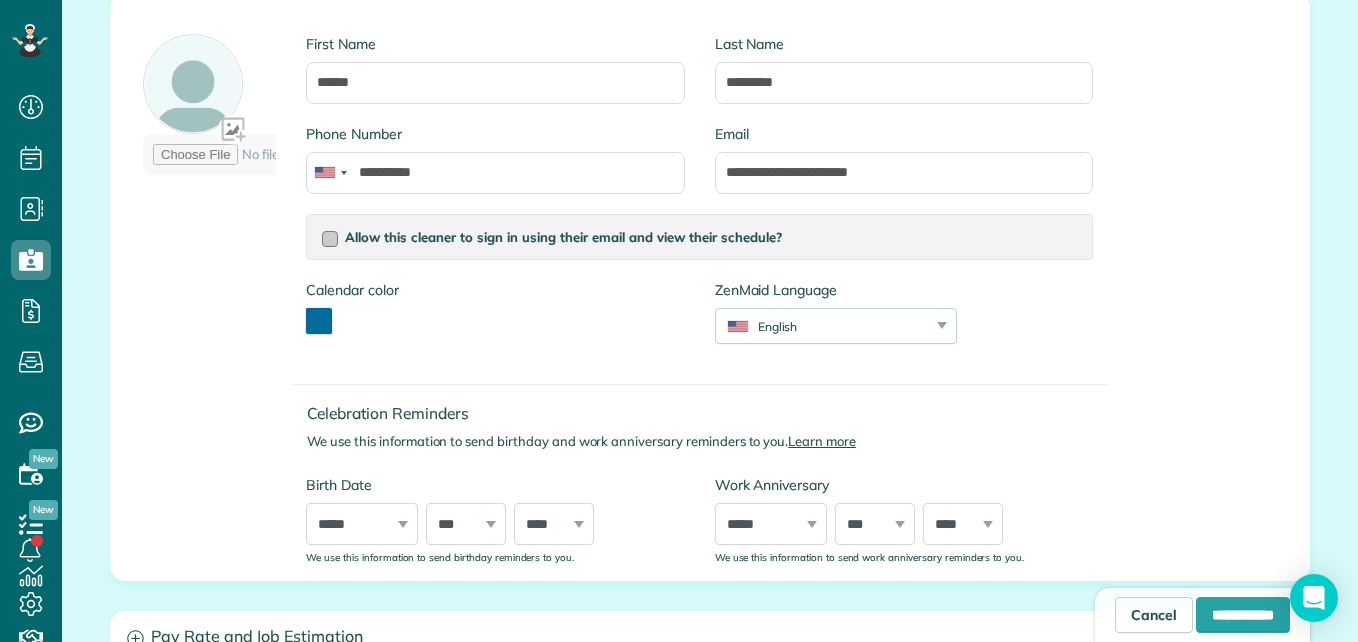 click at bounding box center (330, 239) 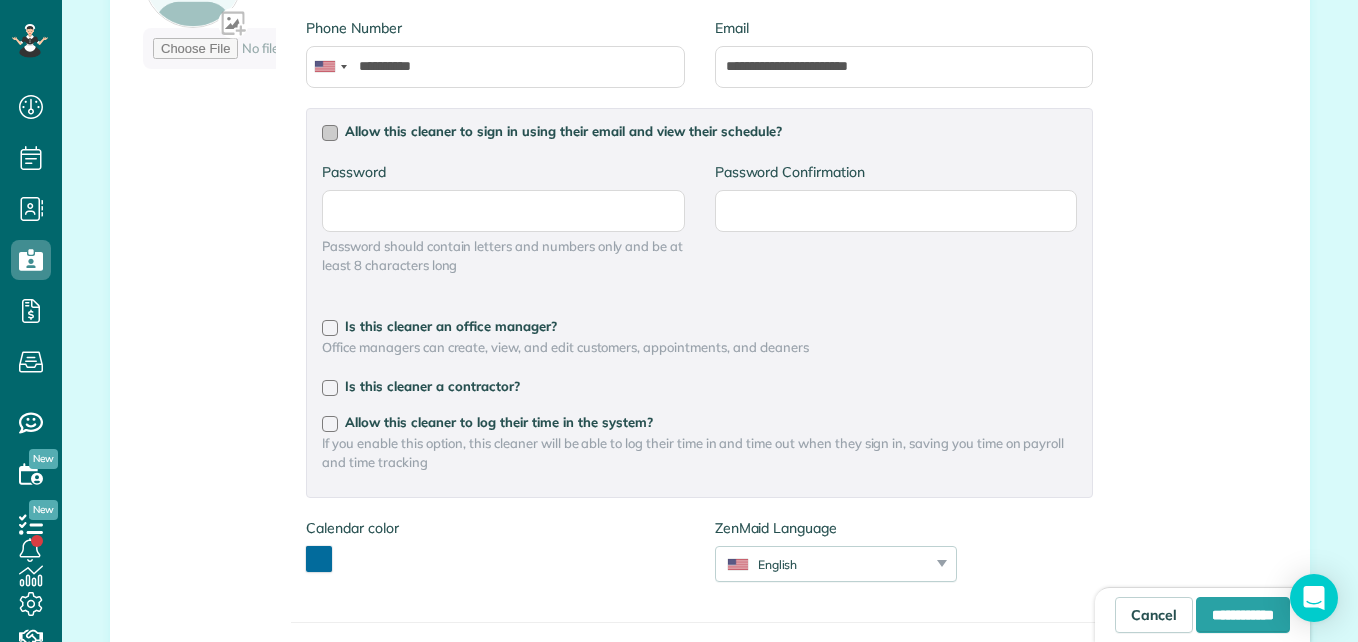 scroll, scrollTop: 431, scrollLeft: 0, axis: vertical 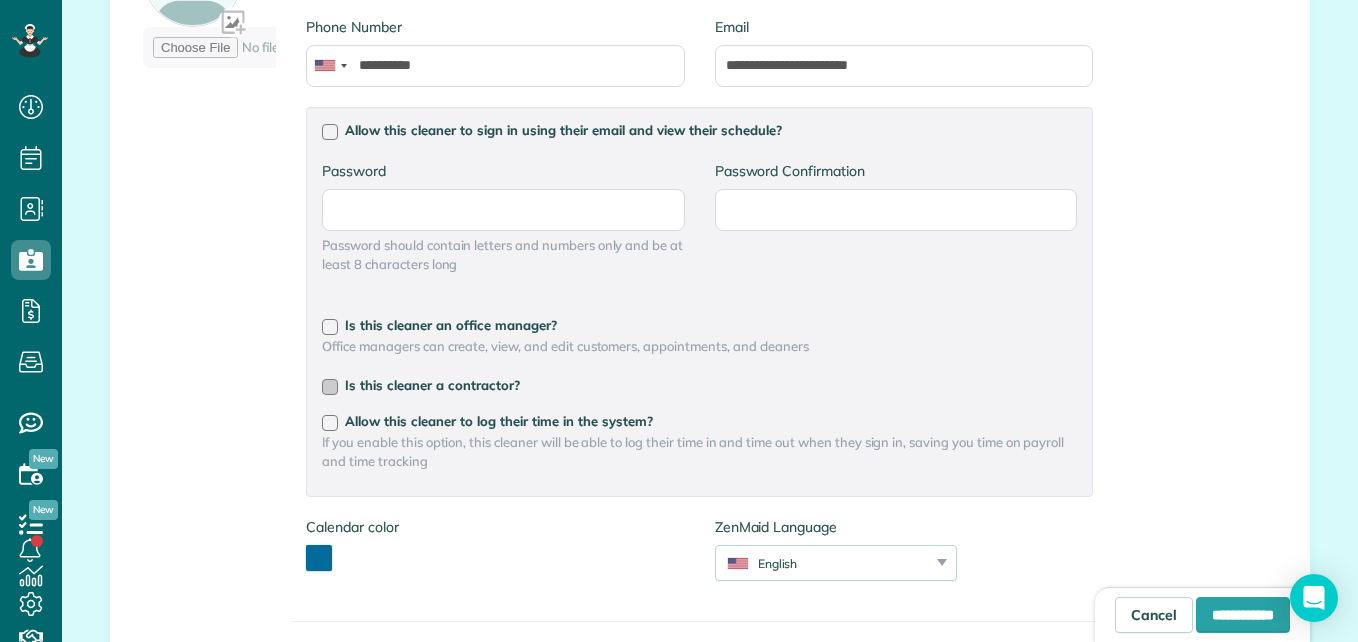 click at bounding box center [330, 387] 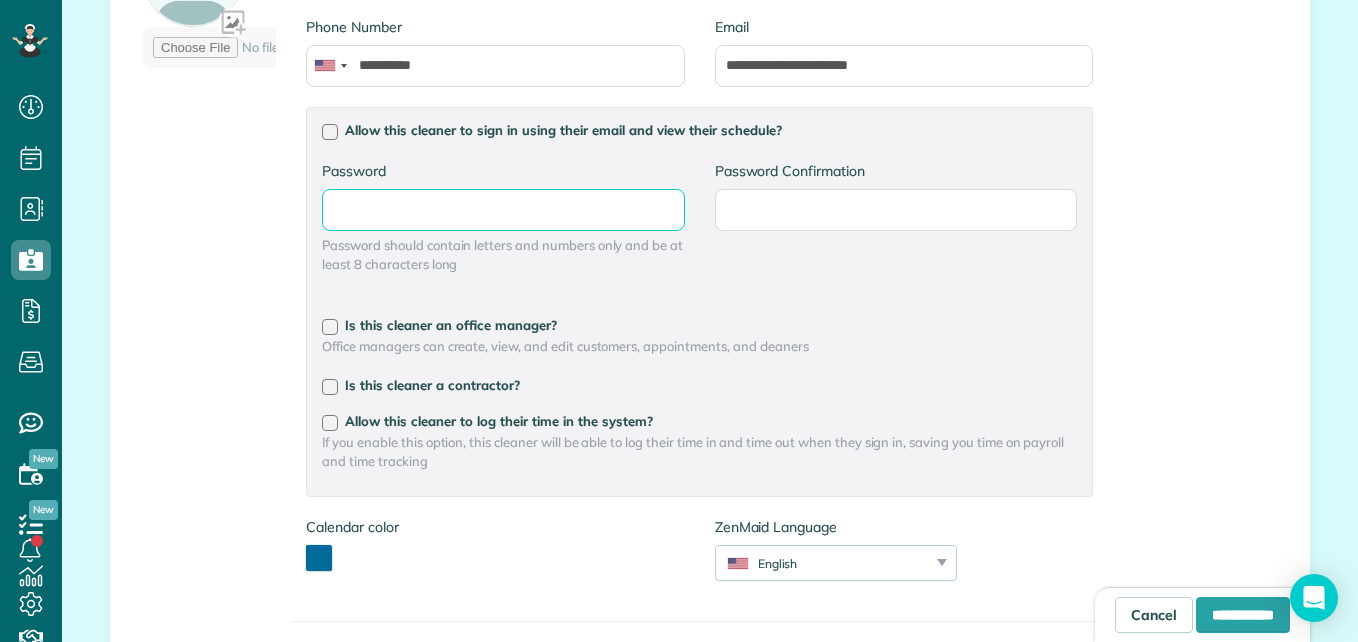 click on "Password" at bounding box center (0, 0) 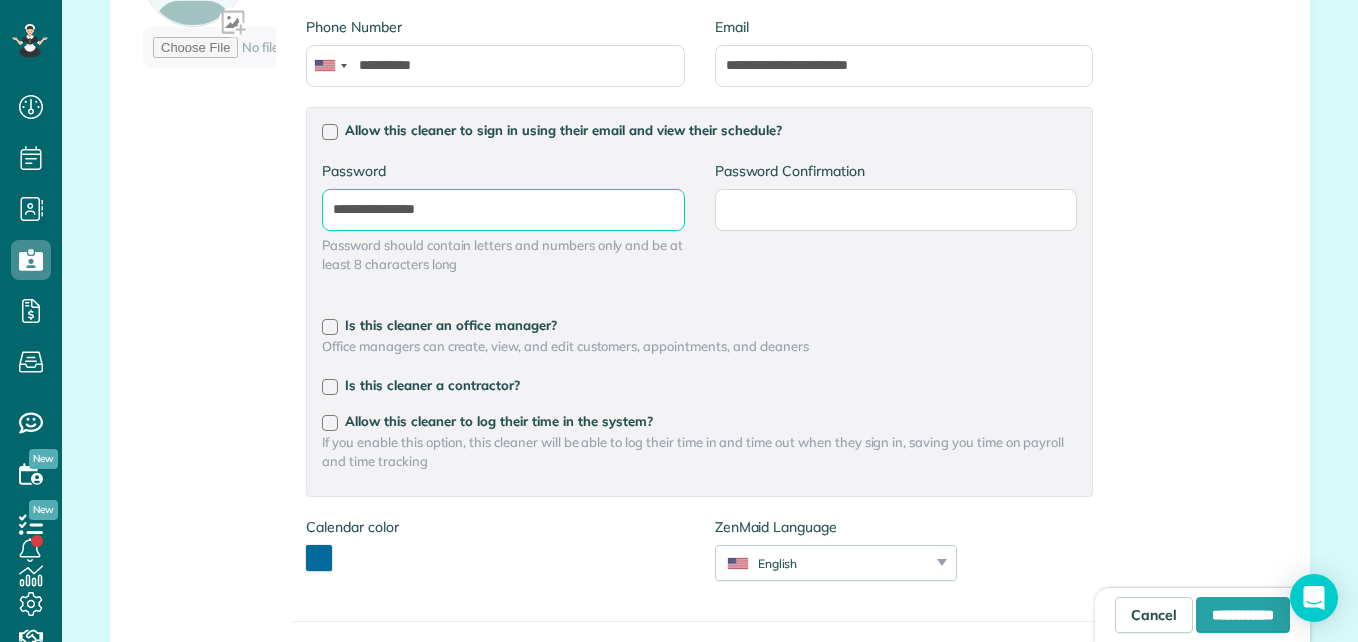 type on "**********" 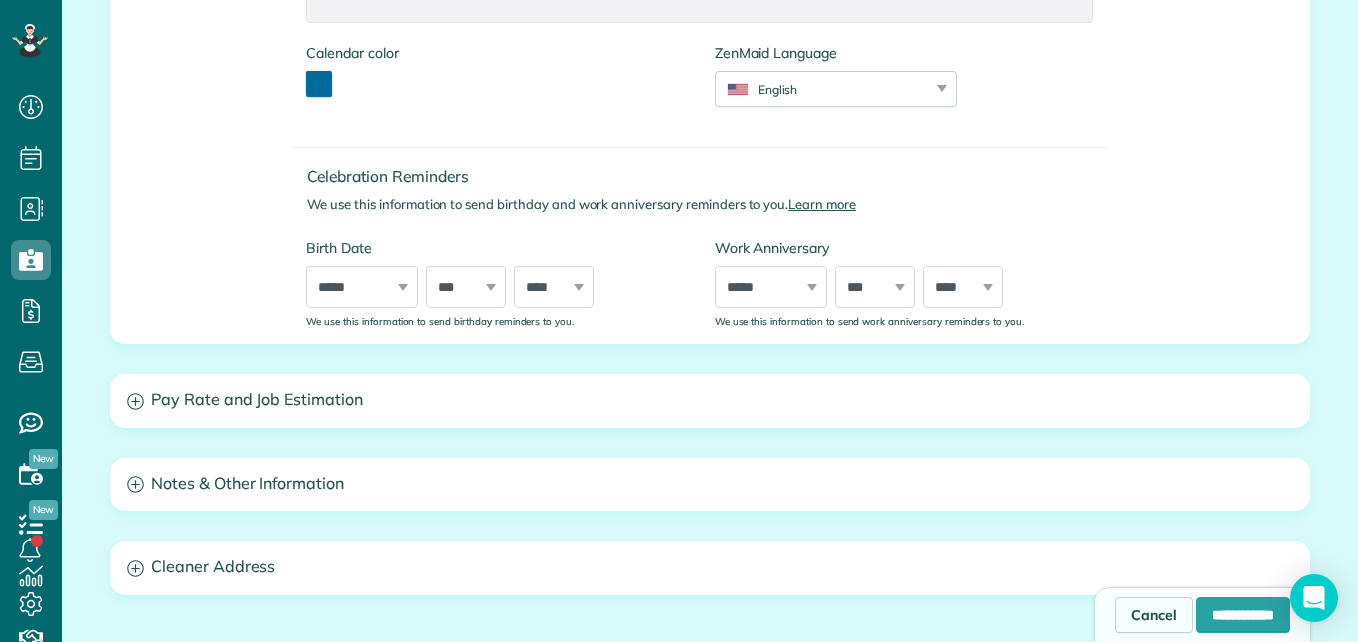 scroll, scrollTop: 929, scrollLeft: 0, axis: vertical 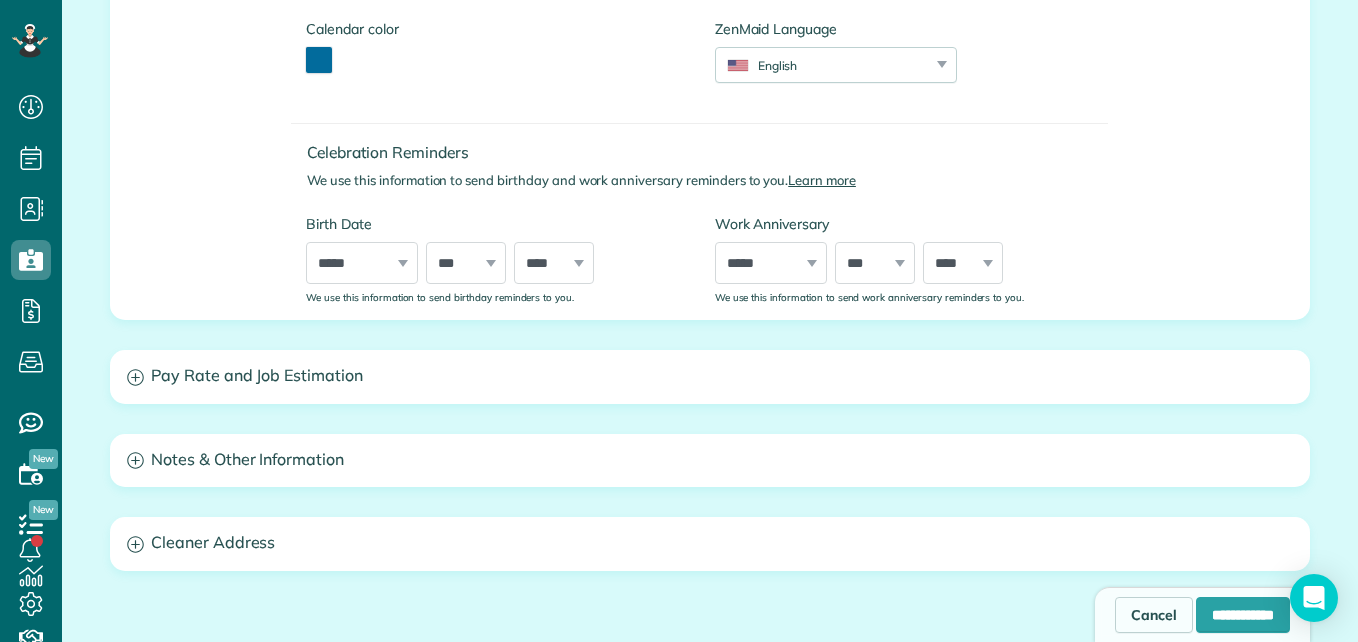 type on "**********" 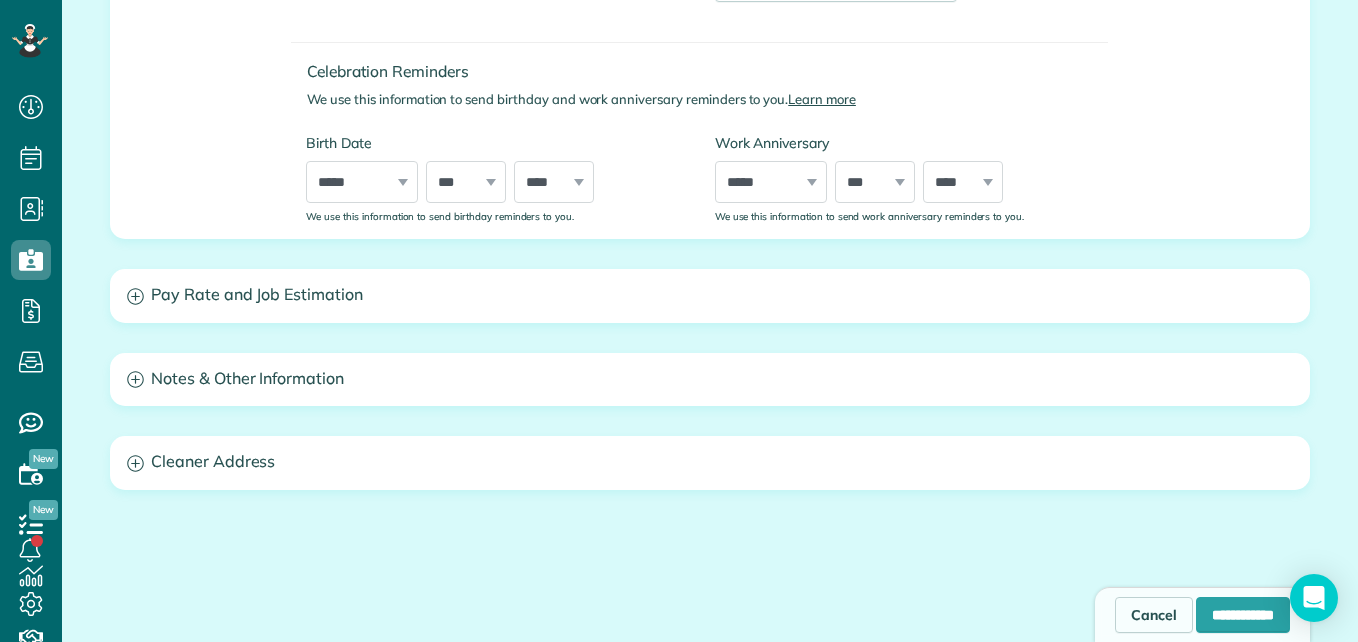 scroll, scrollTop: 1016, scrollLeft: 0, axis: vertical 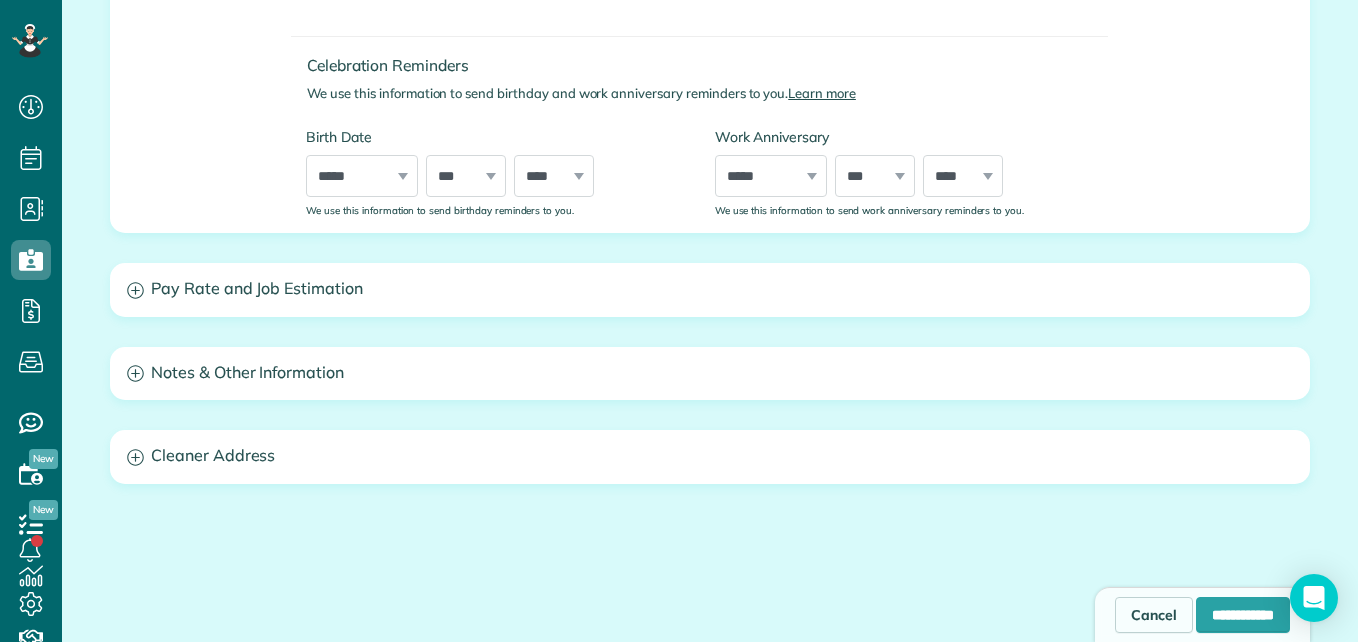 click on "*****
*******
********
*****
*****
***
****
****
******
*********
*******
********
********" at bounding box center [771, 176] 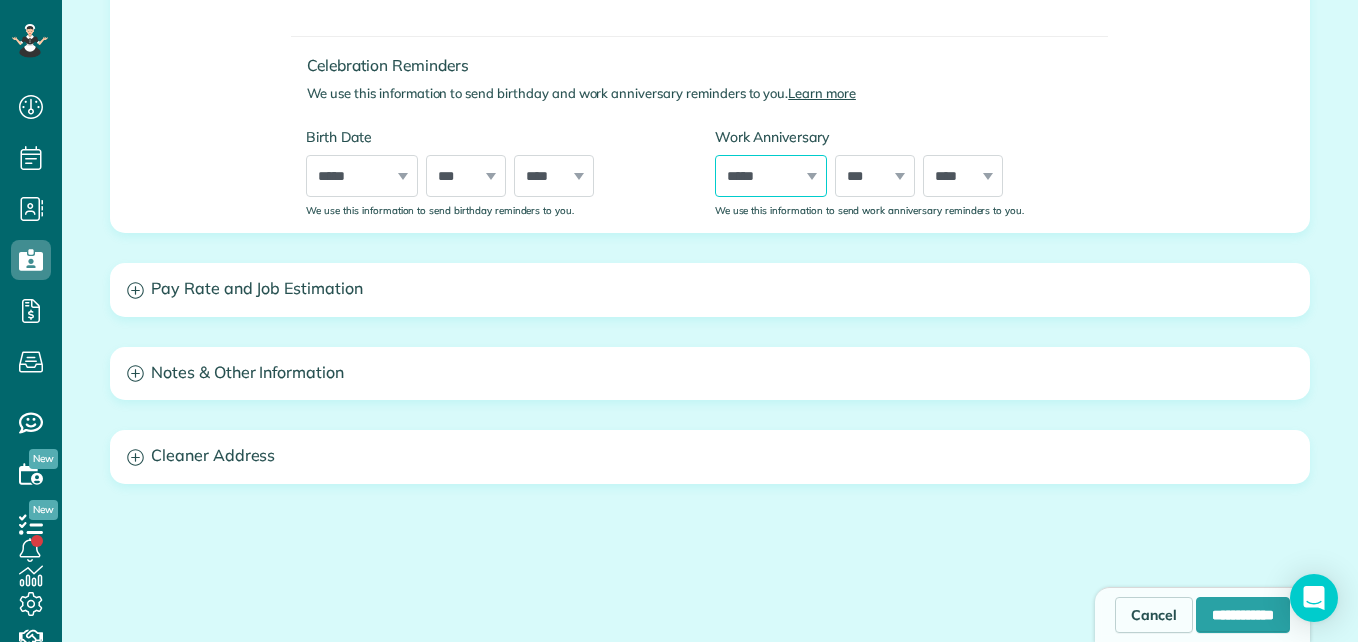 click on "*****
*******
********
*****
*****
***
****
****
******
*********
*******
********
********" at bounding box center [771, 176] 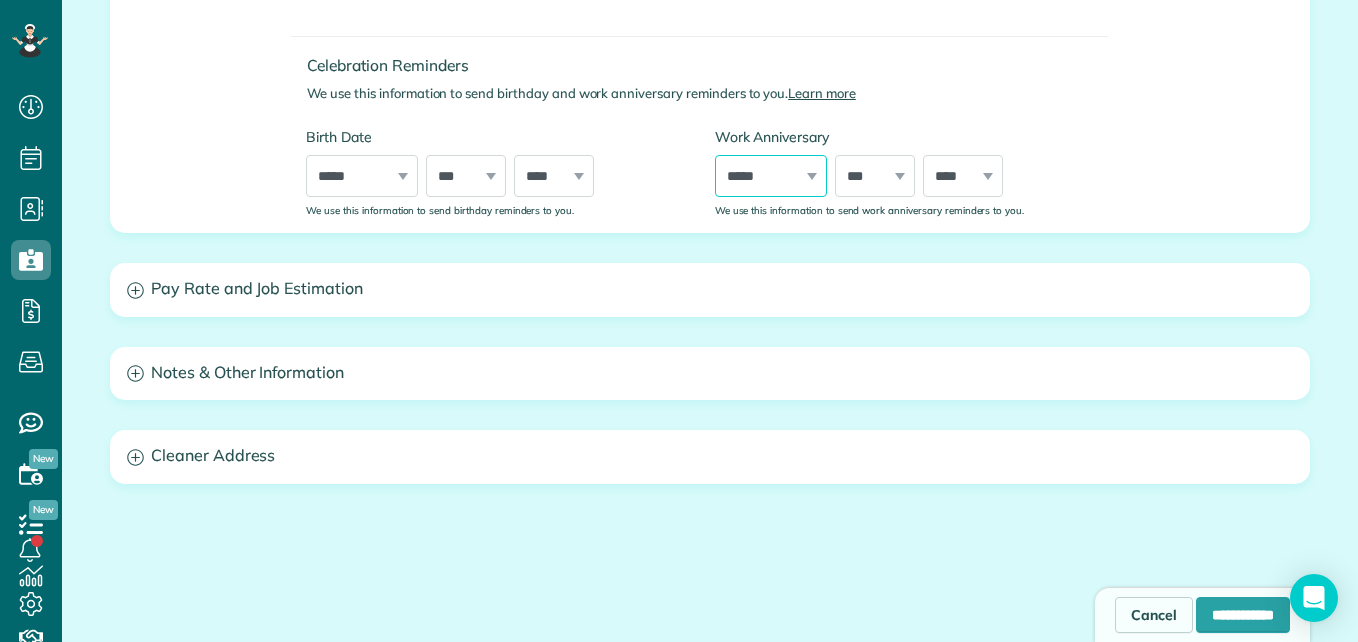 select on "*" 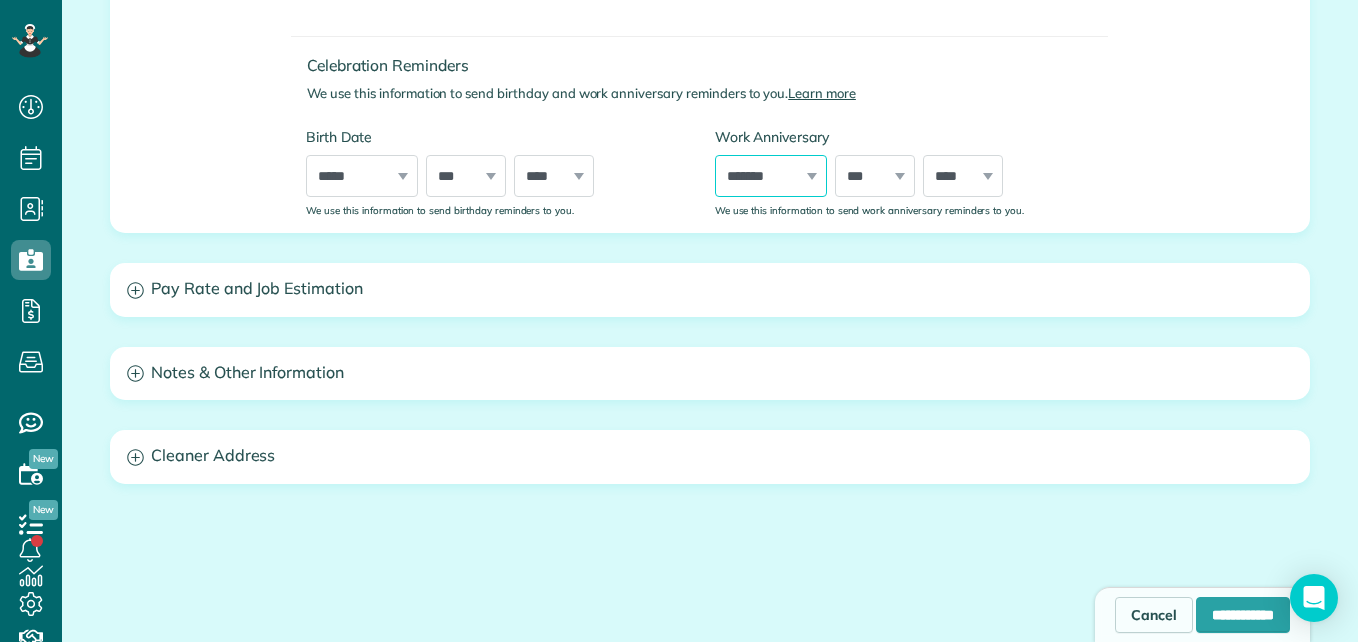 click on "*****
*******
********
*****
*****
***
****
****
******
*********
*******
********
********" at bounding box center [771, 176] 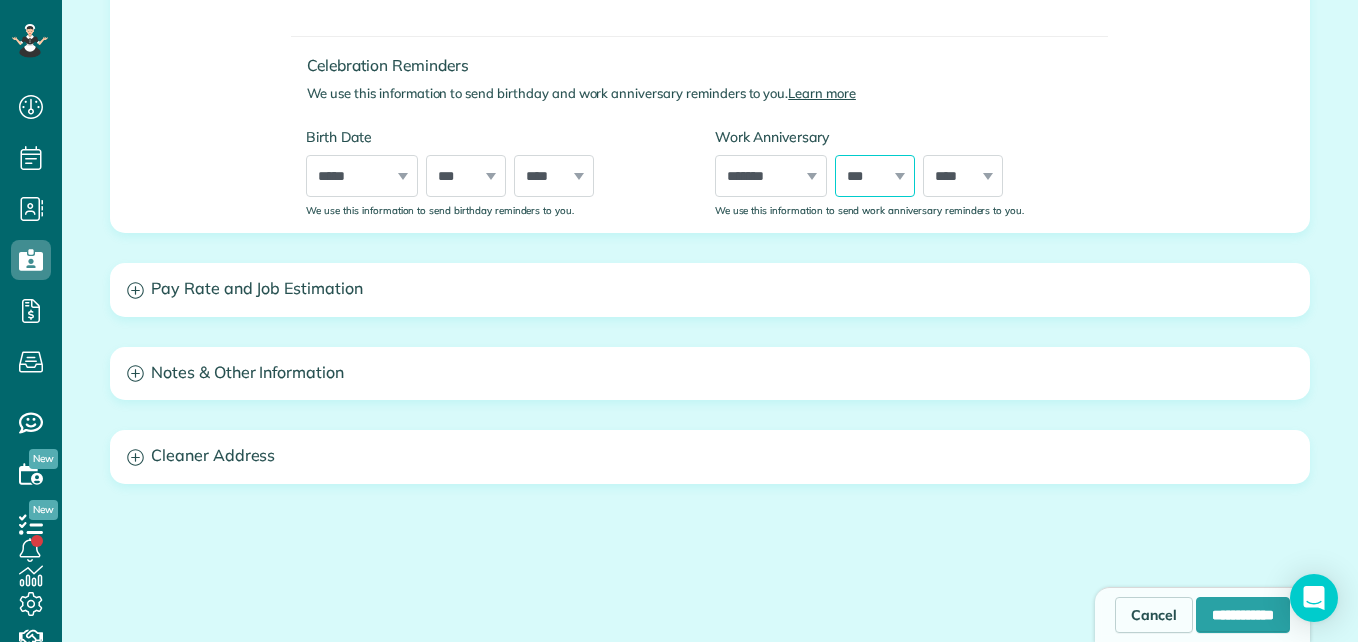 click on "***
*
*
*
*
*
*
*
*
*
**
**
**
**
**
**
**
**
**
**
**
**
**
**
**
**
**
**
**
**
**
**" at bounding box center [875, 176] 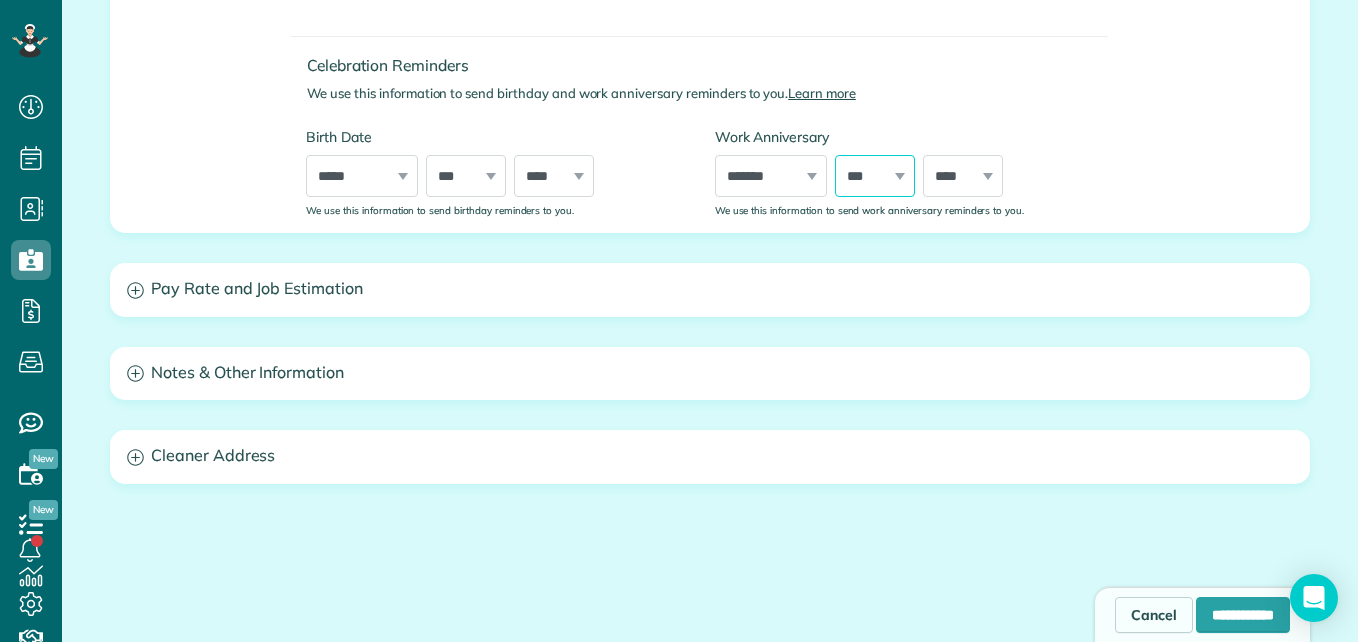 select on "**" 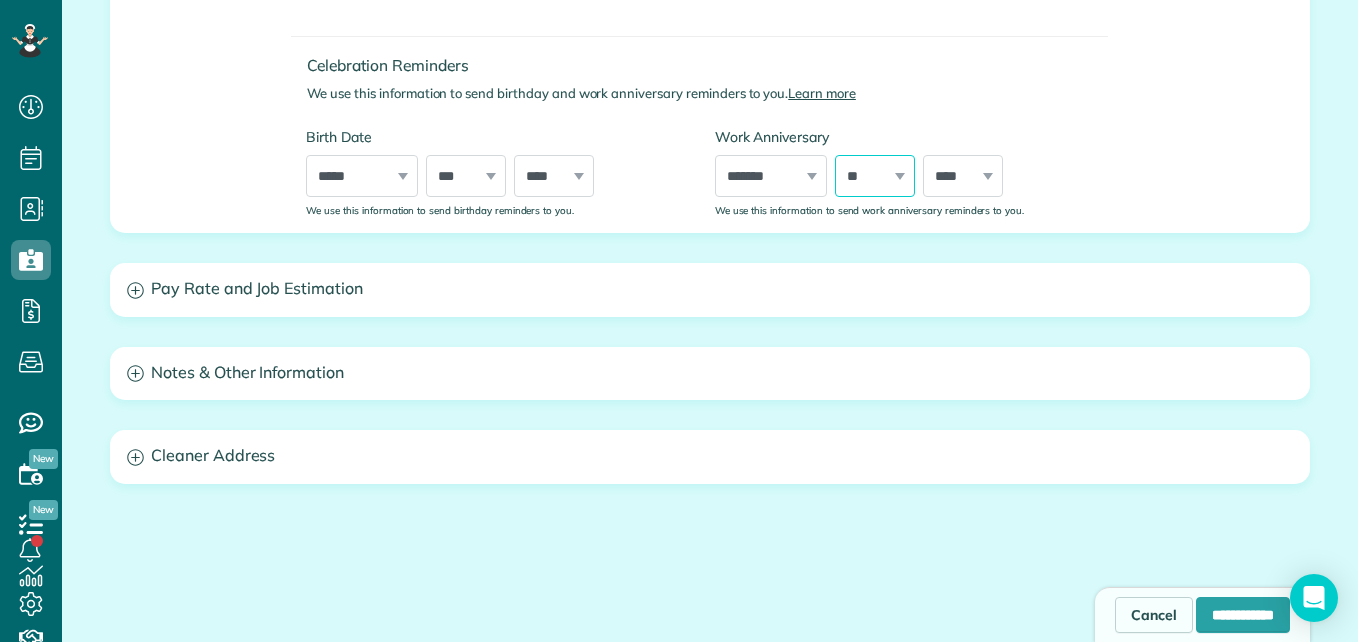 click on "***
*
*
*
*
*
*
*
*
*
**
**
**
**
**
**
**
**
**
**
**
**
**
**
**
**
**
**
**
**
**
**" at bounding box center [875, 176] 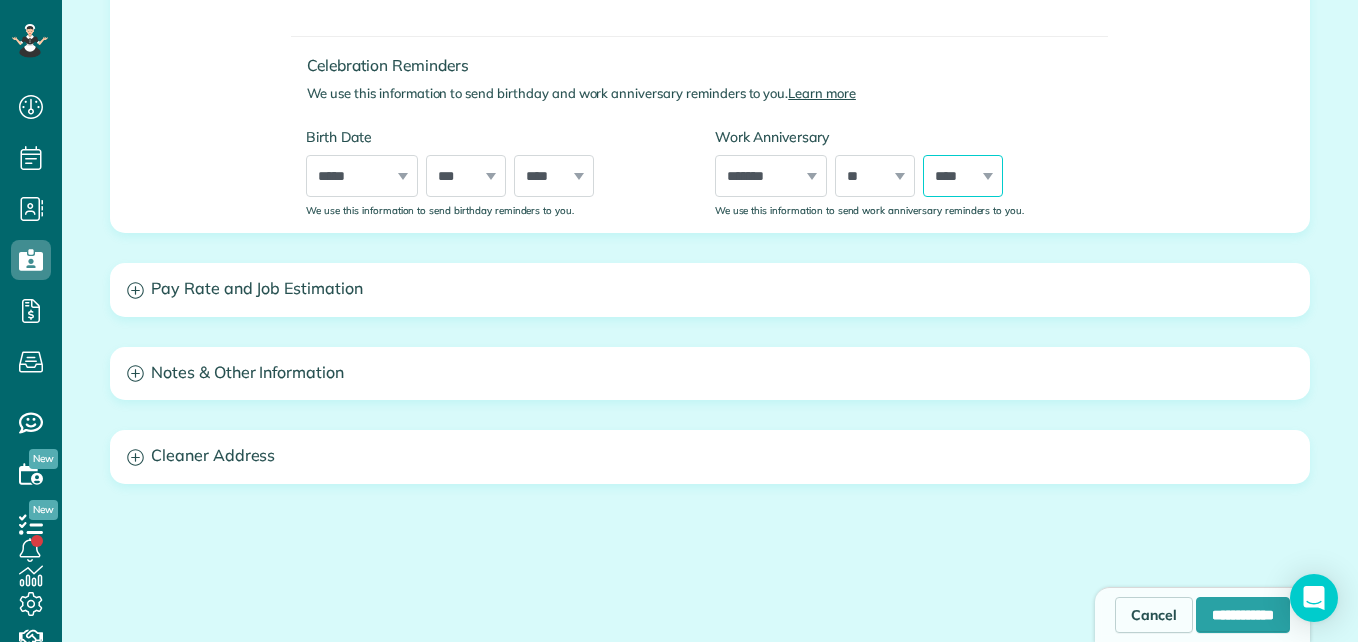 click on "****
****
****
****
****
****
****
****
****
****
****
****
****
****
****
****
****
****
****
****
****
****
****
****
****
****
****
****
****
****
****
****
****
****
****
****
****
****
****
****
****
****
****
****
****
****
****
****
****
****
****
****
****" at bounding box center (963, 176) 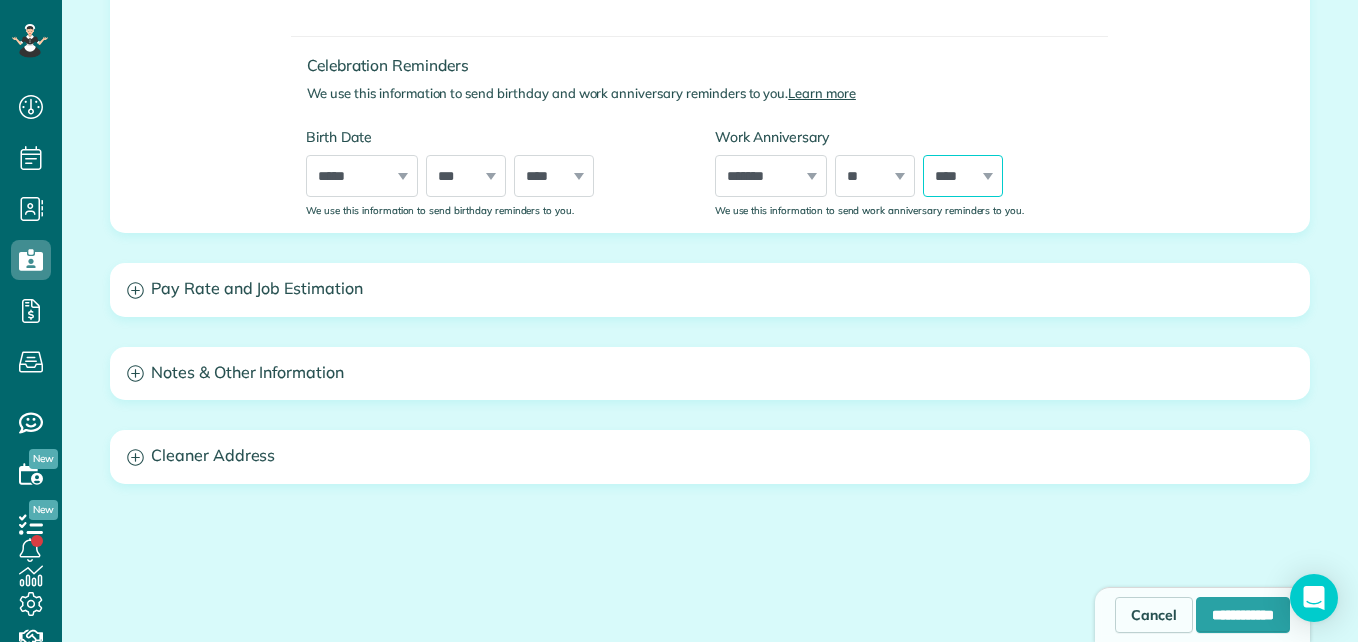 select on "****" 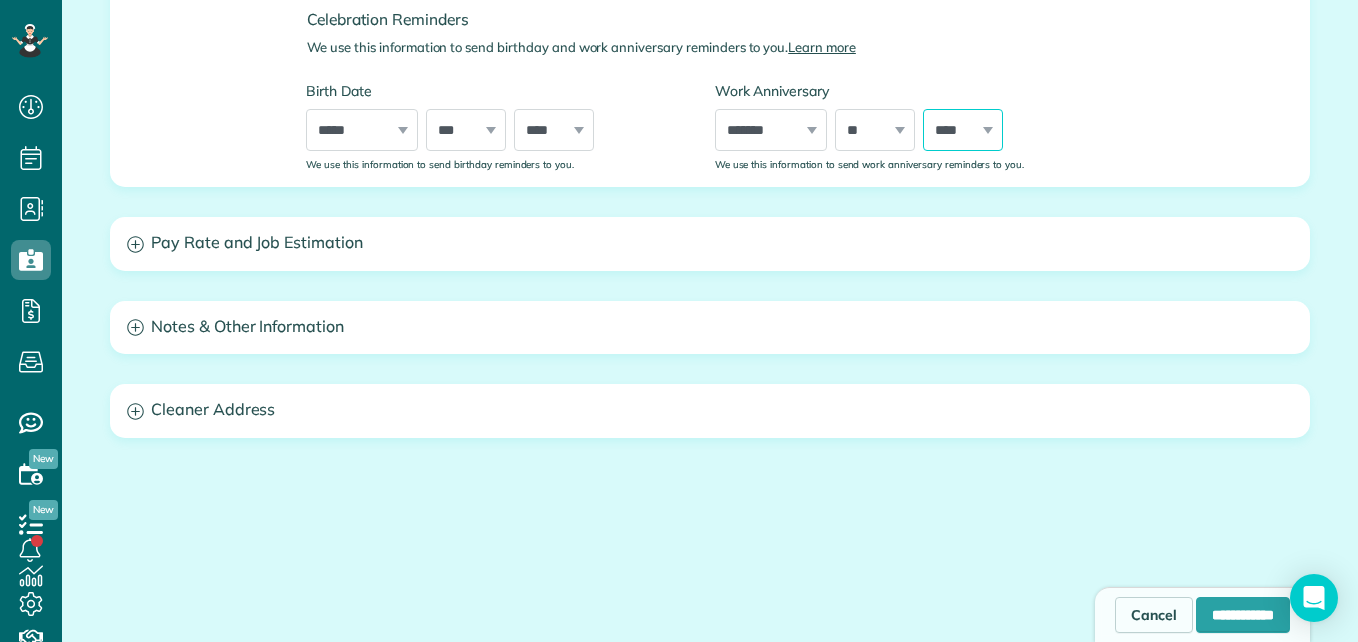 scroll, scrollTop: 1128, scrollLeft: 0, axis: vertical 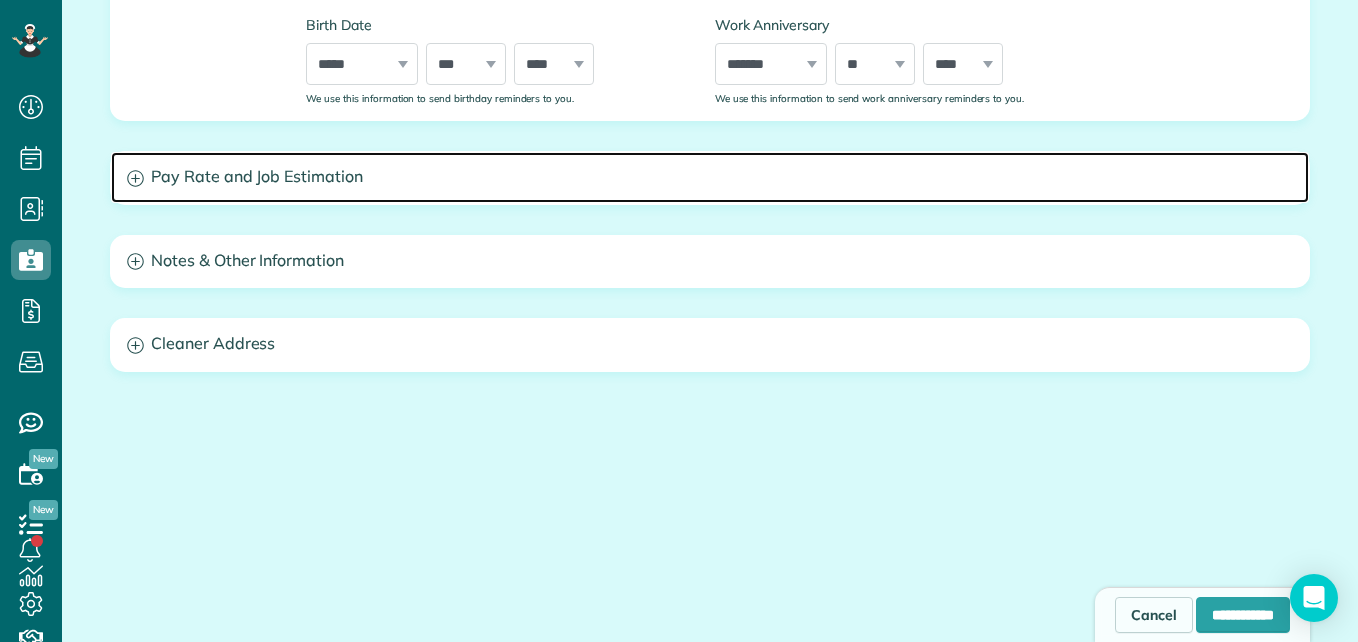 click on "Pay Rate and Job Estimation" at bounding box center [710, 177] 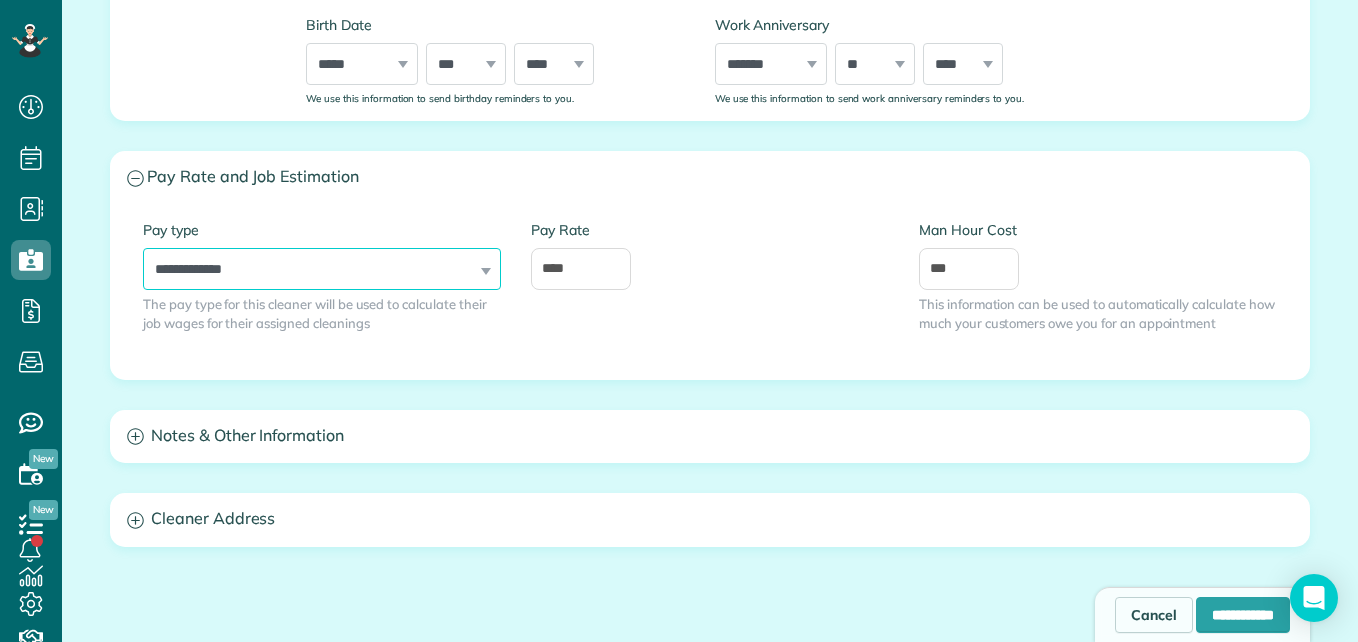 click on "**********" at bounding box center (322, 269) 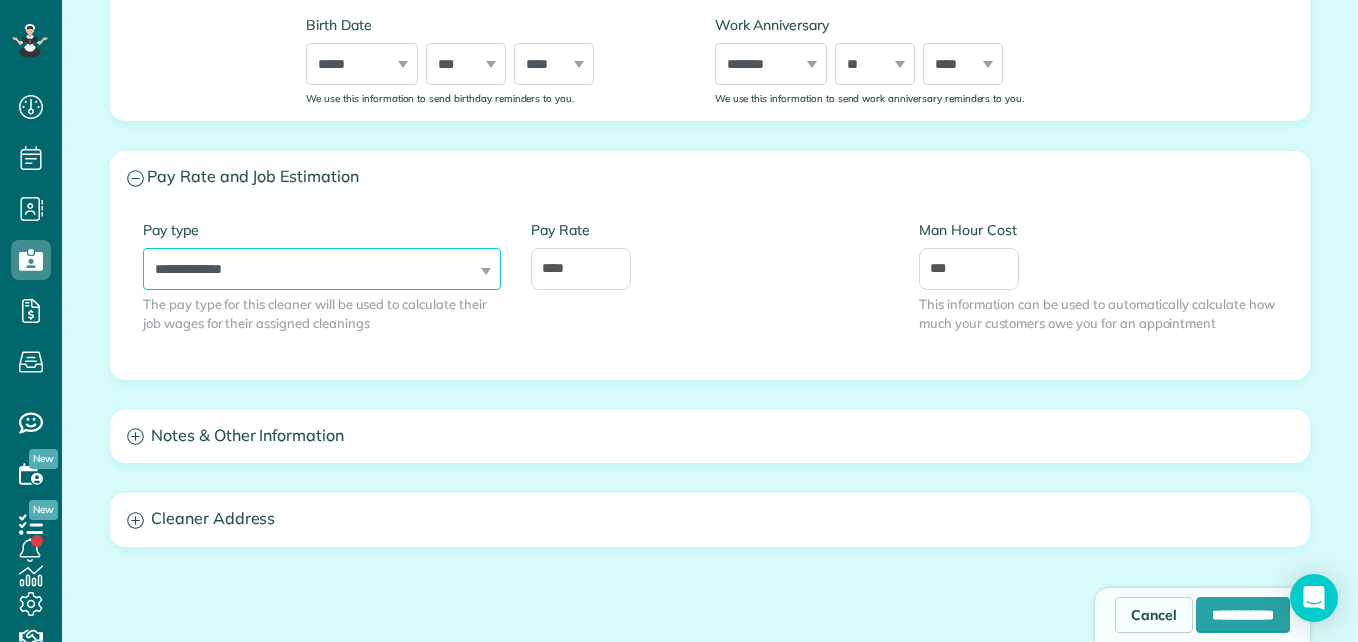select on "******" 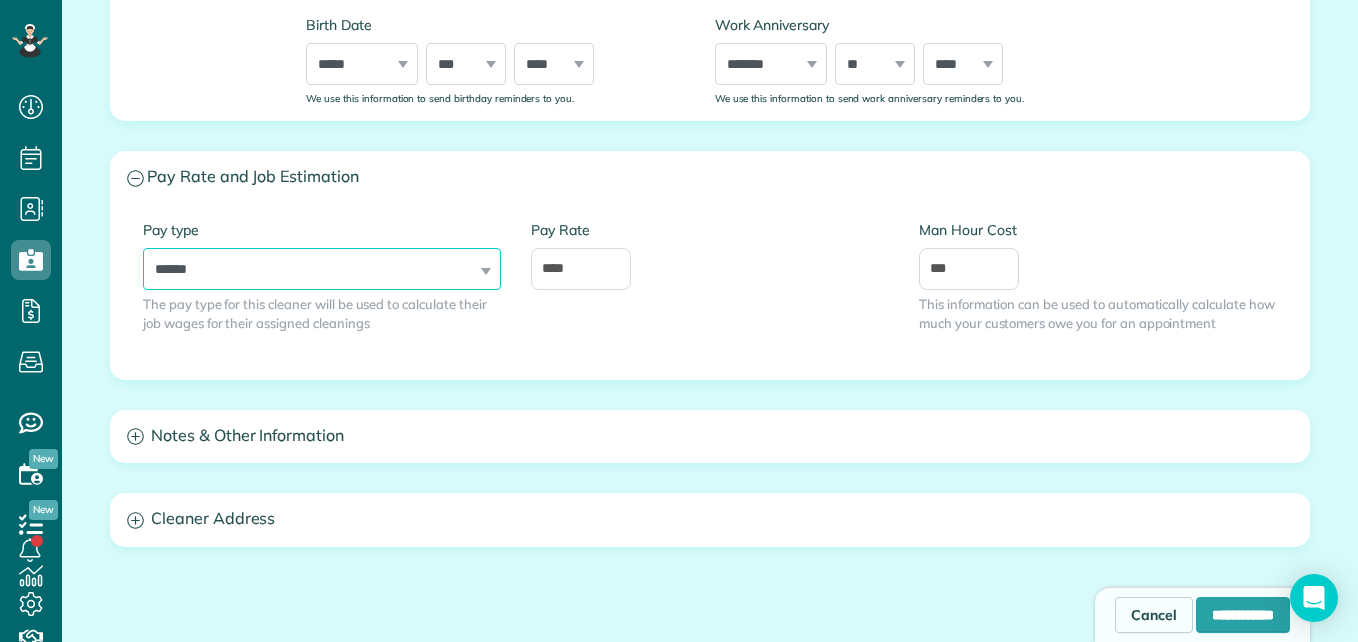click on "**********" at bounding box center (322, 269) 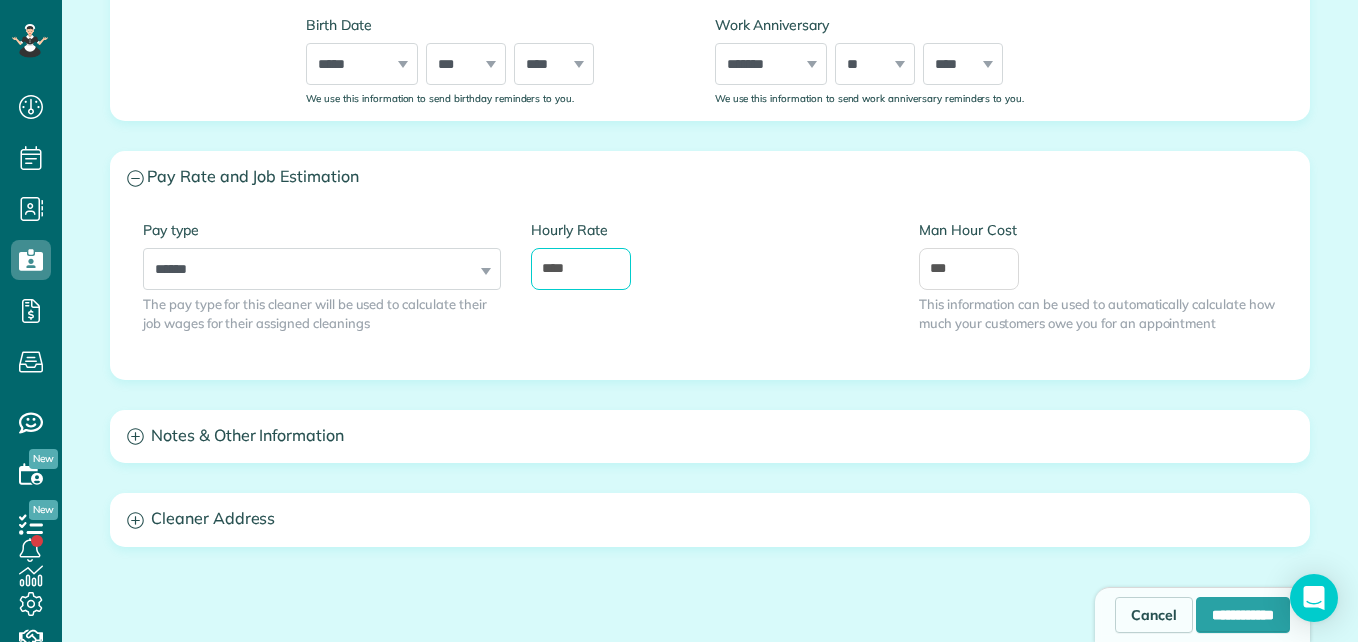 click on "****" at bounding box center (581, 269) 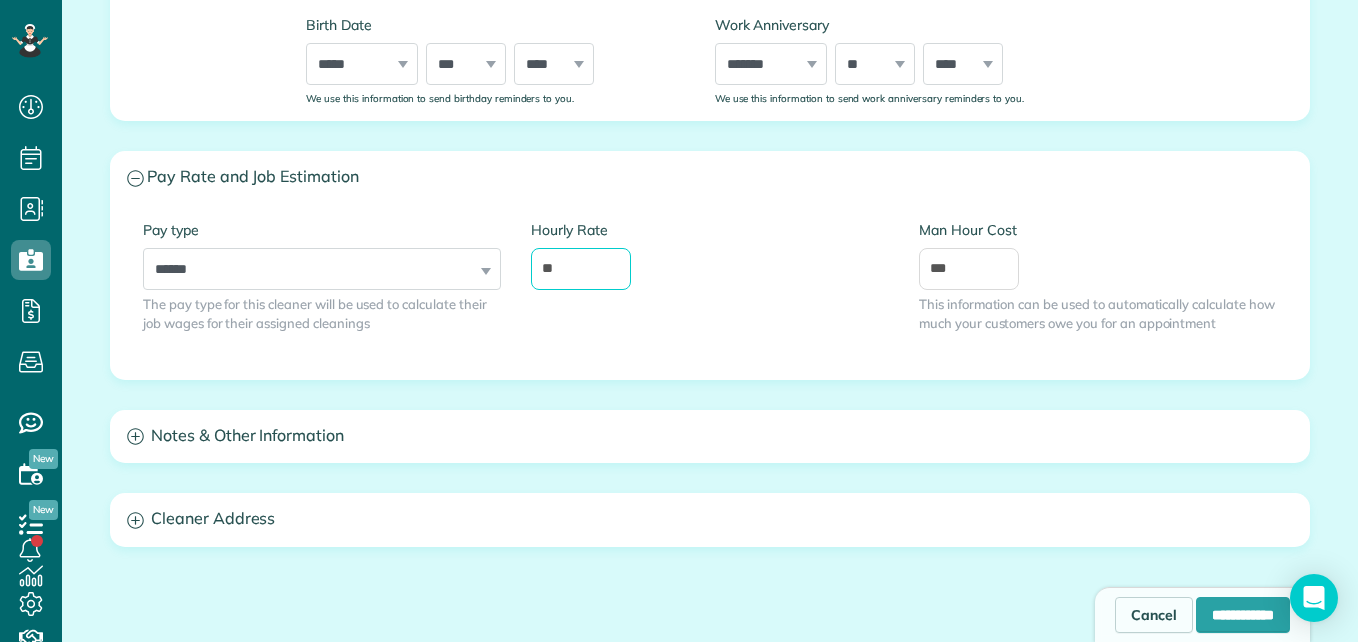 type on "*" 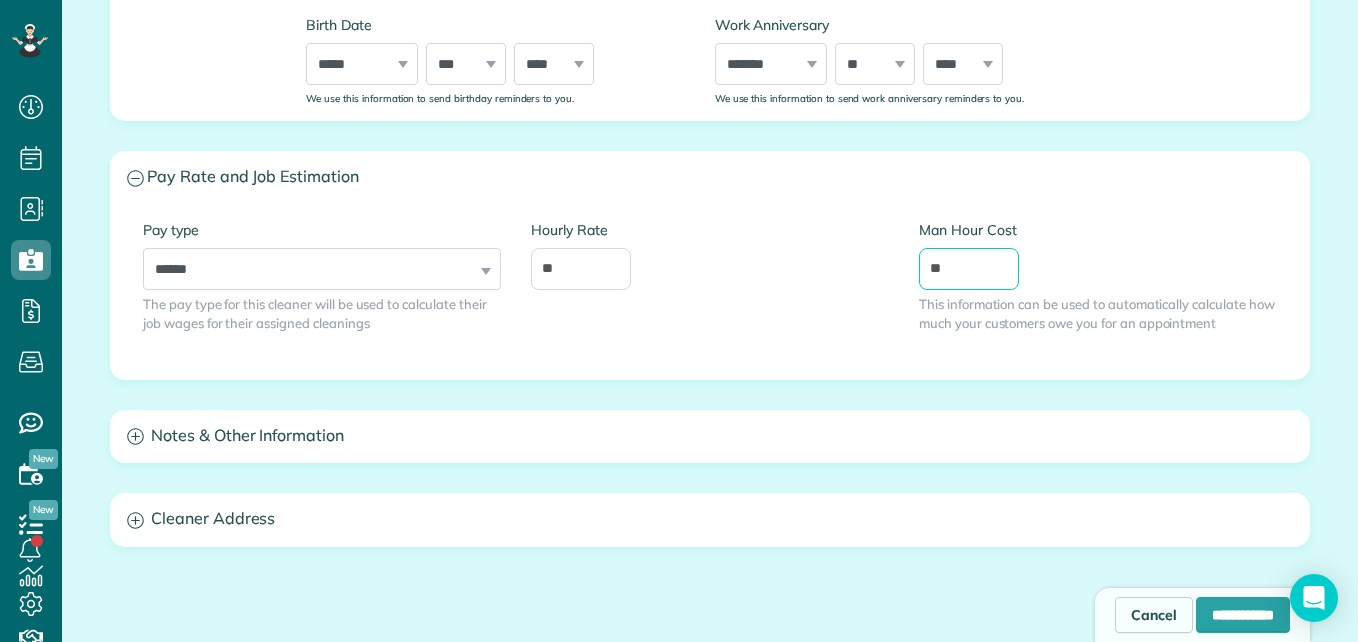 type on "**" 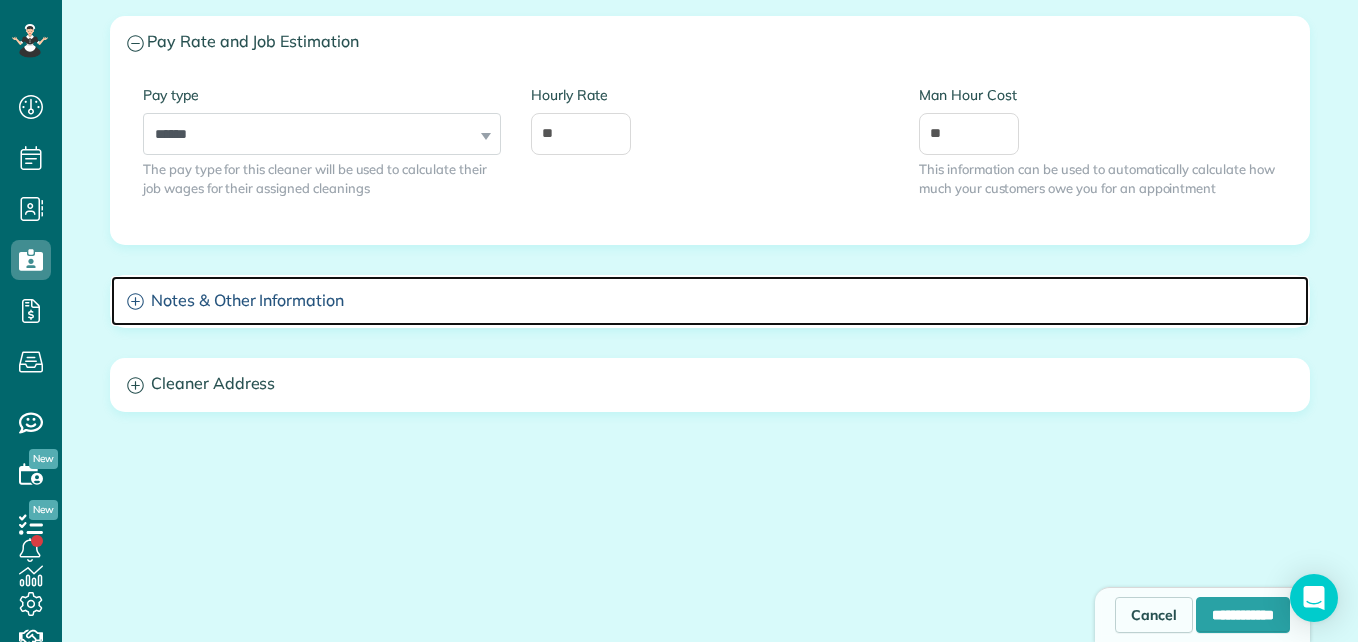 scroll, scrollTop: 1303, scrollLeft: 0, axis: vertical 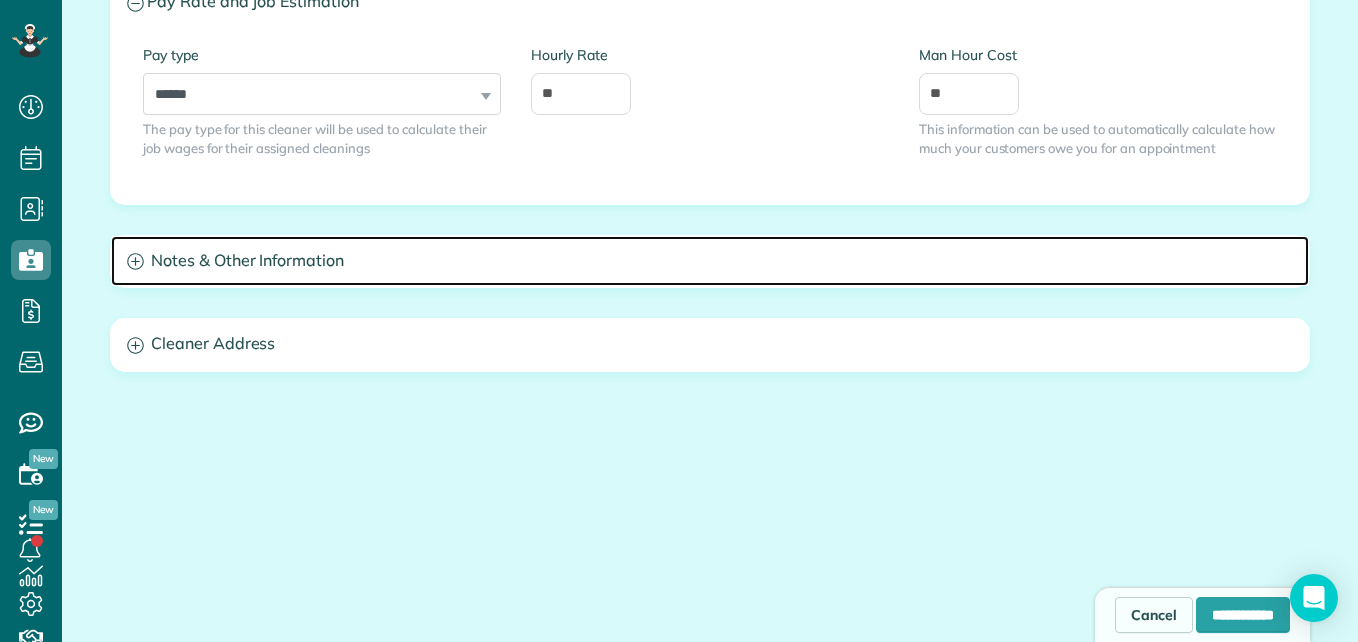 click on "Notes & Other Information" at bounding box center (710, 261) 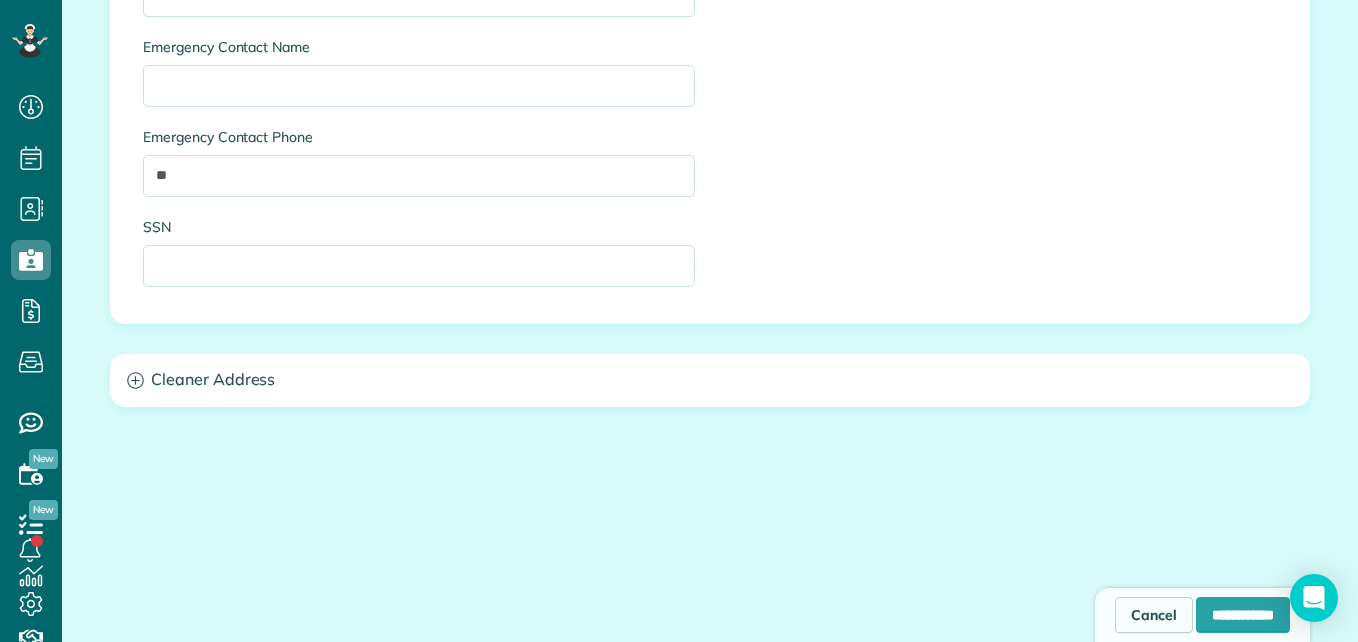 scroll, scrollTop: 2002, scrollLeft: 0, axis: vertical 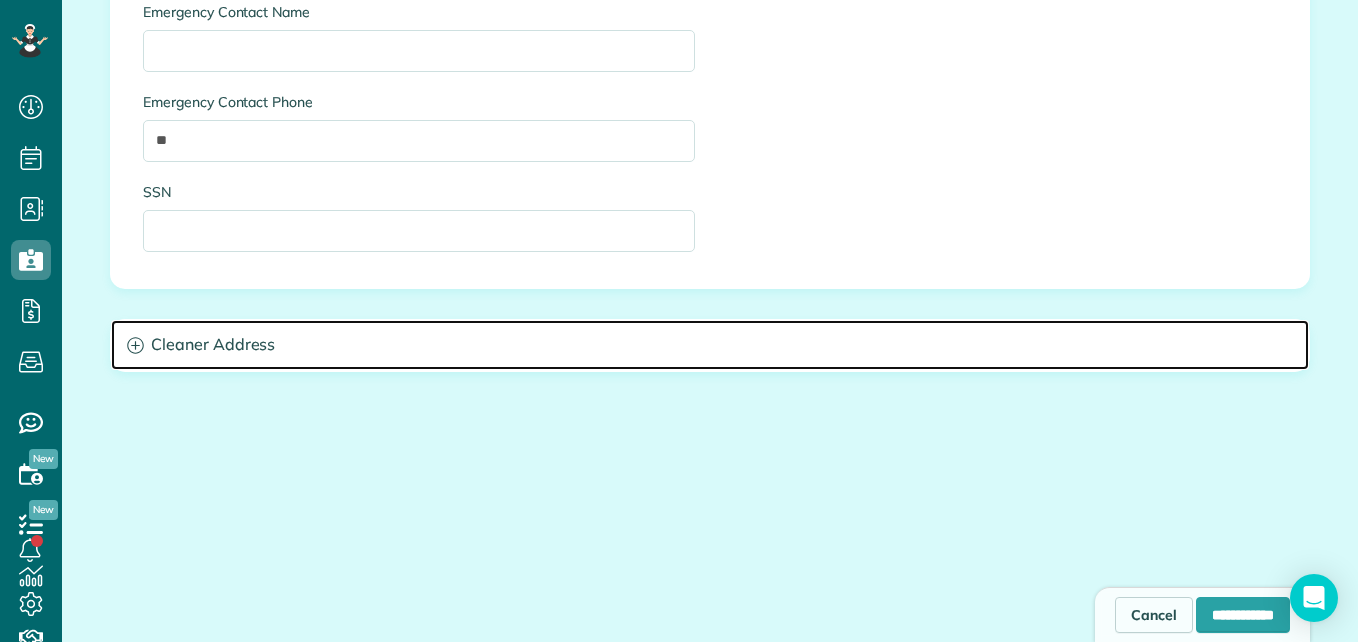 click on "Cleaner Address" at bounding box center (710, 345) 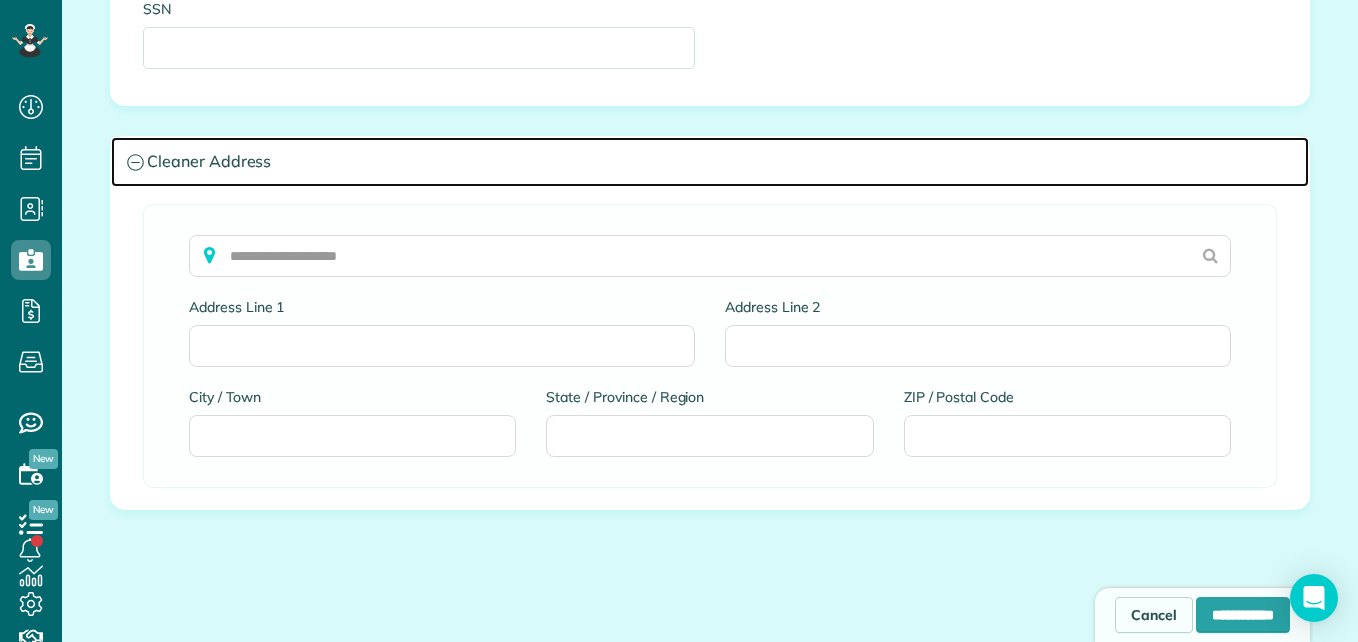 scroll, scrollTop: 2191, scrollLeft: 0, axis: vertical 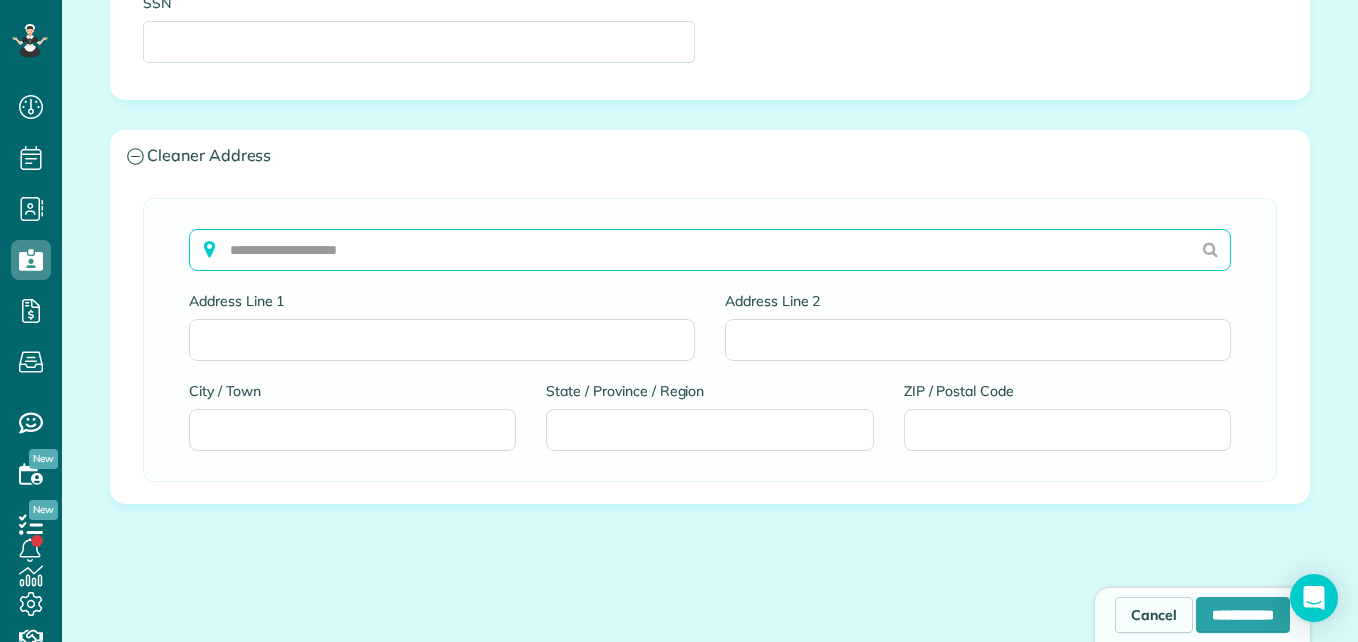 click at bounding box center [710, 250] 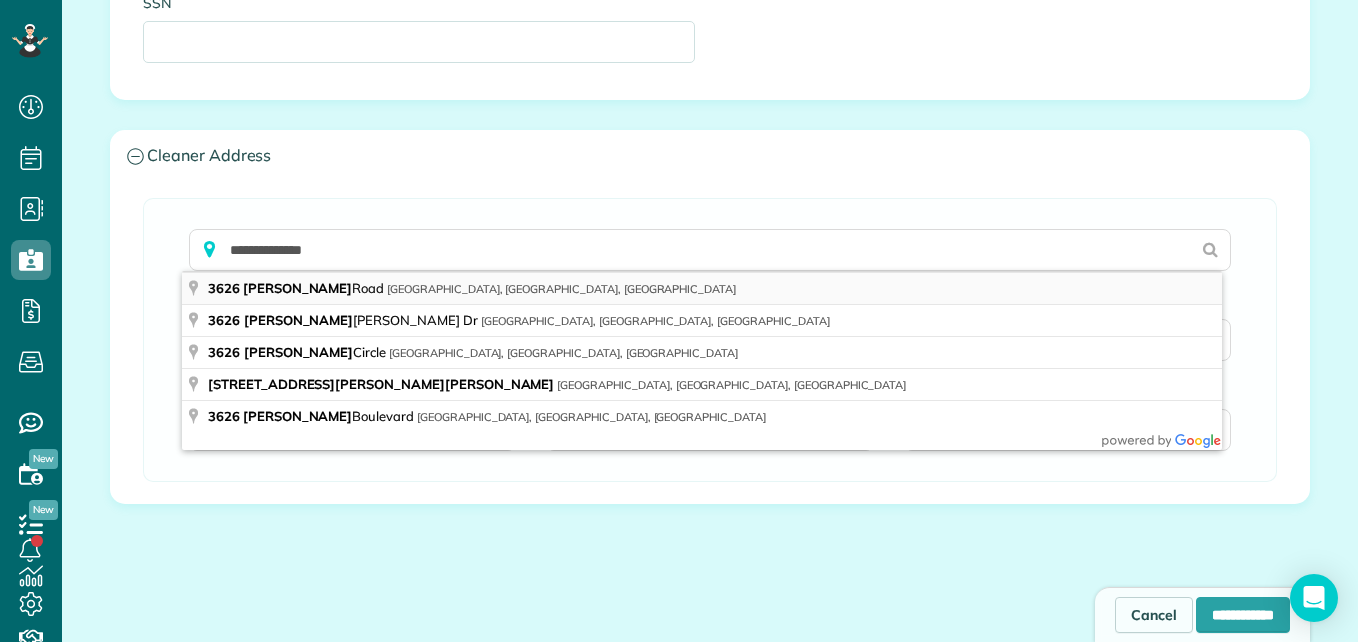 type on "**********" 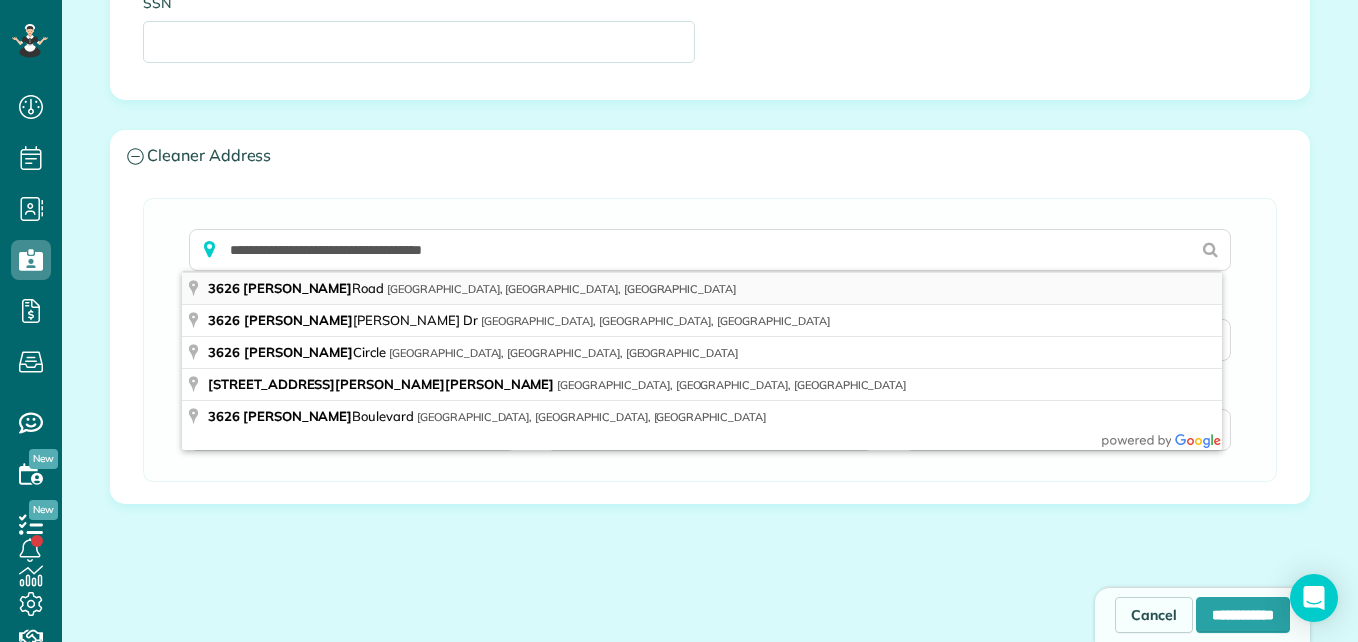 type on "**********" 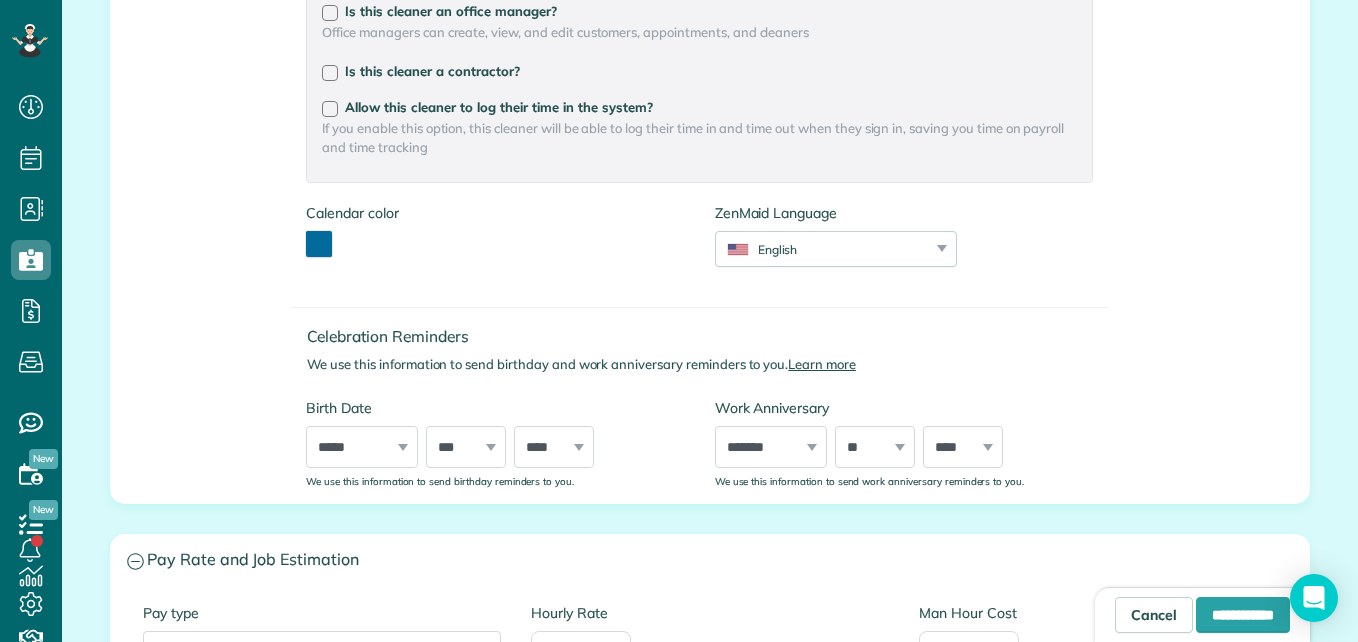 scroll, scrollTop: 746, scrollLeft: 0, axis: vertical 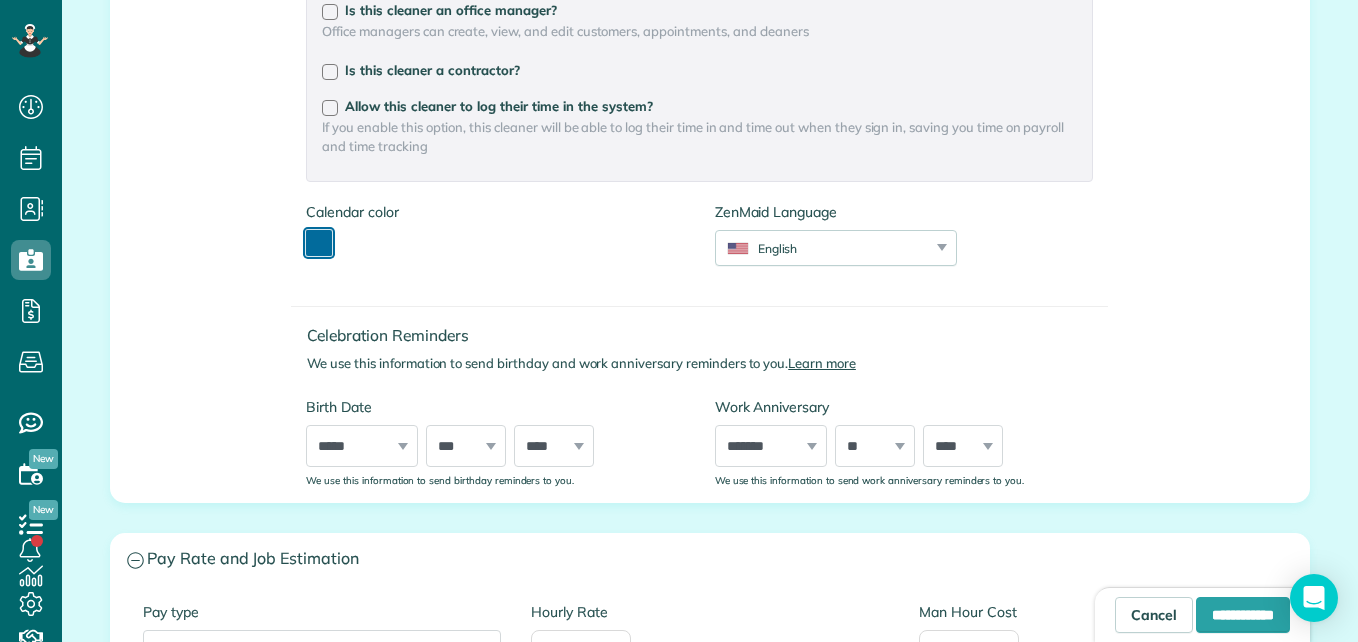 click at bounding box center (319, 243) 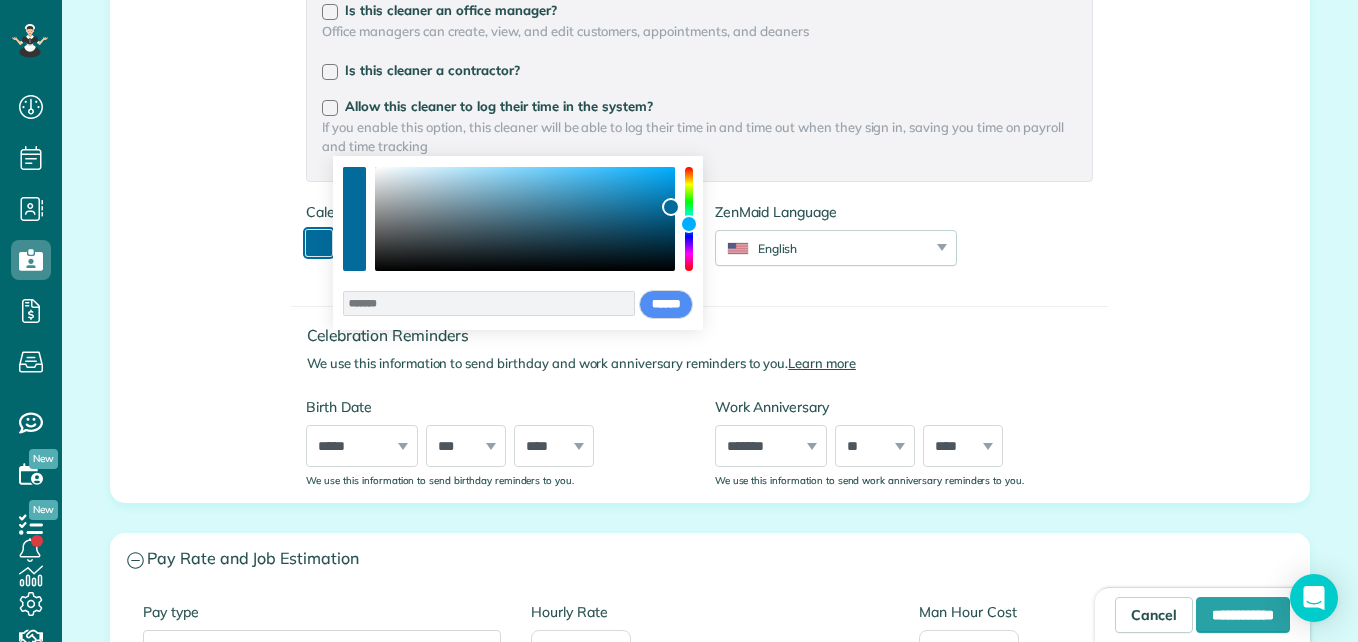 click at bounding box center (319, 243) 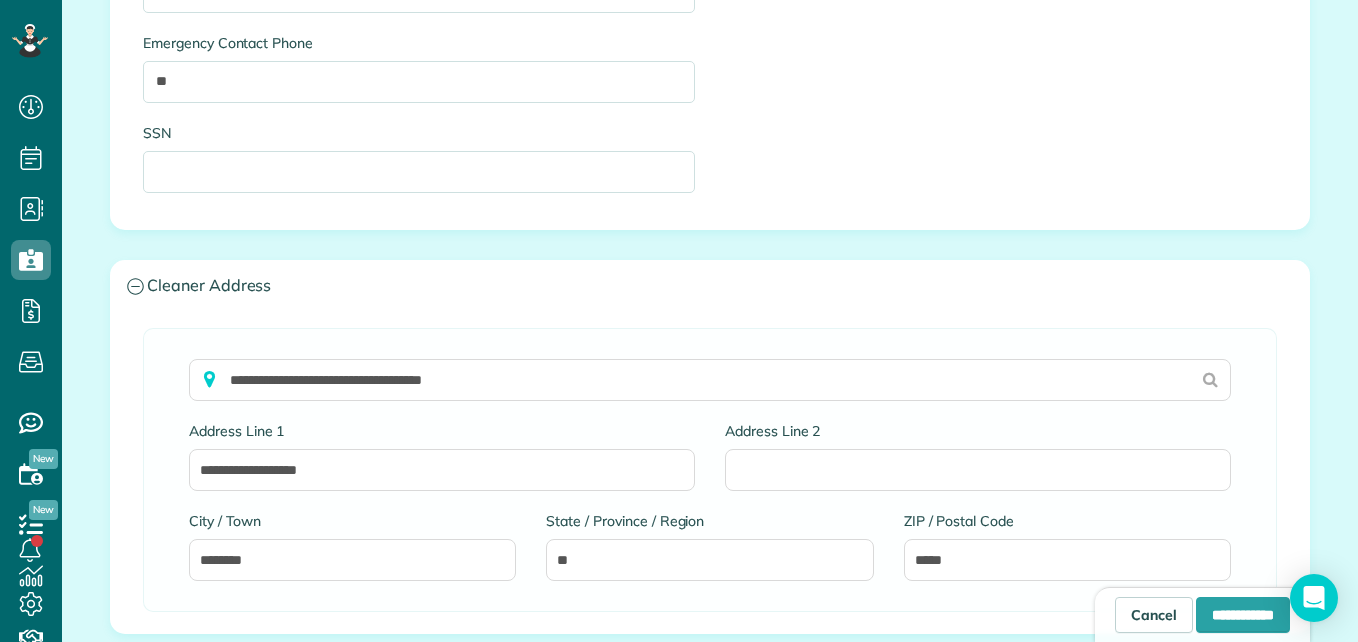 scroll, scrollTop: 2186, scrollLeft: 0, axis: vertical 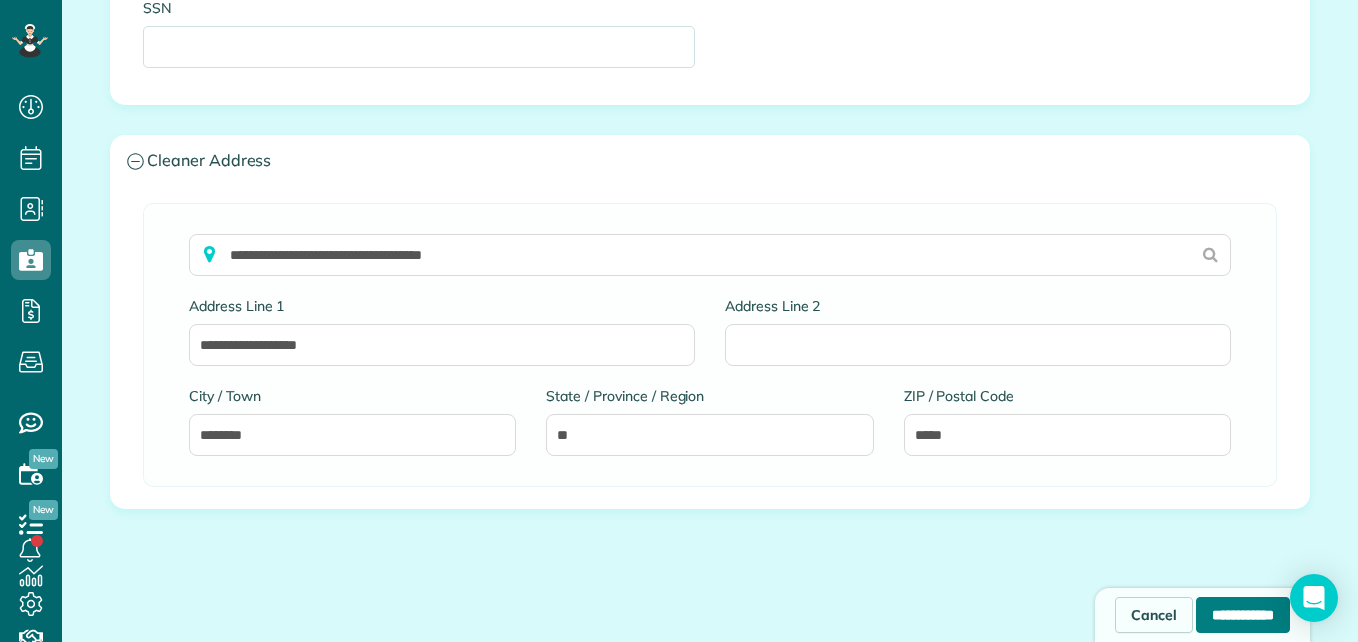 click on "**********" at bounding box center [1243, 615] 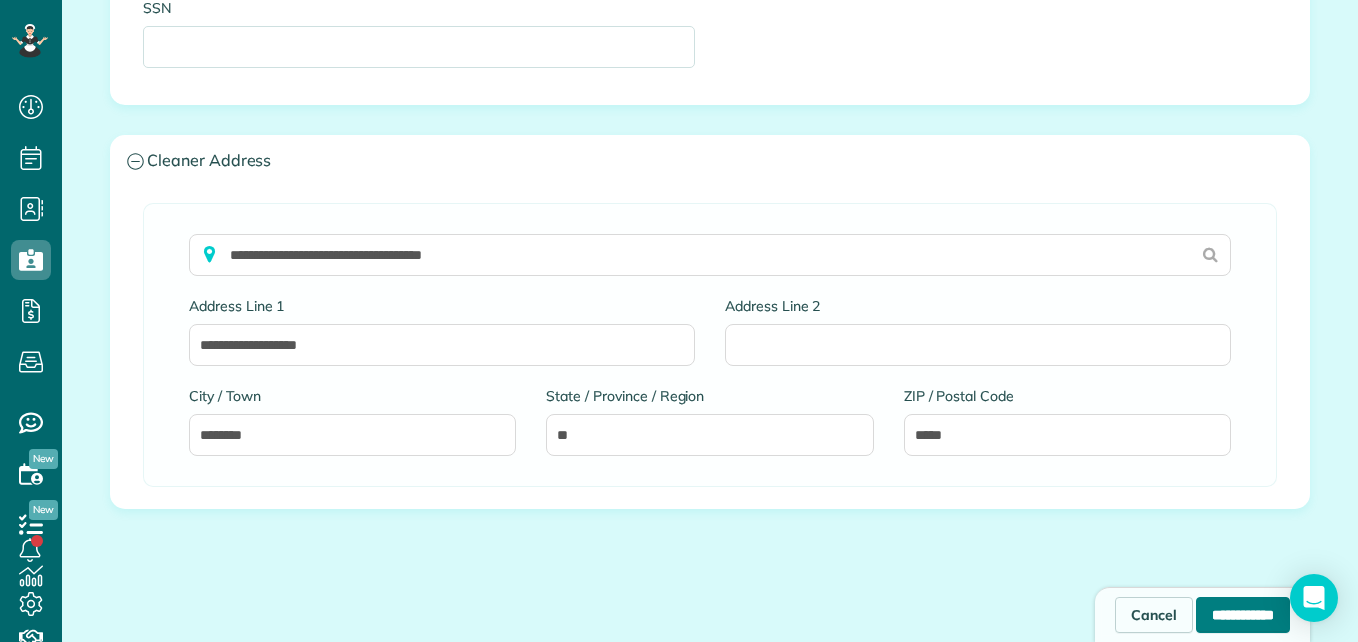 type on "**********" 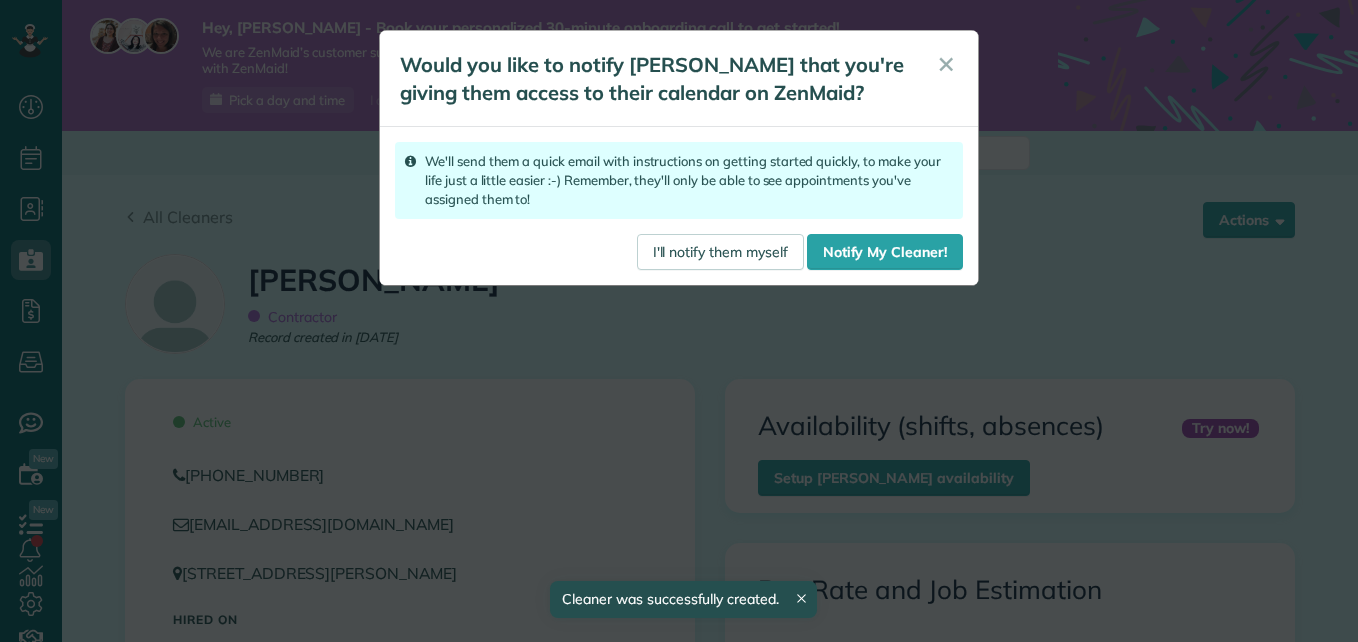 scroll, scrollTop: 0, scrollLeft: 0, axis: both 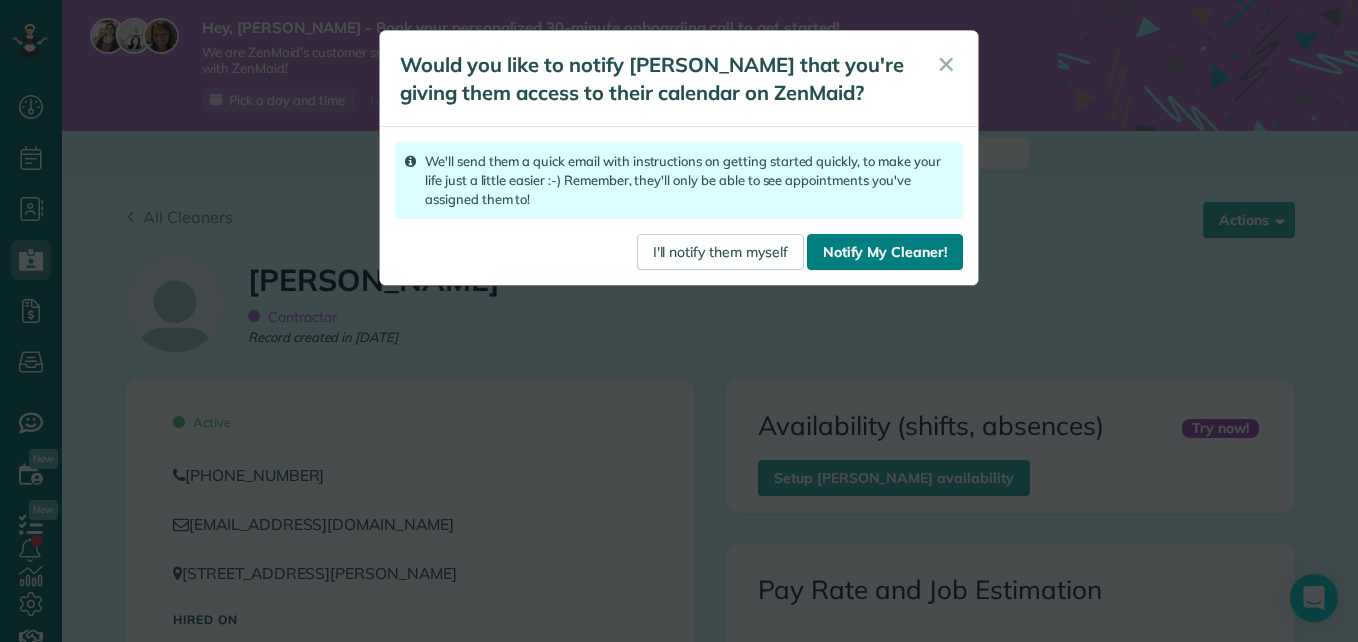 click on "Notify My Cleaner!" at bounding box center (885, 252) 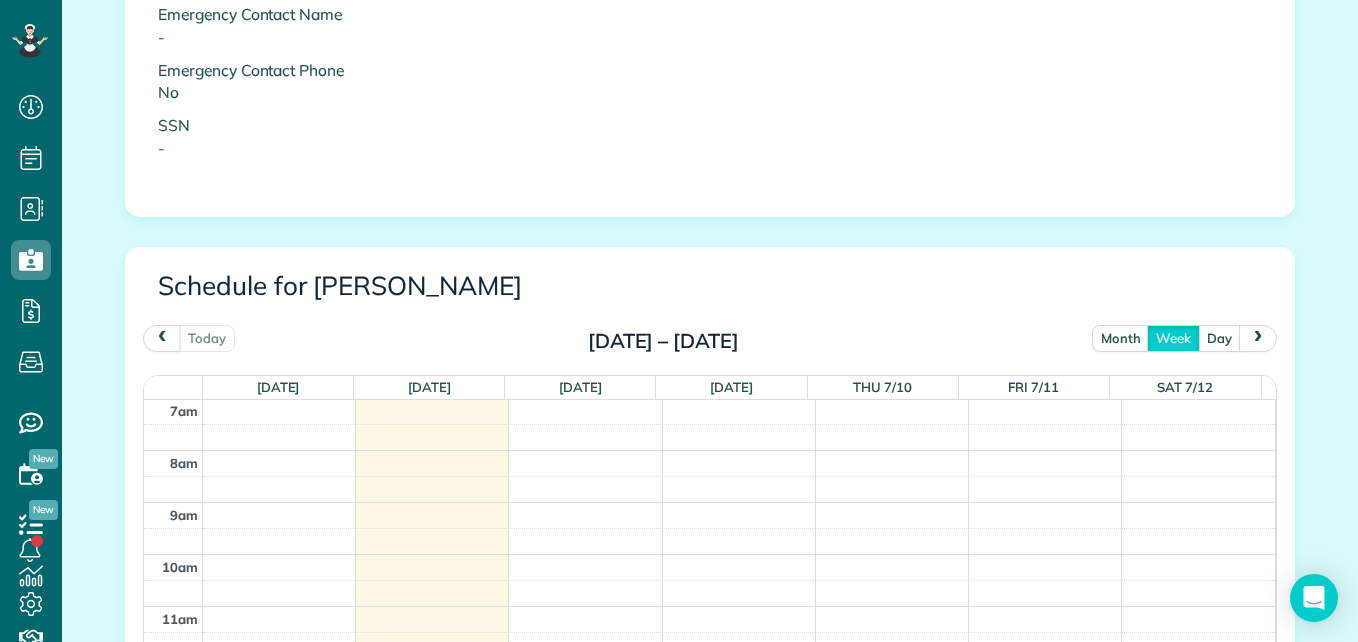 scroll, scrollTop: 1213, scrollLeft: 0, axis: vertical 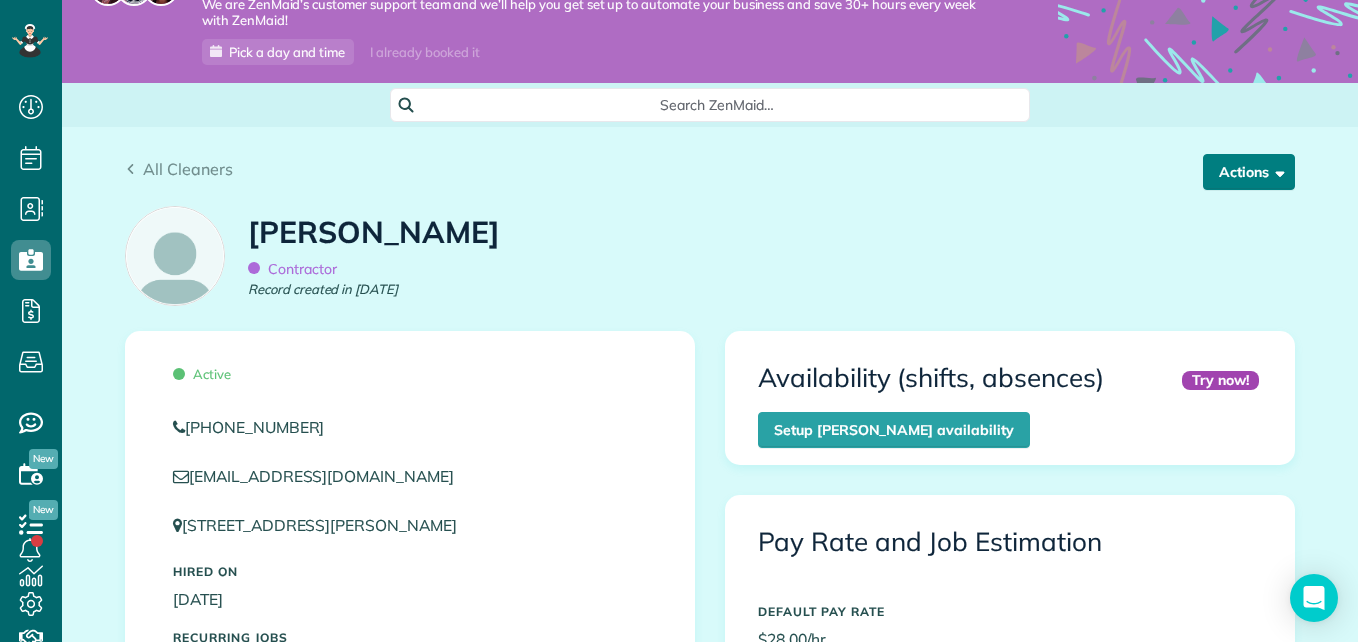 click on "Actions" at bounding box center [1249, 172] 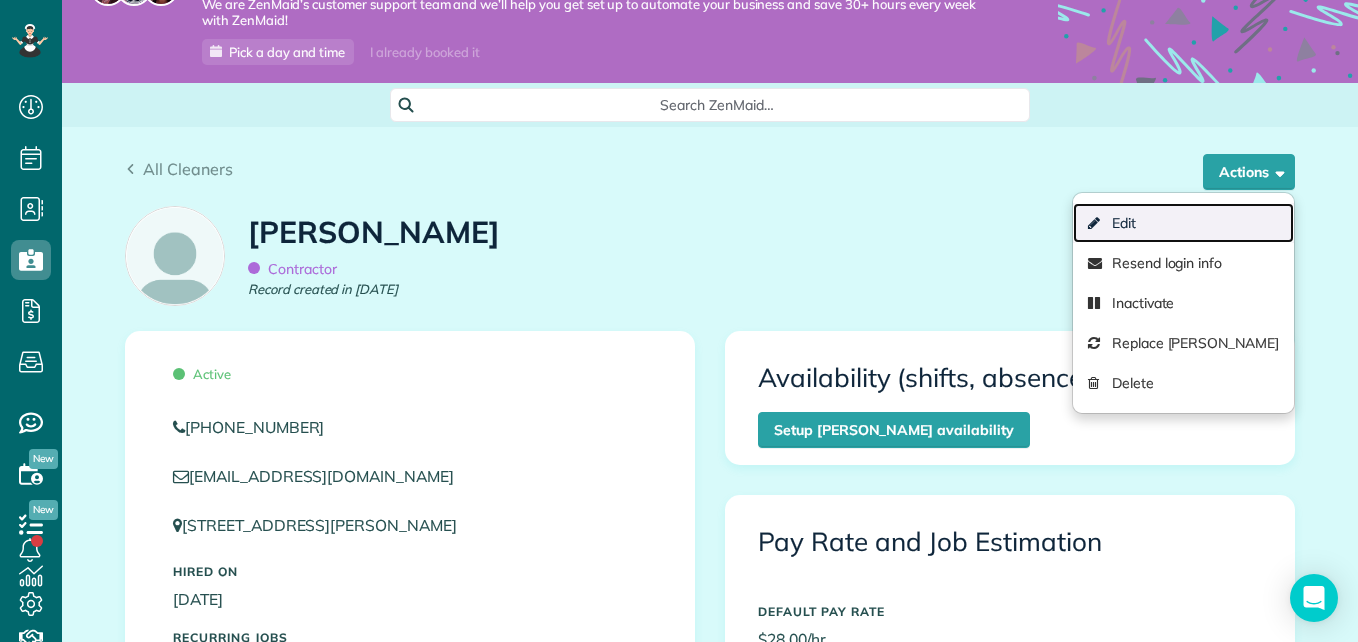 click on "Edit" at bounding box center [1183, 223] 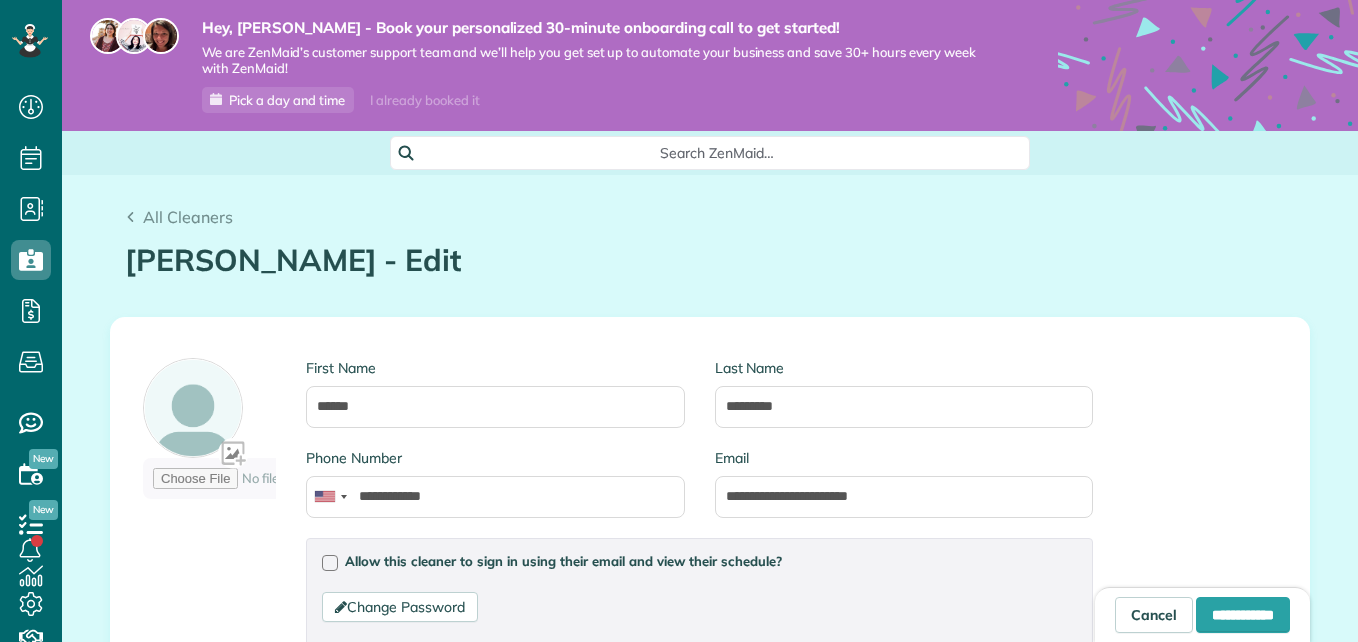 scroll, scrollTop: 0, scrollLeft: 0, axis: both 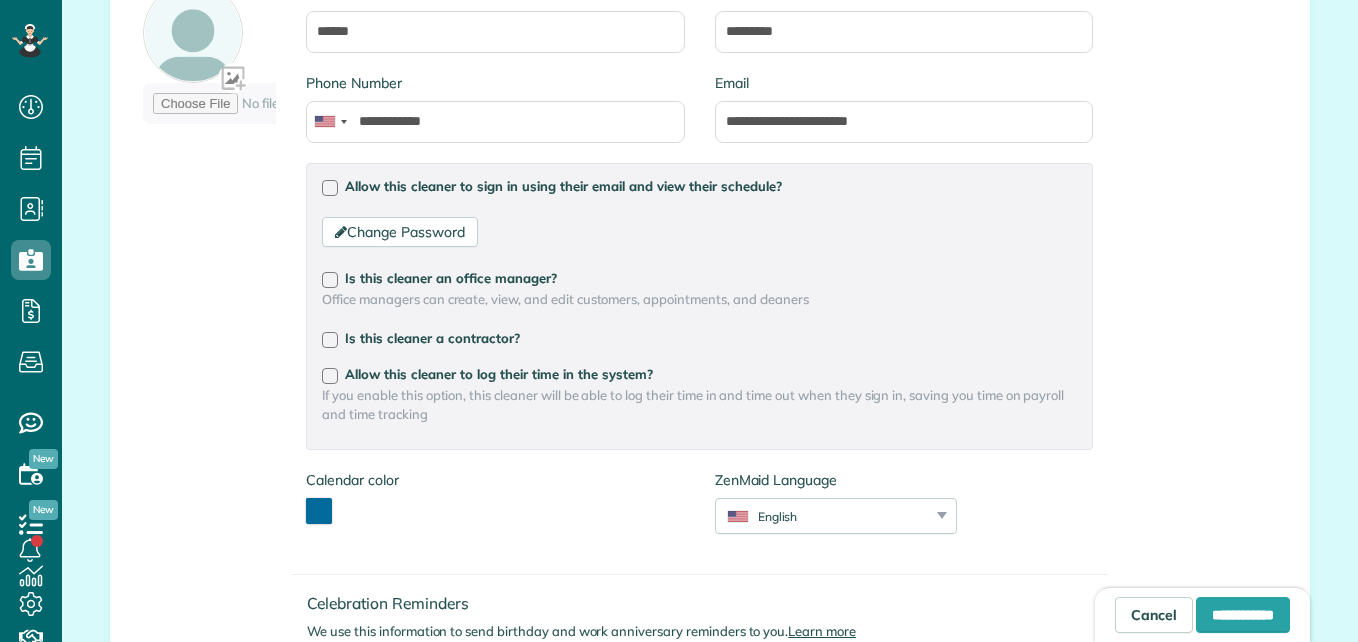 type on "**********" 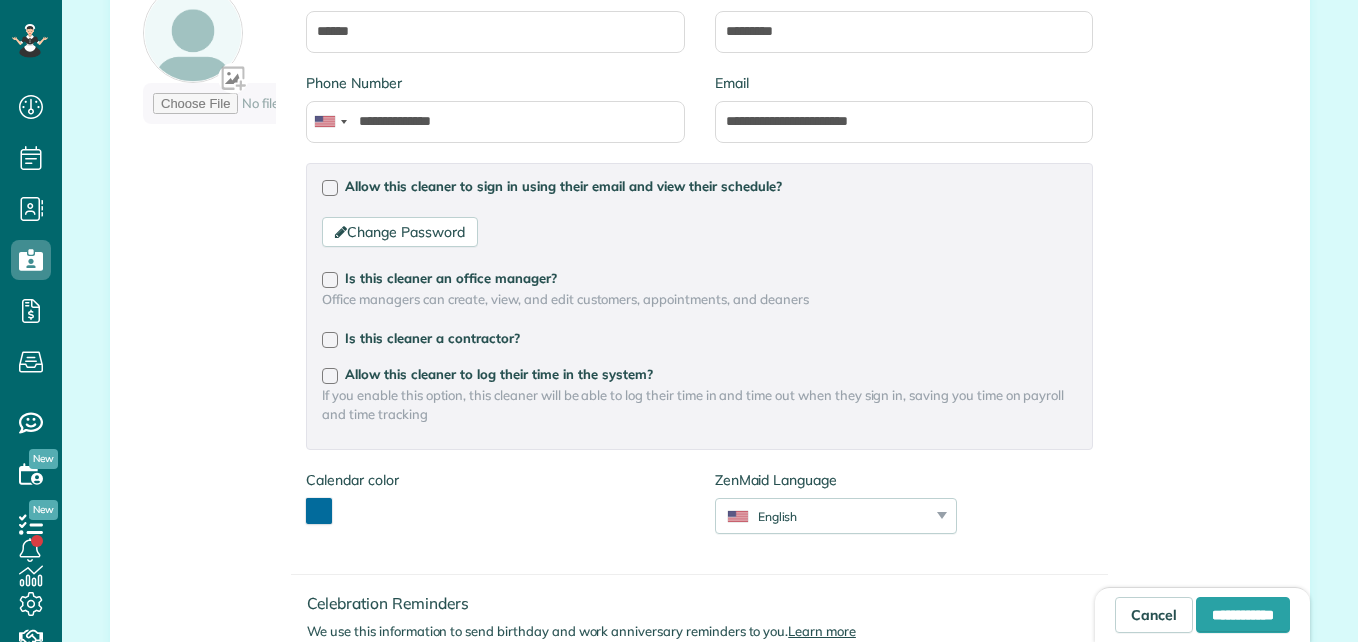 scroll, scrollTop: 642, scrollLeft: 62, axis: both 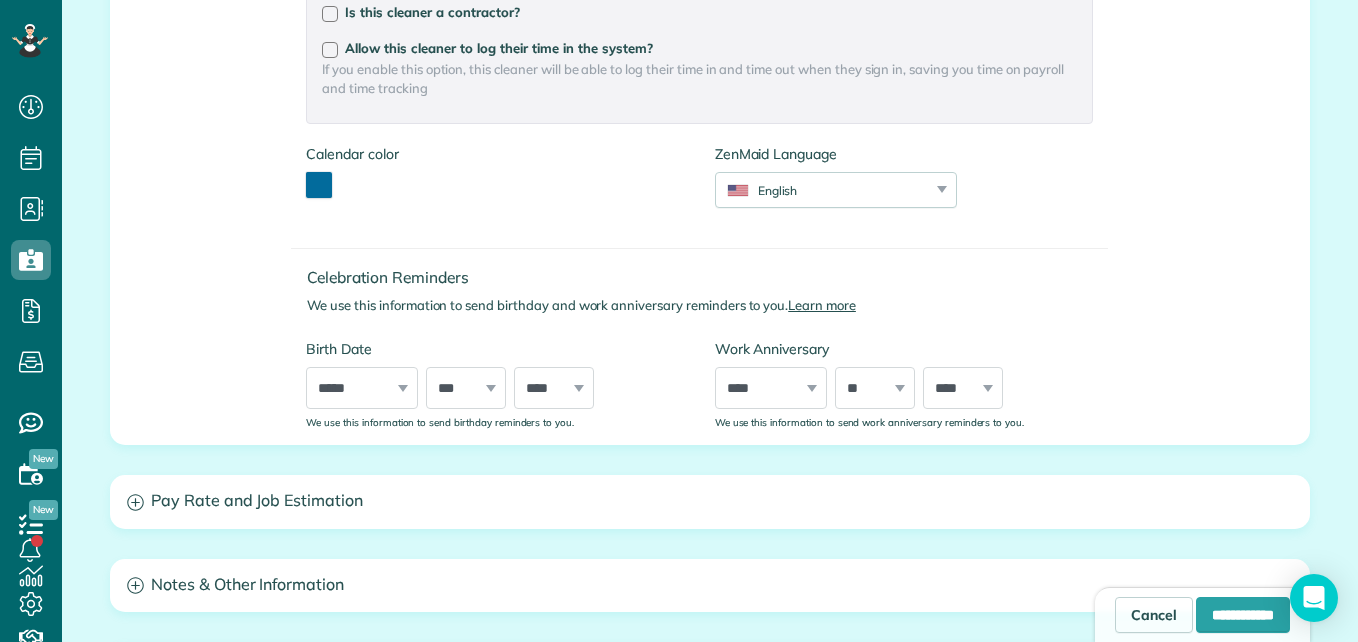 click on "*****
*******
********
*****
*****
***
****
****
******
*********
*******
********
********" at bounding box center [362, 388] 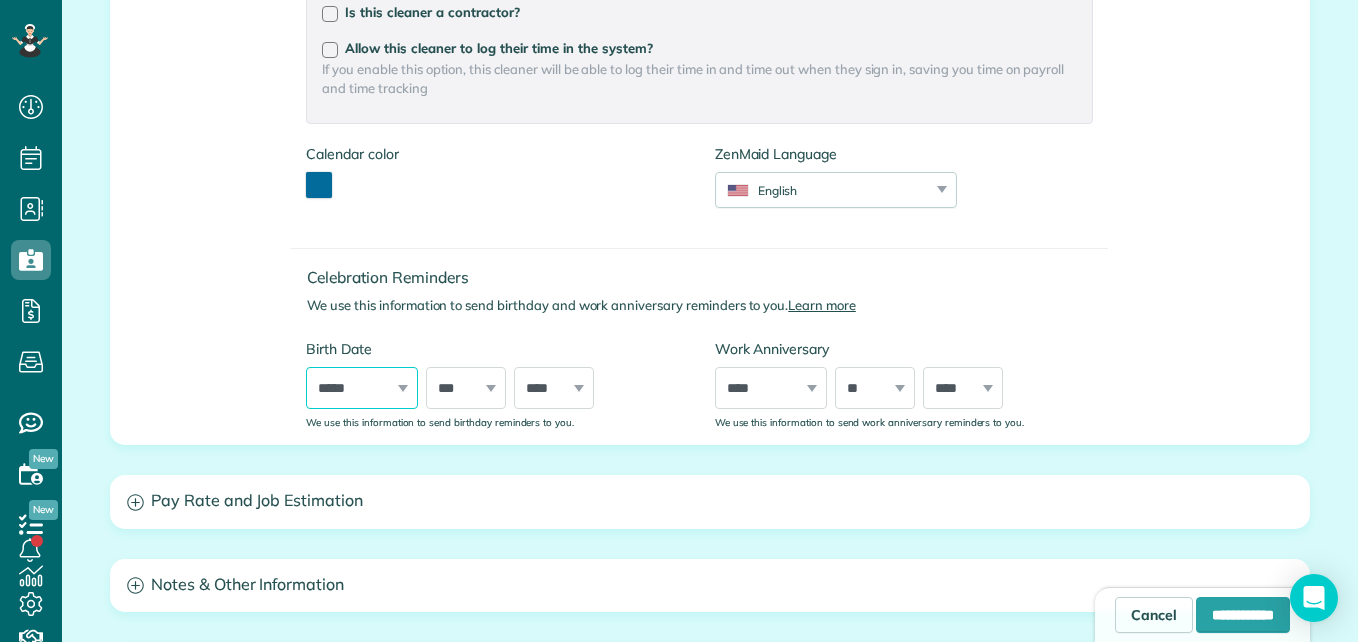 click on "*****
*******
********
*****
*****
***
****
****
******
*********
*******
********
********" at bounding box center (362, 388) 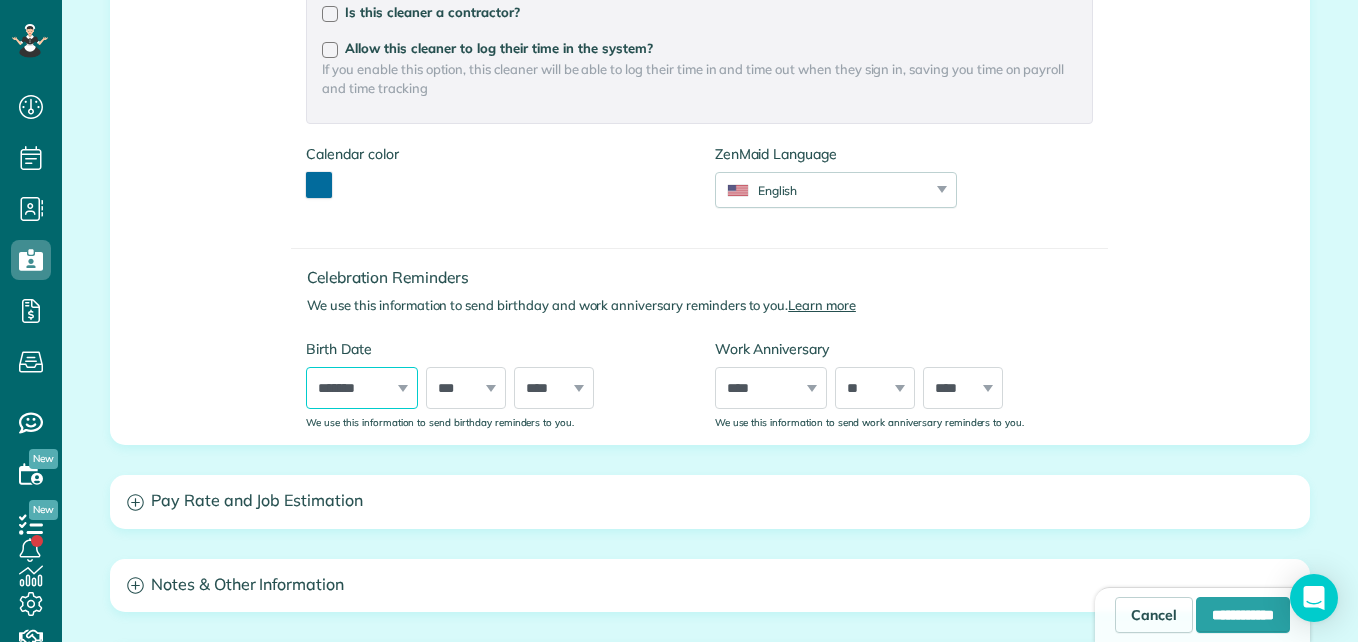 click on "*****
*******
********
*****
*****
***
****
****
******
*********
*******
********
********" at bounding box center [362, 388] 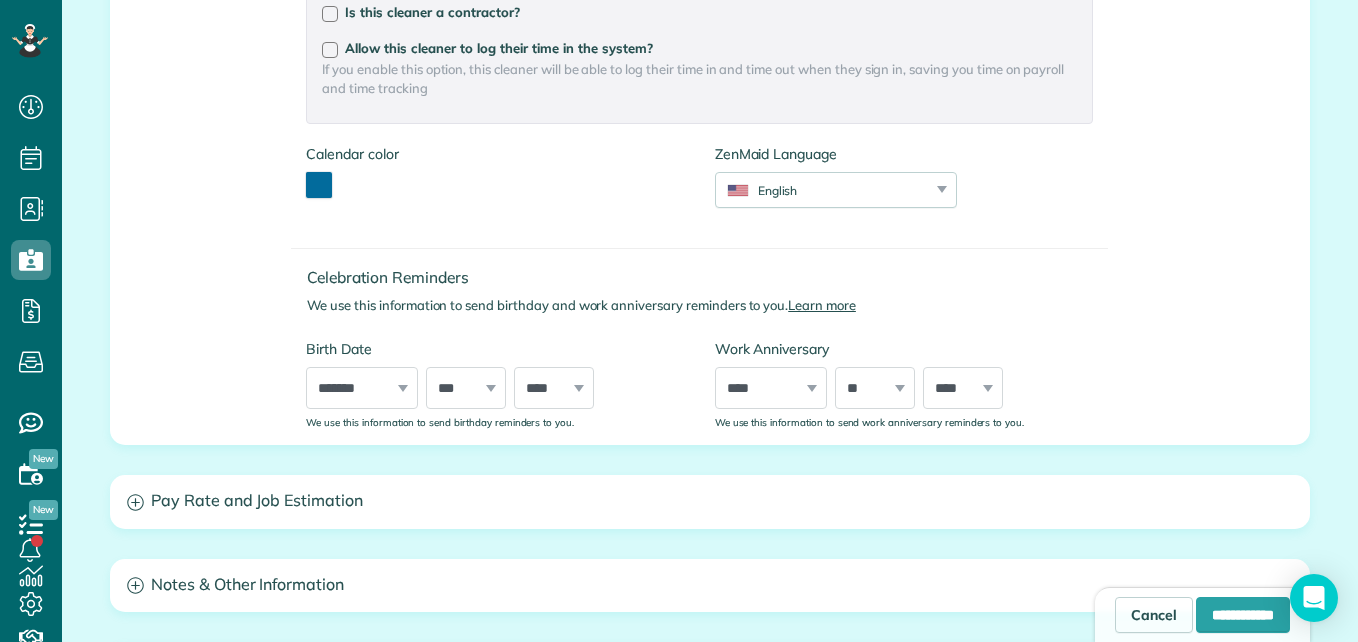 click on "***
*
*
*
*
*
*
*
*
*
**
**
**
**
**
**
**
**
**
**
**
**
**
**
**
**
**
**
**
**
**
**" at bounding box center [466, 388] 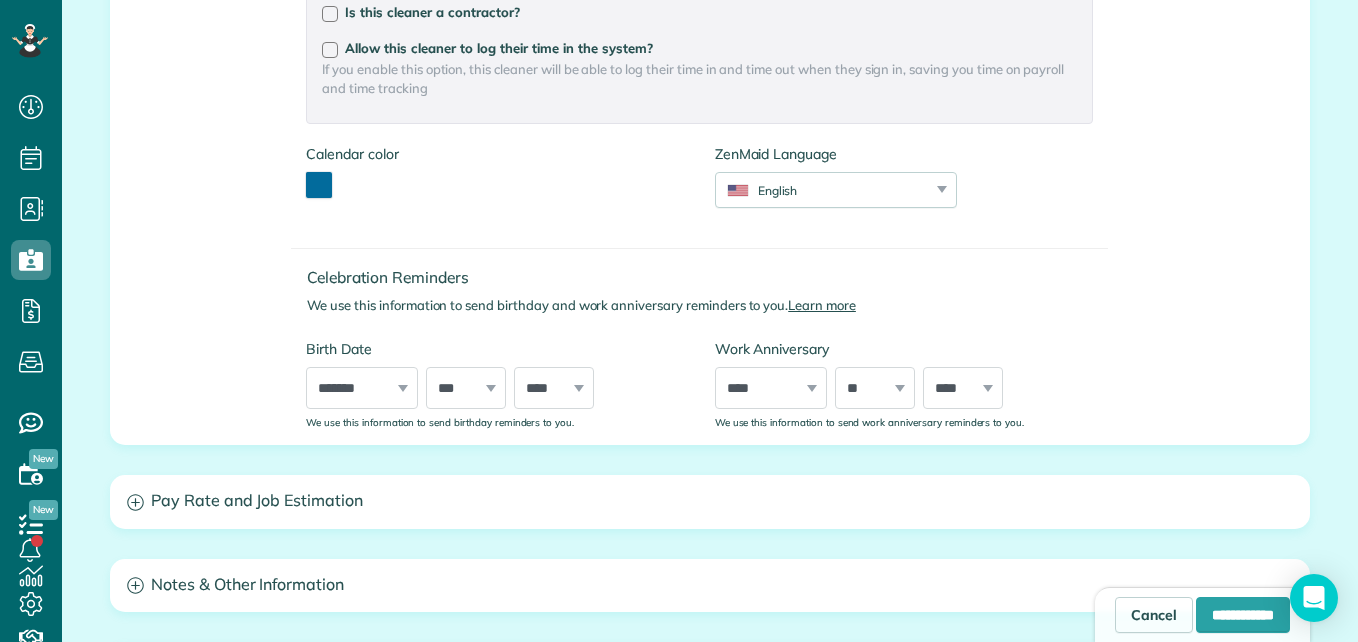 click on "***
*
*
*
*
*
*
*
*
*
**
**
**
**
**
**
**
**
**
**
**
**
**
**
**
**
**
**
**
**
**
**" at bounding box center [466, 388] 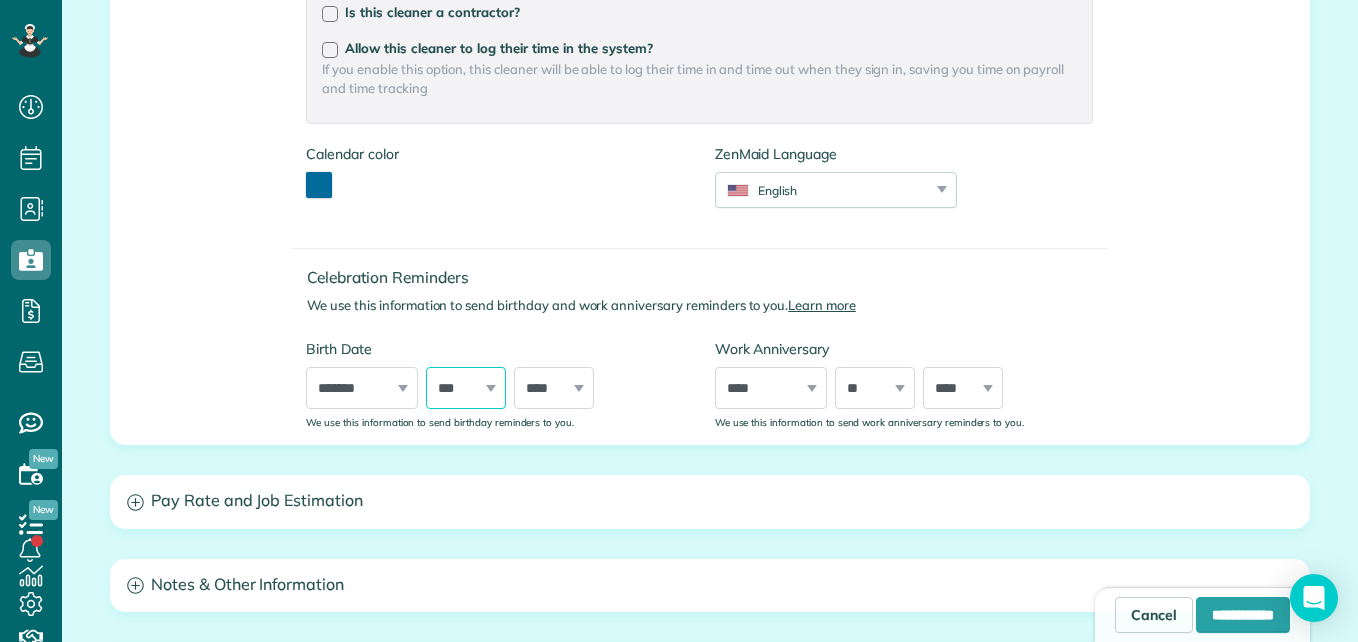 click on "***
*
*
*
*
*
*
*
*
*
**
**
**
**
**
**
**
**
**
**
**
**
**
**
**
**
**
**
**
**
**
**" at bounding box center (466, 388) 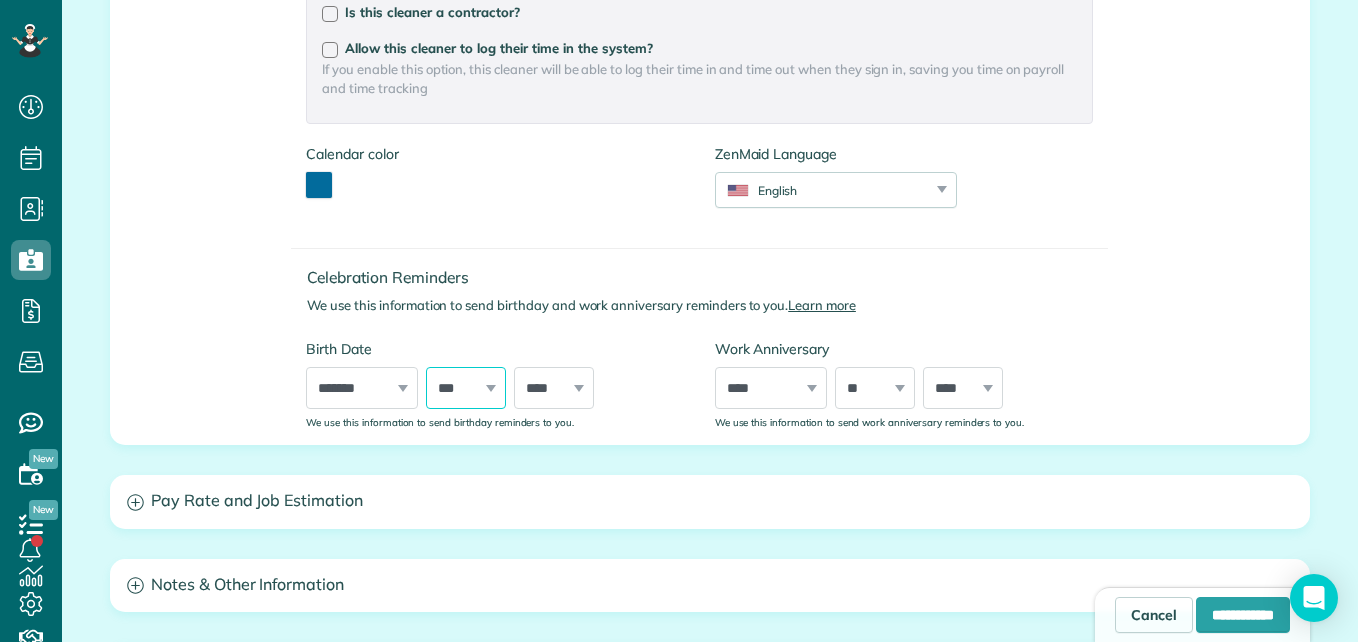 select on "**" 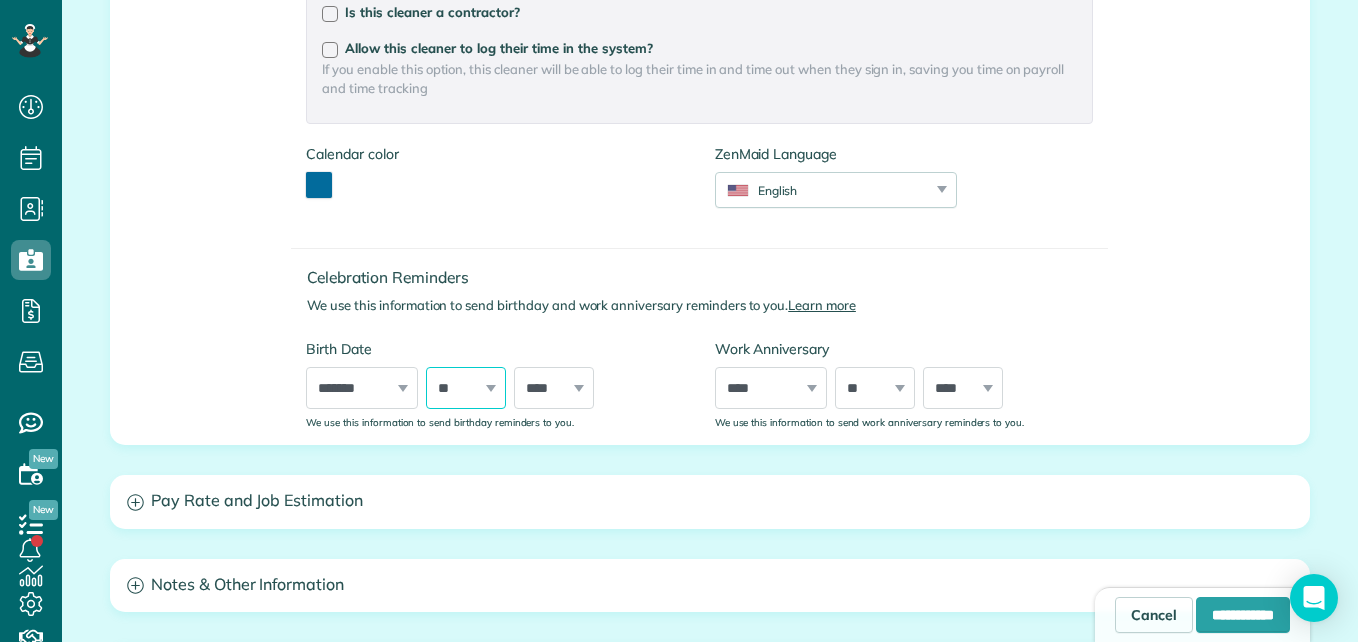 click on "***
*
*
*
*
*
*
*
*
*
**
**
**
**
**
**
**
**
**
**
**
**
**
**
**
**
**
**
**
**
**
**" at bounding box center [466, 388] 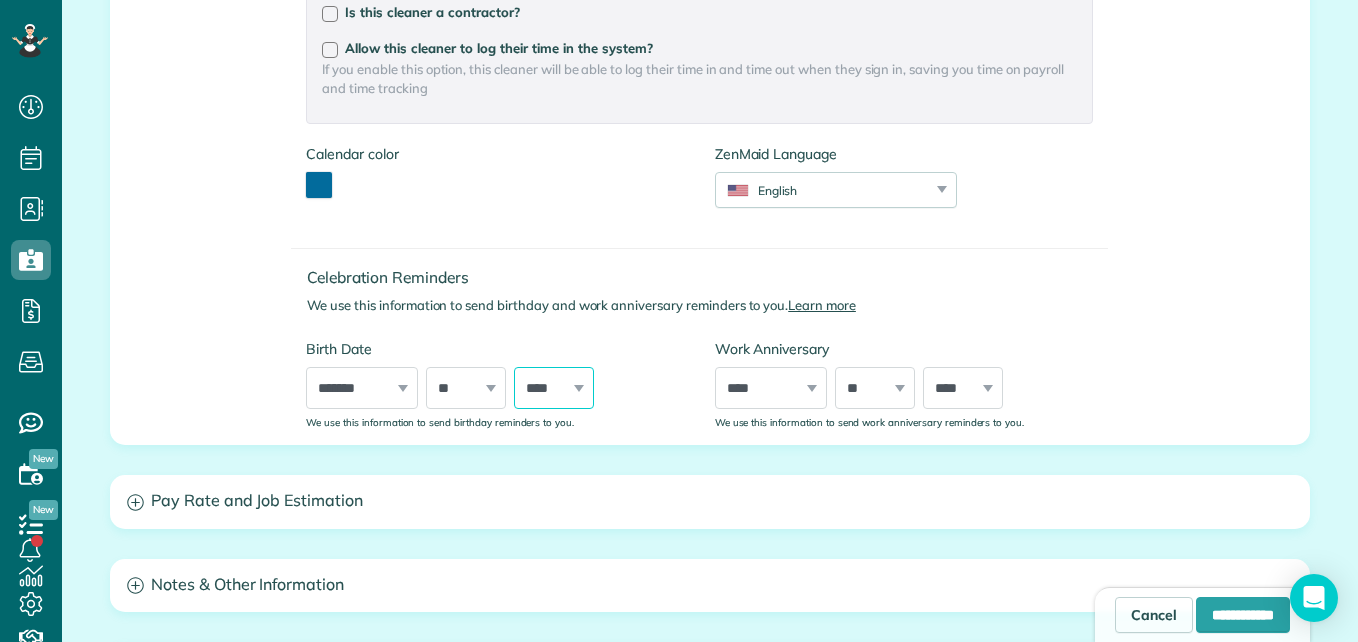 click on "****
****
****
****
****
****
****
****
****
****
****
****
****
****
****
****
****
****
****
****
****
****
****
****
****
****
****
****
****
****
****
****
****
****
****
****
****
****
****
****
****
****
****
****
****
****
****
****
****
****
****
****
****
****
****
****
****
****
****
****
****
****
****
****
****
****
****
****
****
****
****
****
****
****
****
****
****
****
****
****" at bounding box center (554, 388) 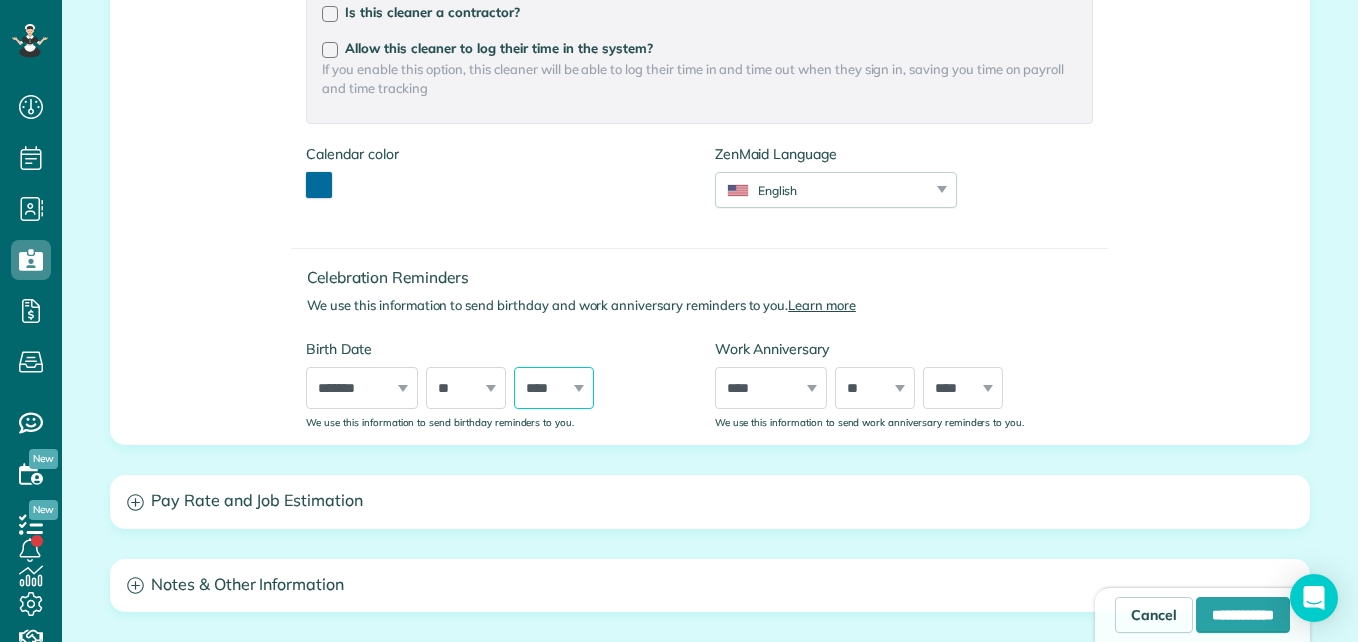 select on "****" 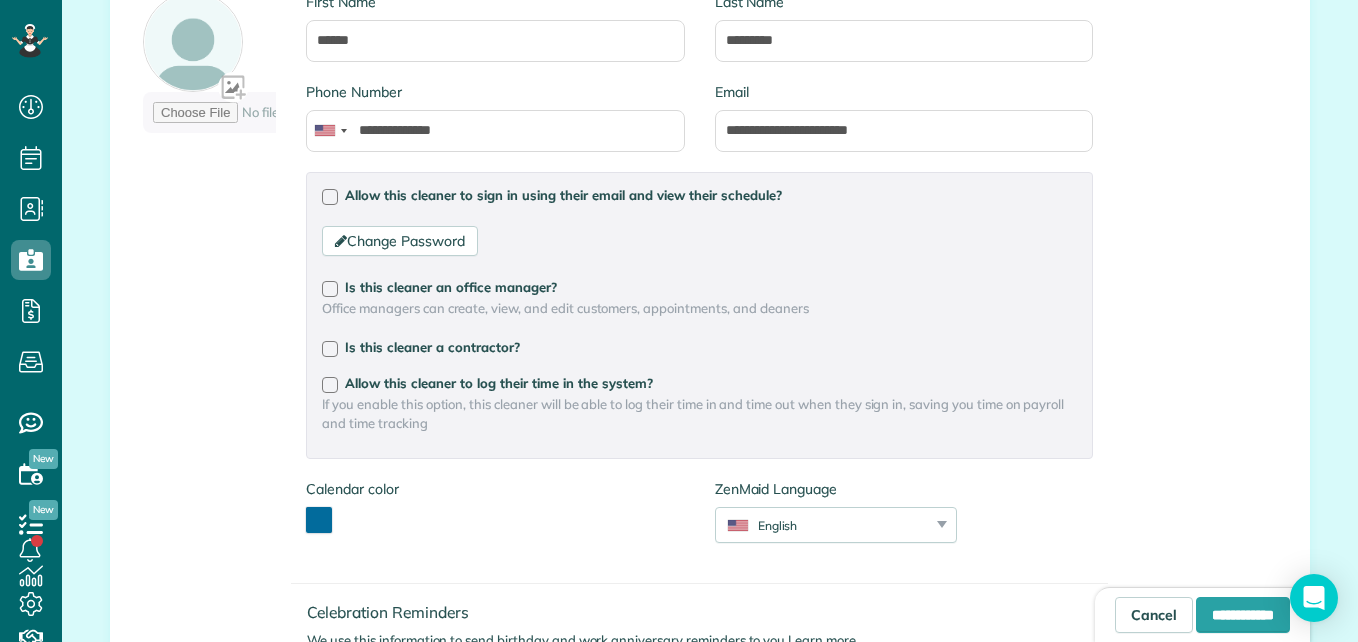 scroll, scrollTop: 367, scrollLeft: 0, axis: vertical 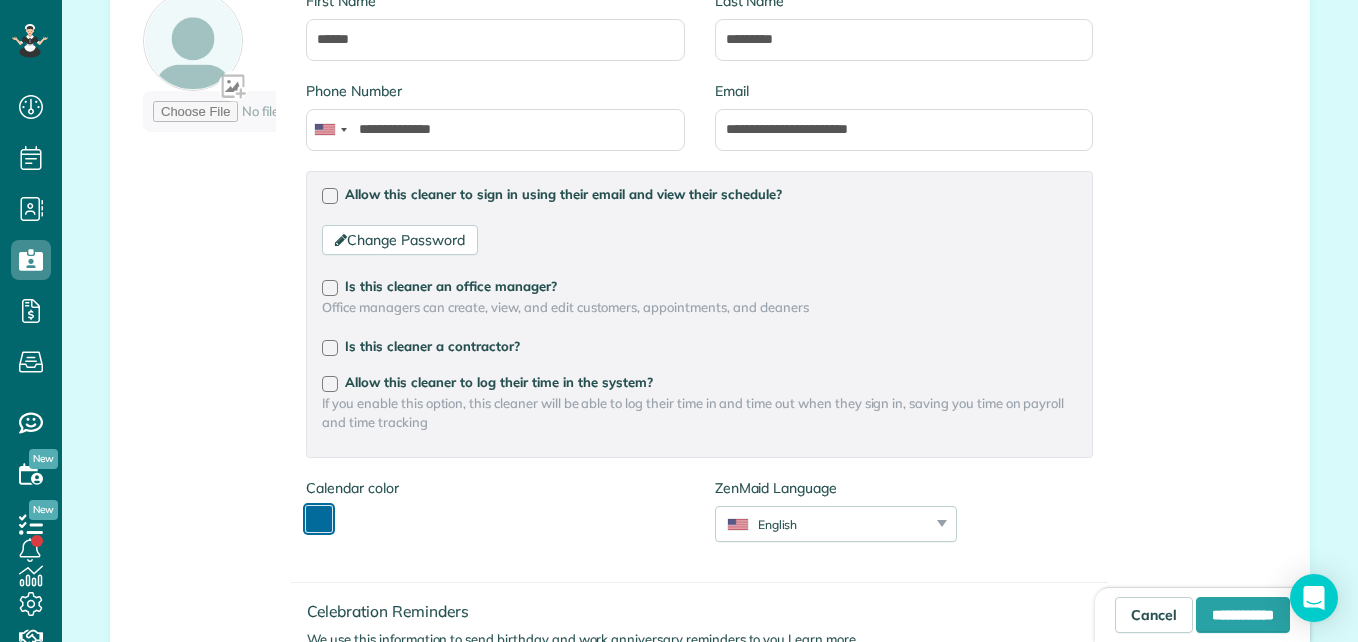 click at bounding box center (319, 519) 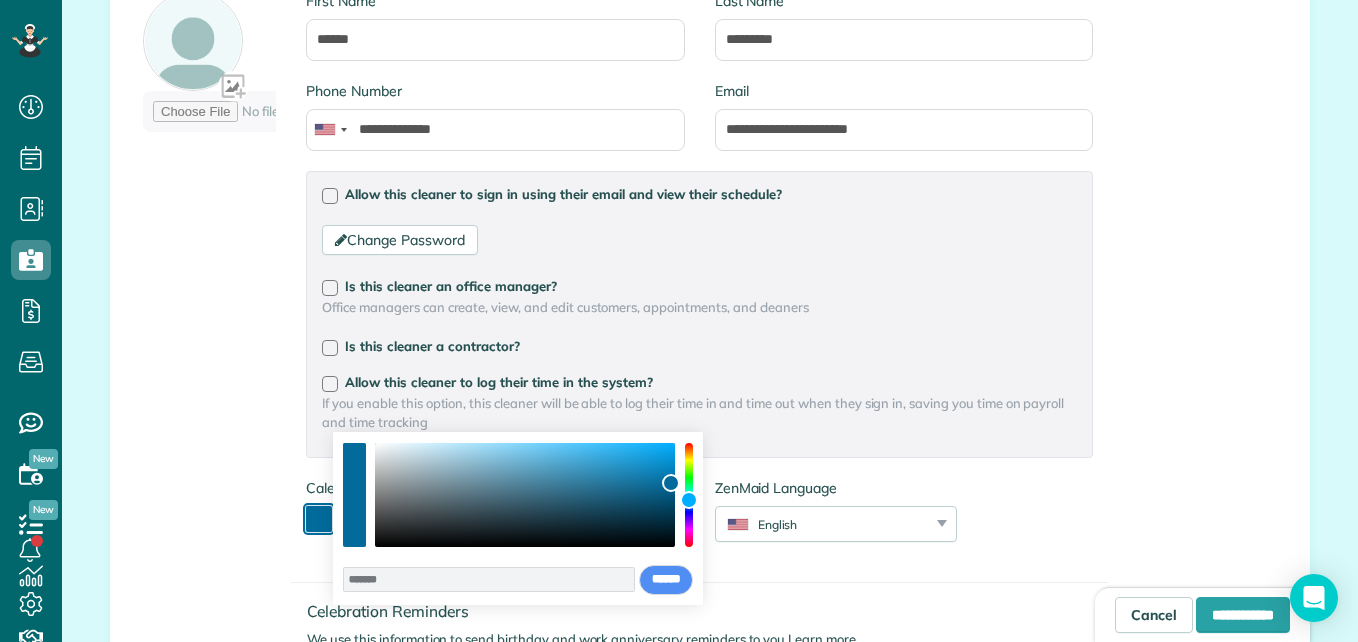 click at bounding box center [689, 495] 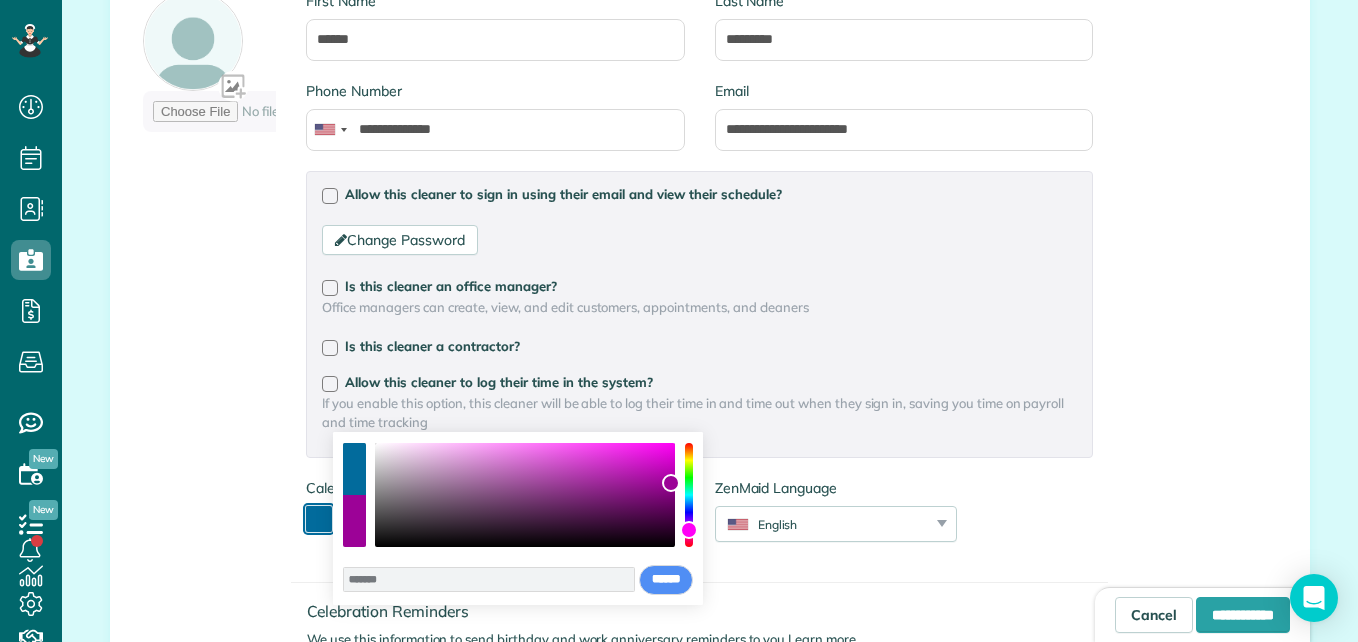 type on "*******" 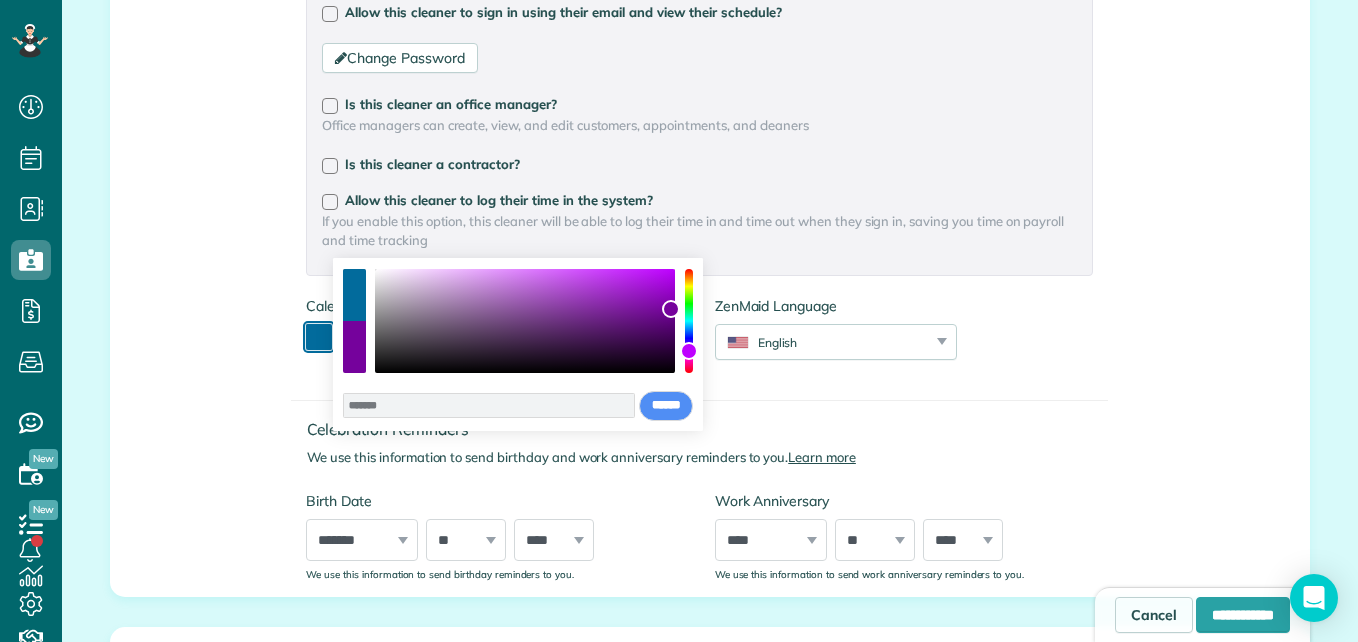 scroll, scrollTop: 550, scrollLeft: 0, axis: vertical 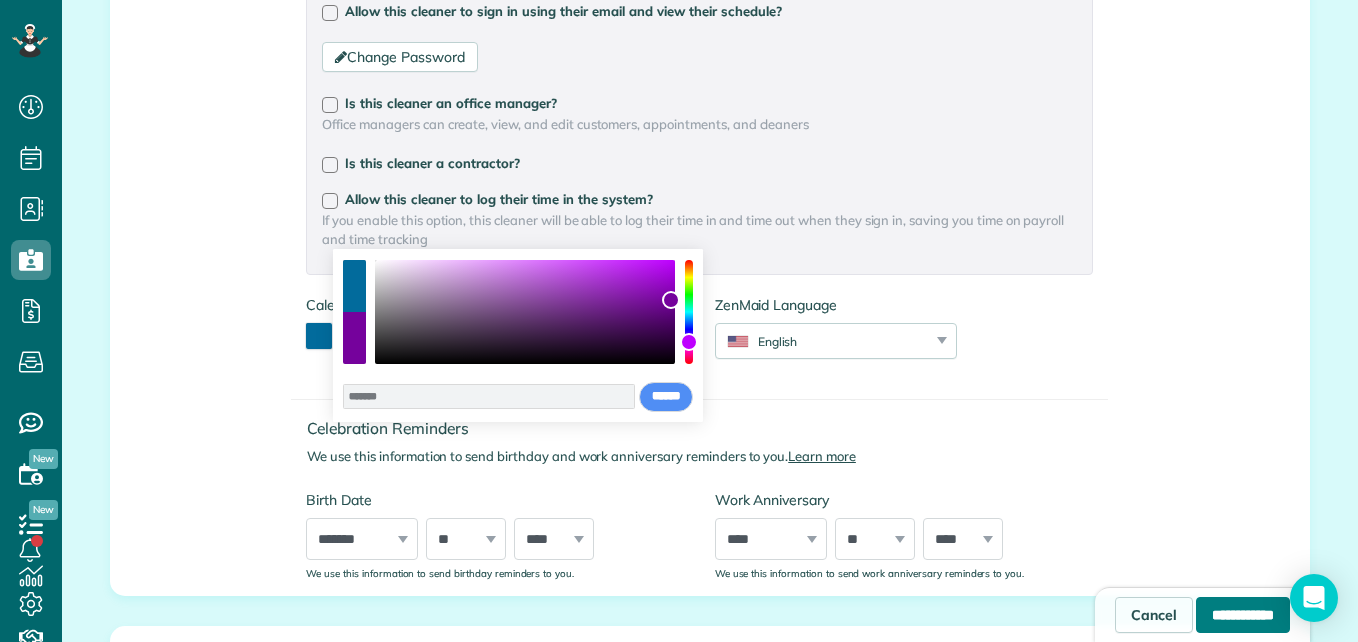 click on "**********" at bounding box center [1243, 615] 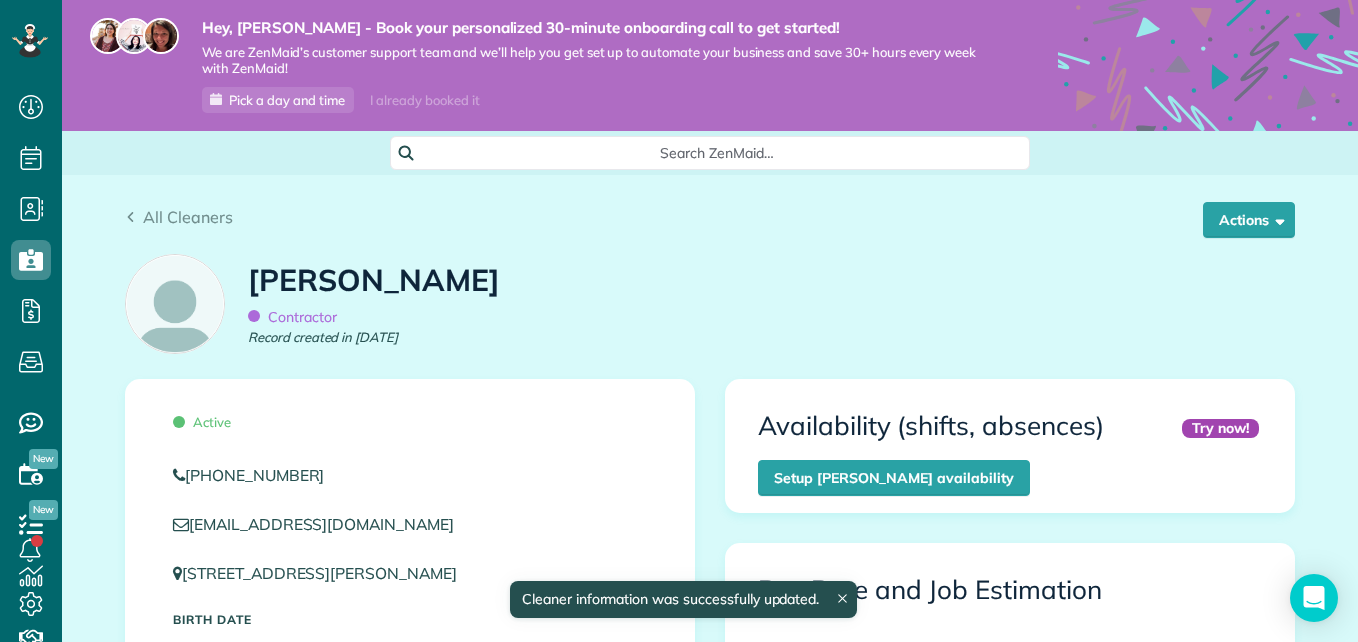 scroll, scrollTop: 0, scrollLeft: 0, axis: both 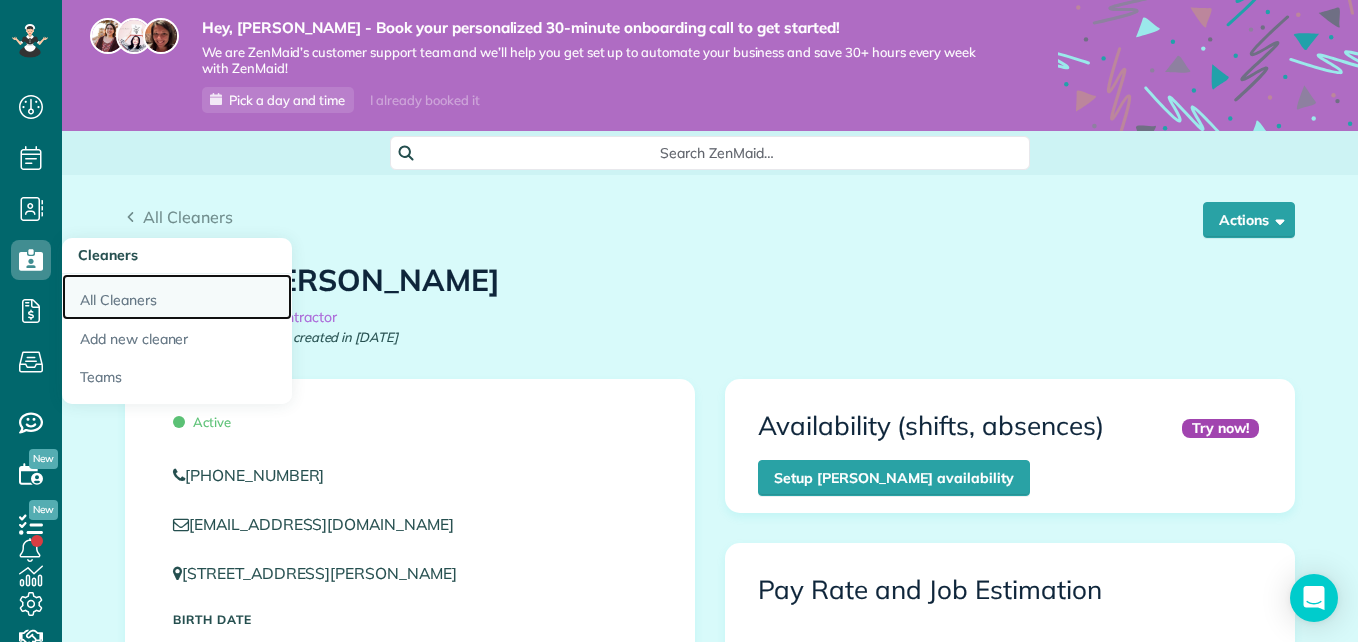 click on "All Cleaners" at bounding box center (177, 297) 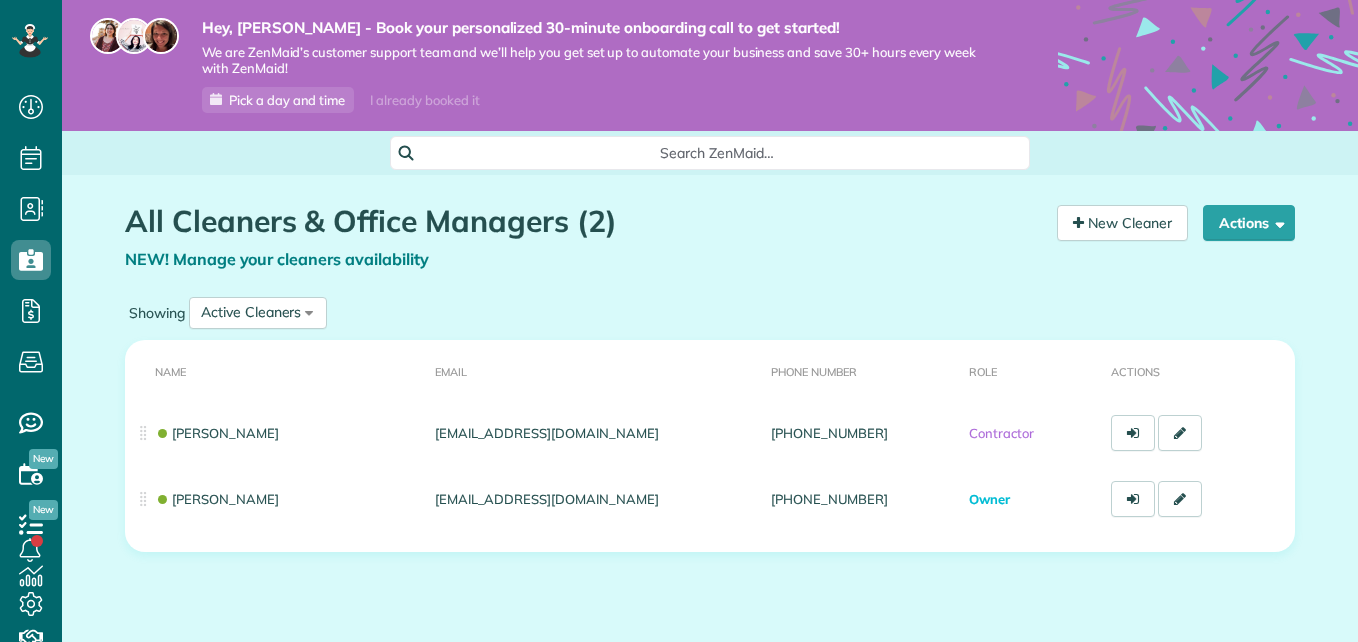scroll, scrollTop: 0, scrollLeft: 0, axis: both 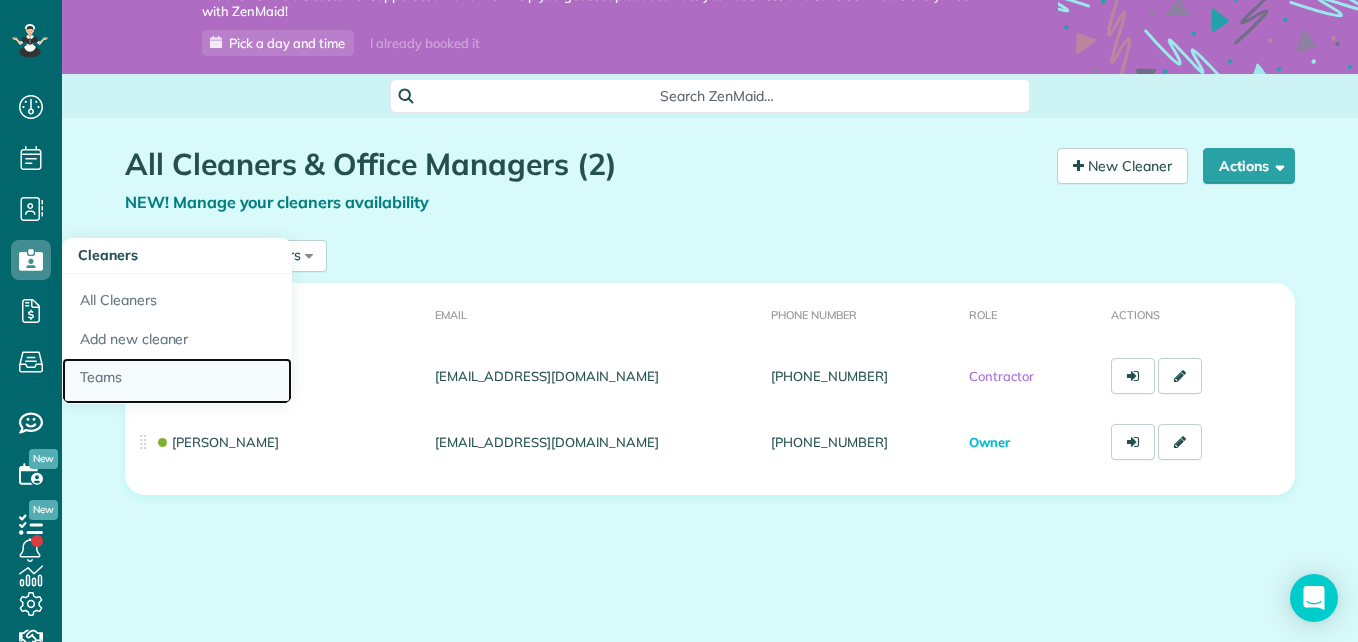click on "Teams" at bounding box center (177, 381) 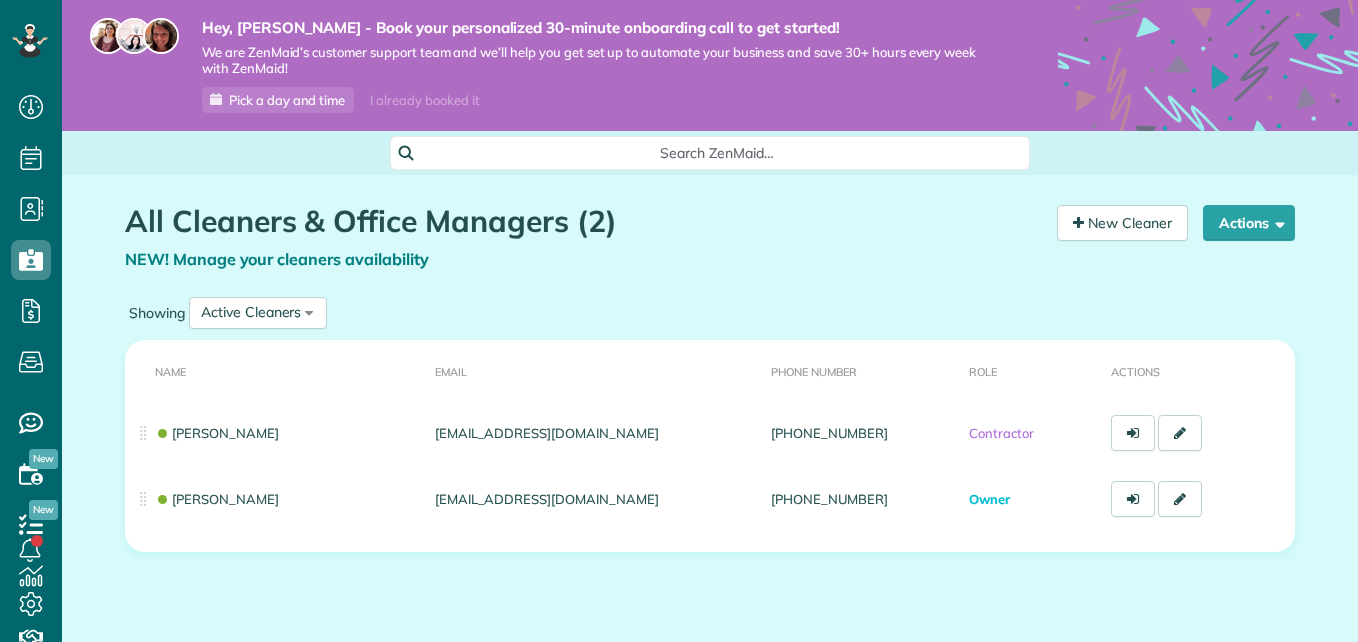 scroll, scrollTop: 0, scrollLeft: 0, axis: both 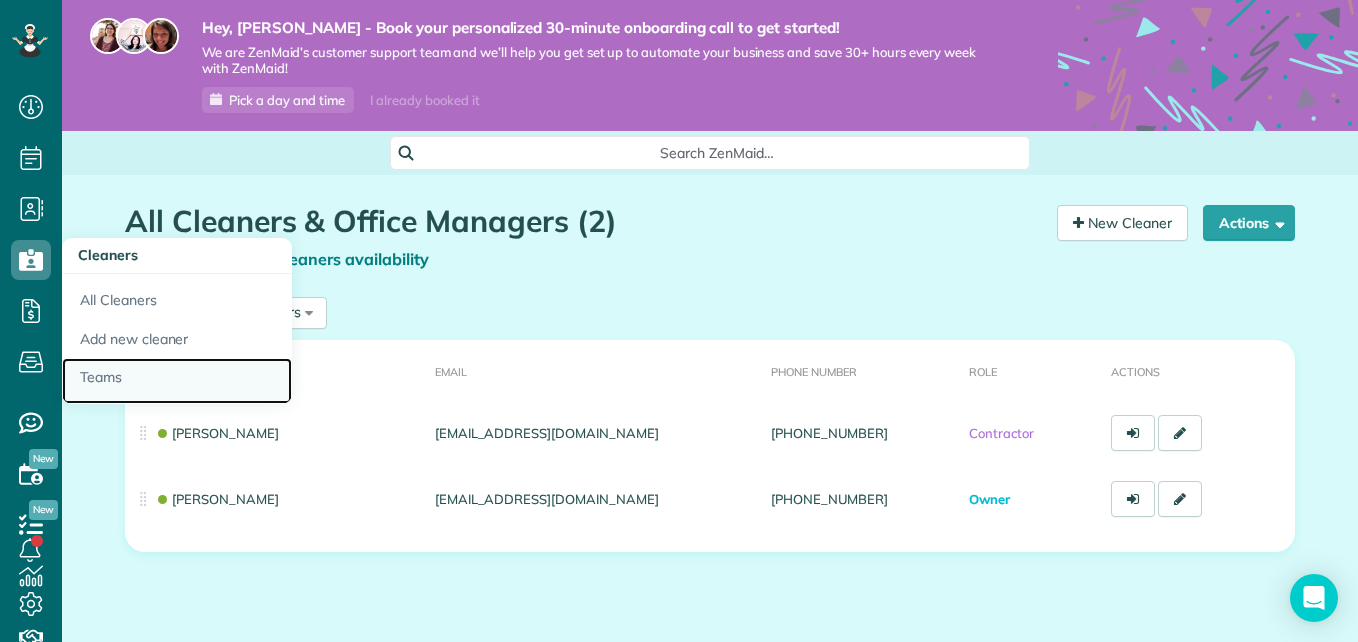 click on "Teams" at bounding box center [177, 381] 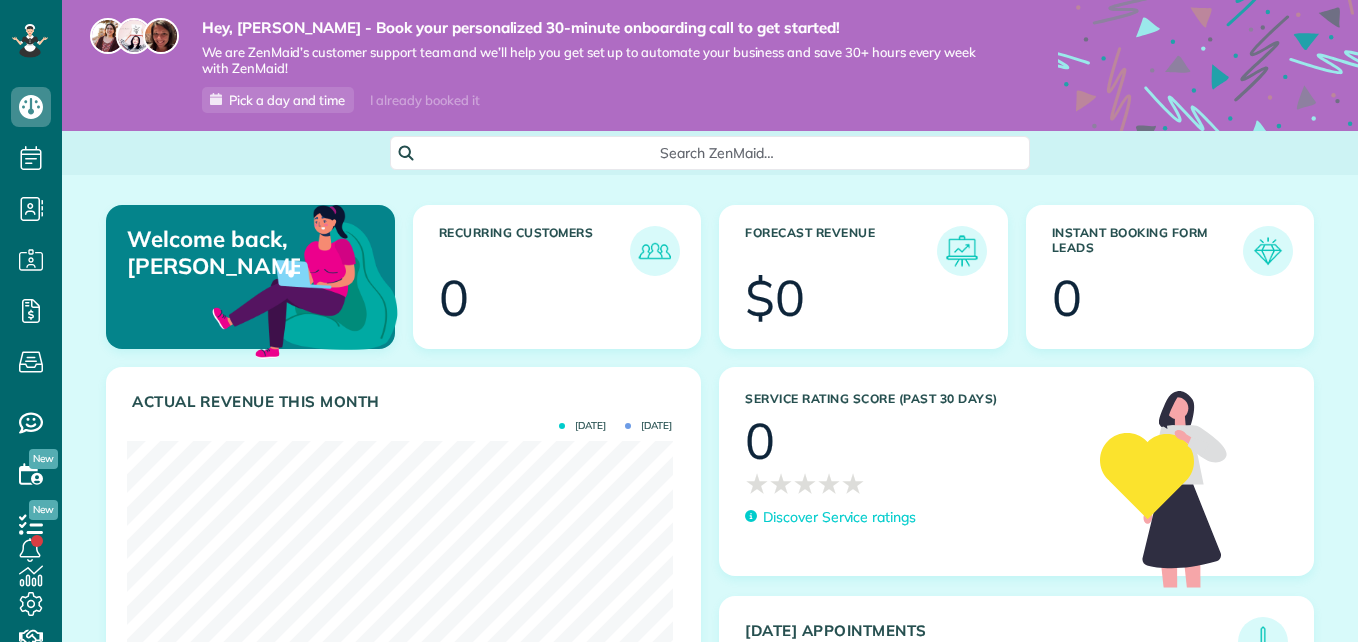 scroll, scrollTop: 0, scrollLeft: 0, axis: both 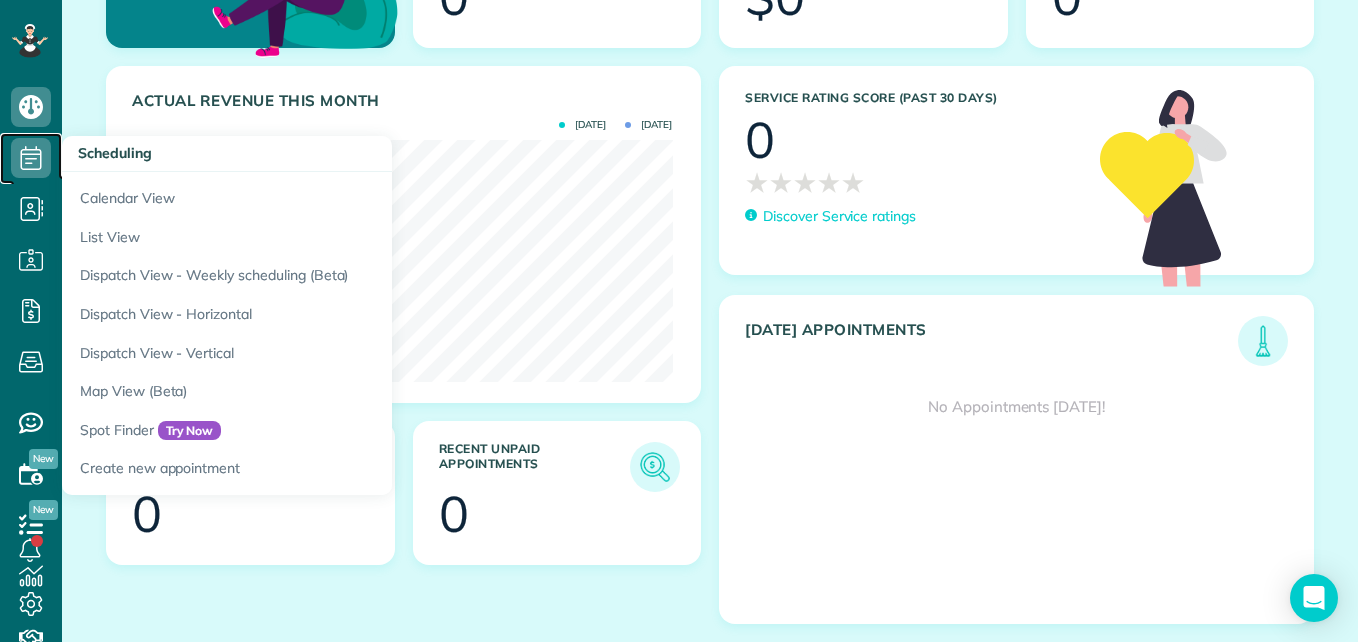 click 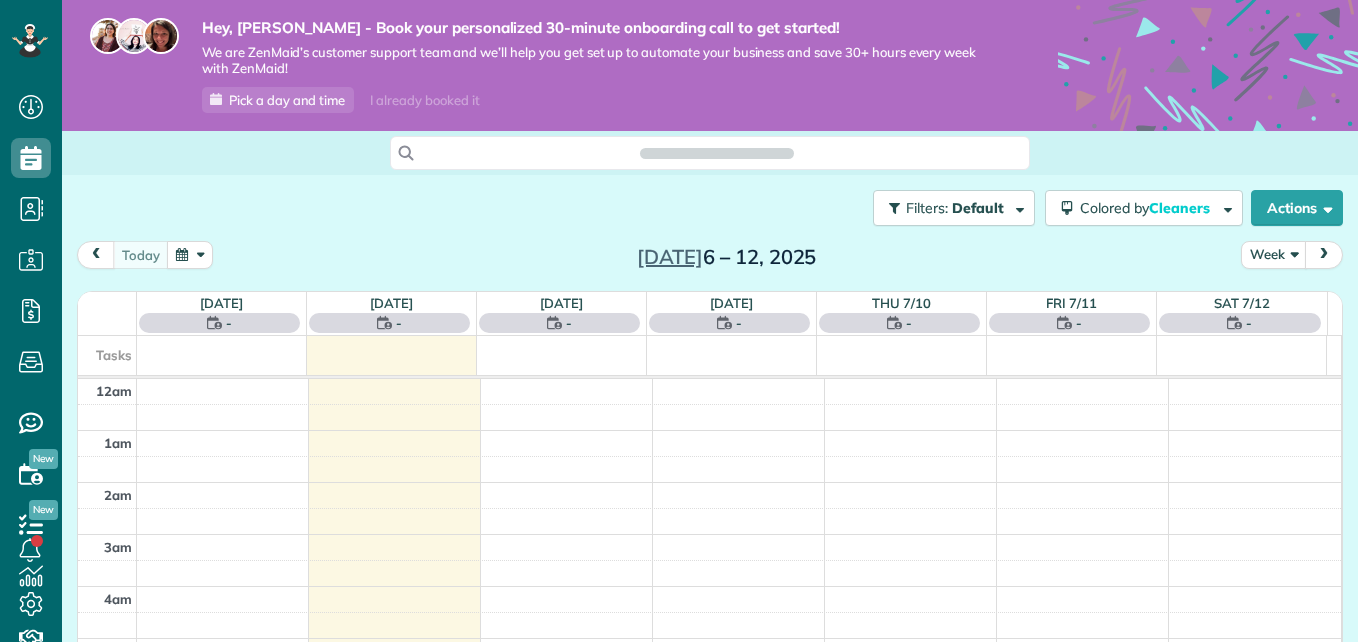 scroll, scrollTop: 0, scrollLeft: 0, axis: both 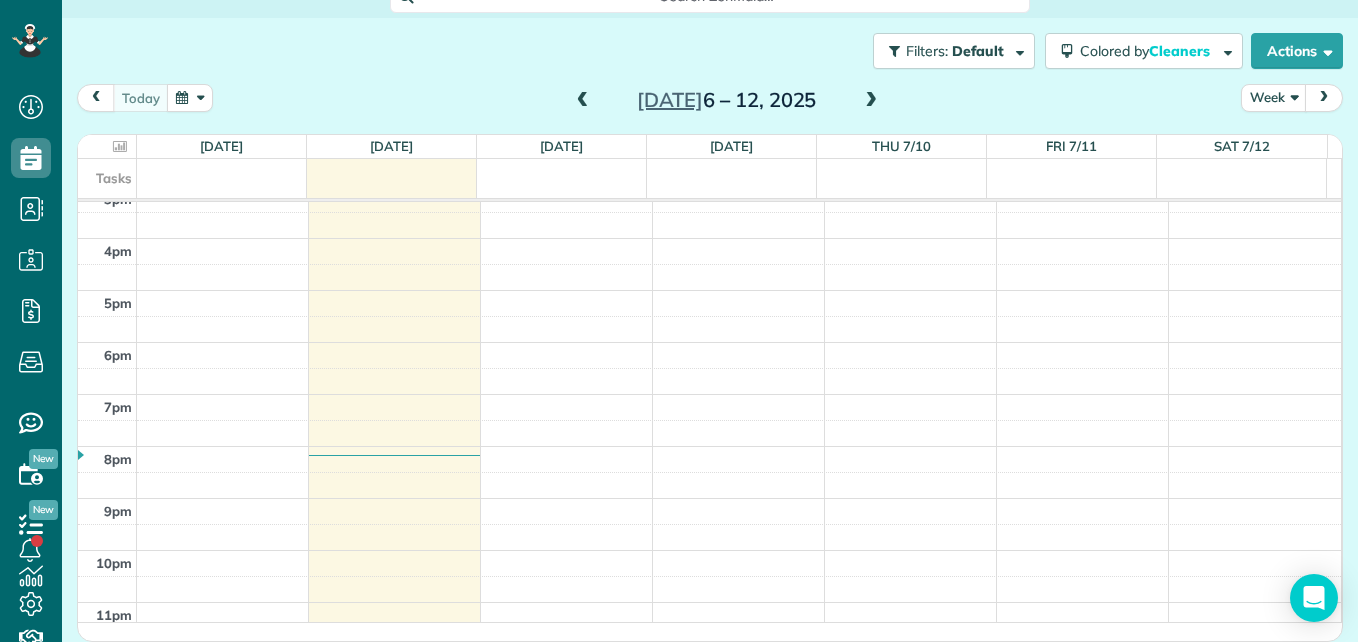 click on "Filters:   Default
Colored by  Cleaners
Color by Cleaner
Color by Team
Color by Status
Color by Recurrence
Color by Paid/Unpaid
Filters  Default
Schedule Changes
Actions
Create Appointment
Create Task
Clock In/Out
Send Work Orders
Print Route Sheets
[DATE] Emails/Texts
View Metrics" at bounding box center [710, 51] 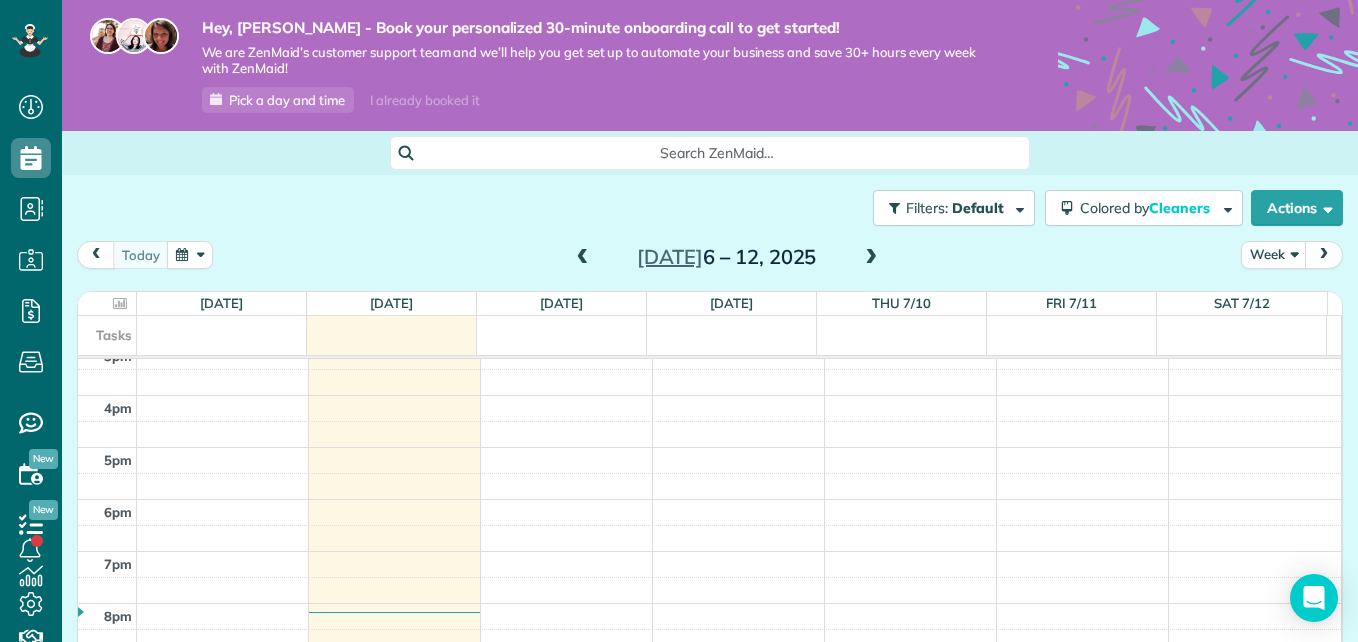 scroll, scrollTop: 0, scrollLeft: 0, axis: both 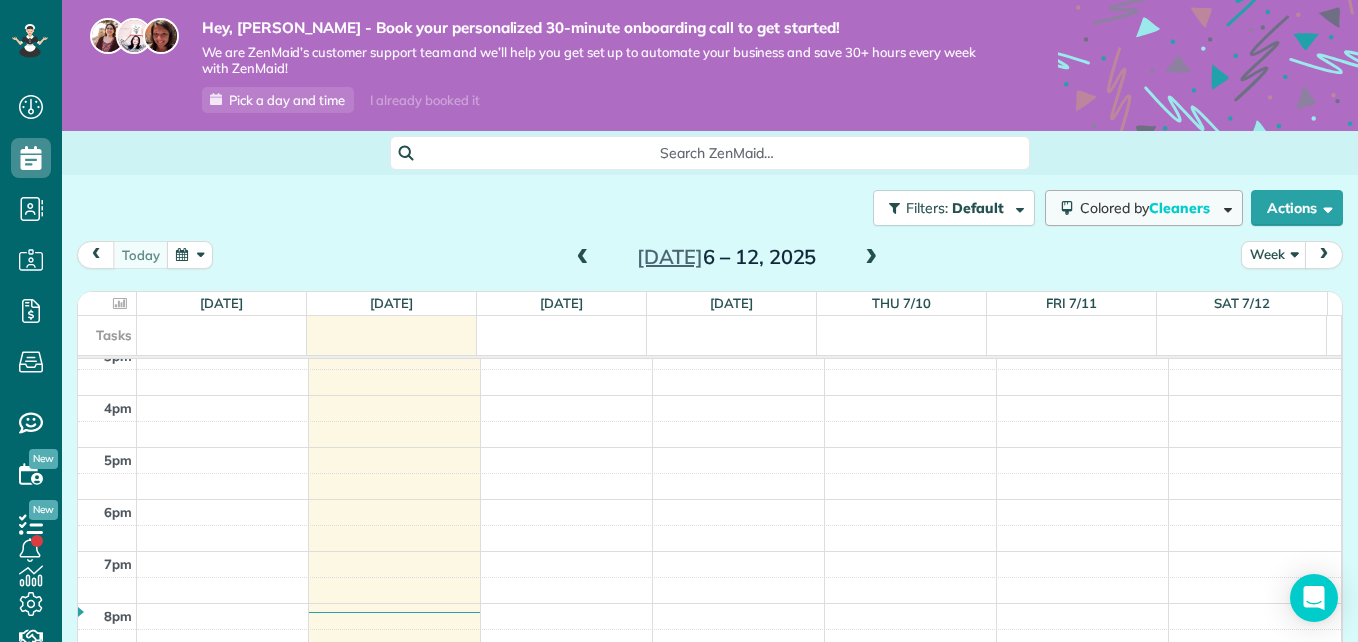 click on "Colored by  Cleaners" at bounding box center [1144, 208] 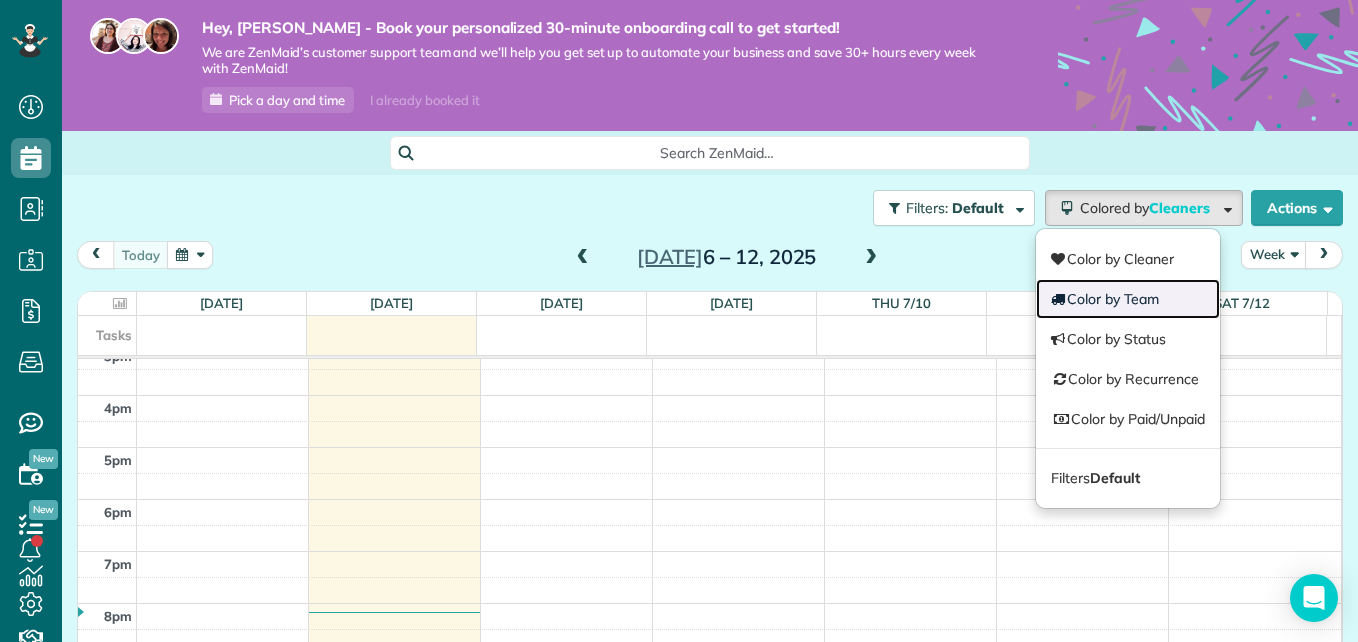 click on "Color by Team" at bounding box center [1128, 299] 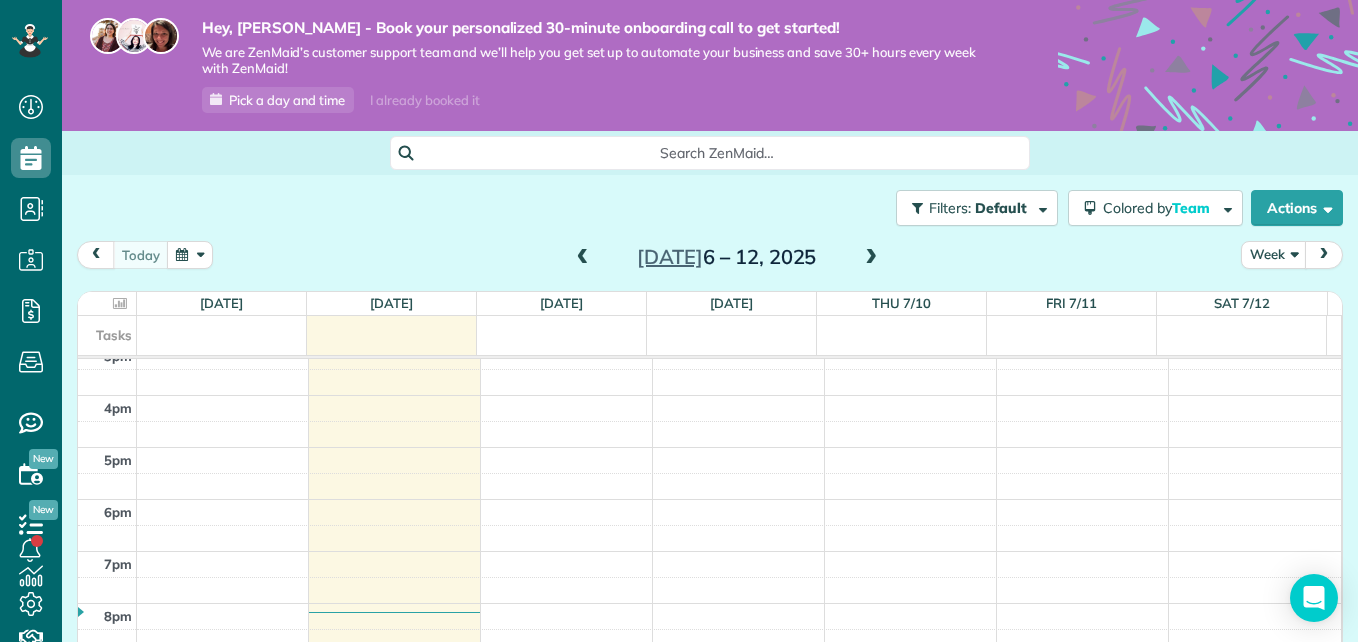 scroll, scrollTop: 827, scrollLeft: 0, axis: vertical 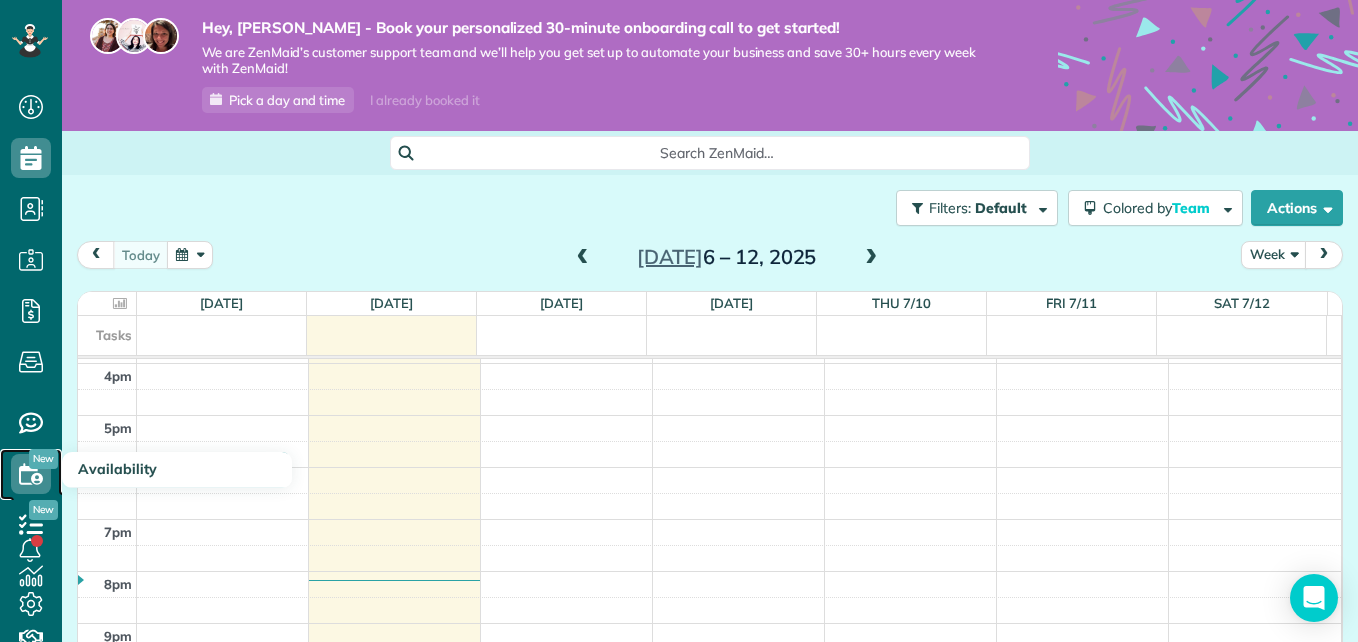 click 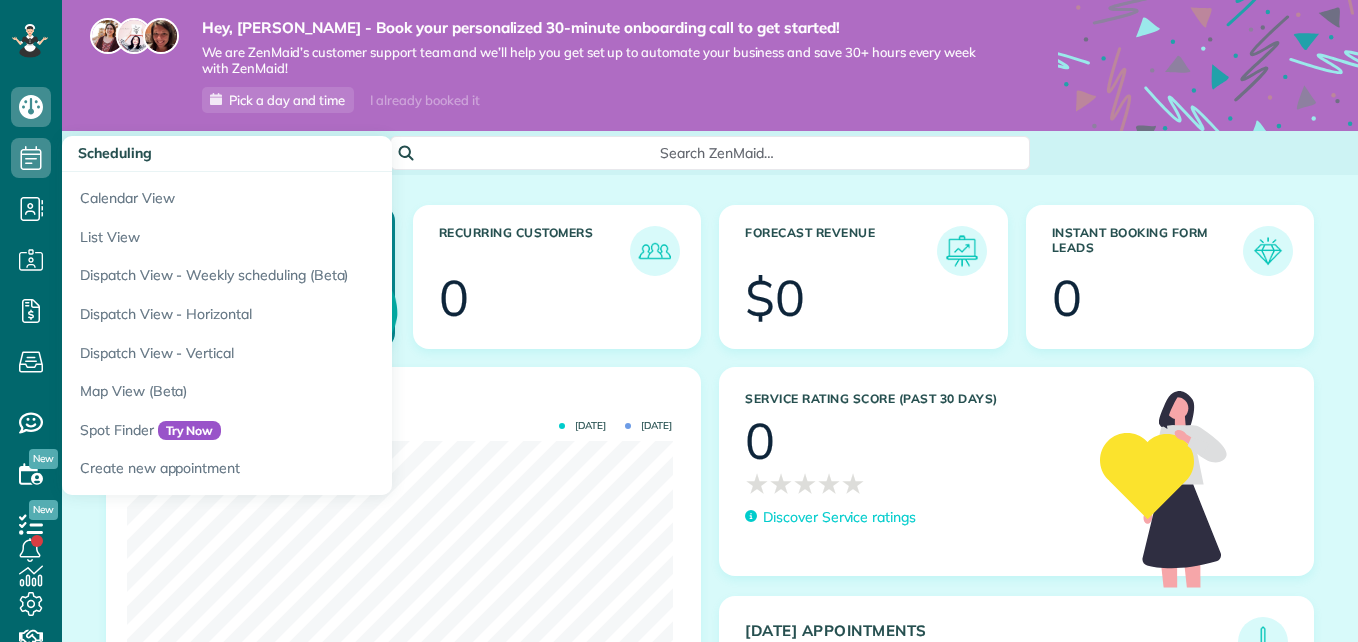 scroll, scrollTop: 0, scrollLeft: 0, axis: both 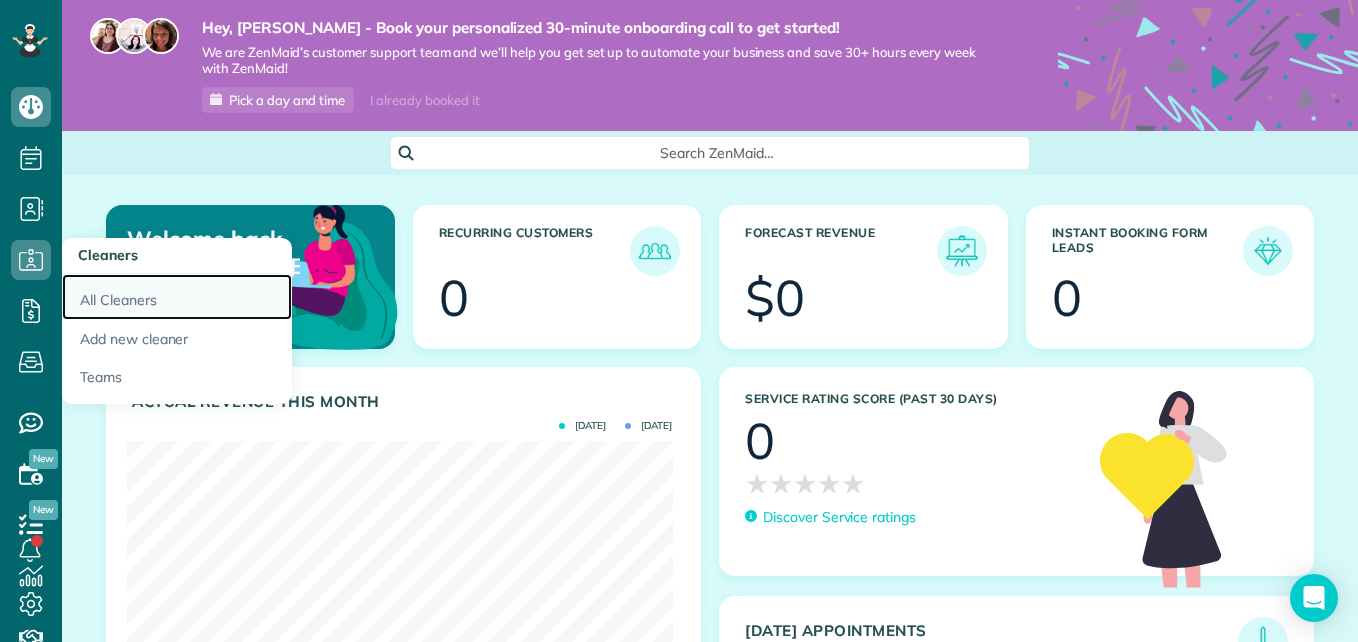 click on "All Cleaners" at bounding box center [177, 297] 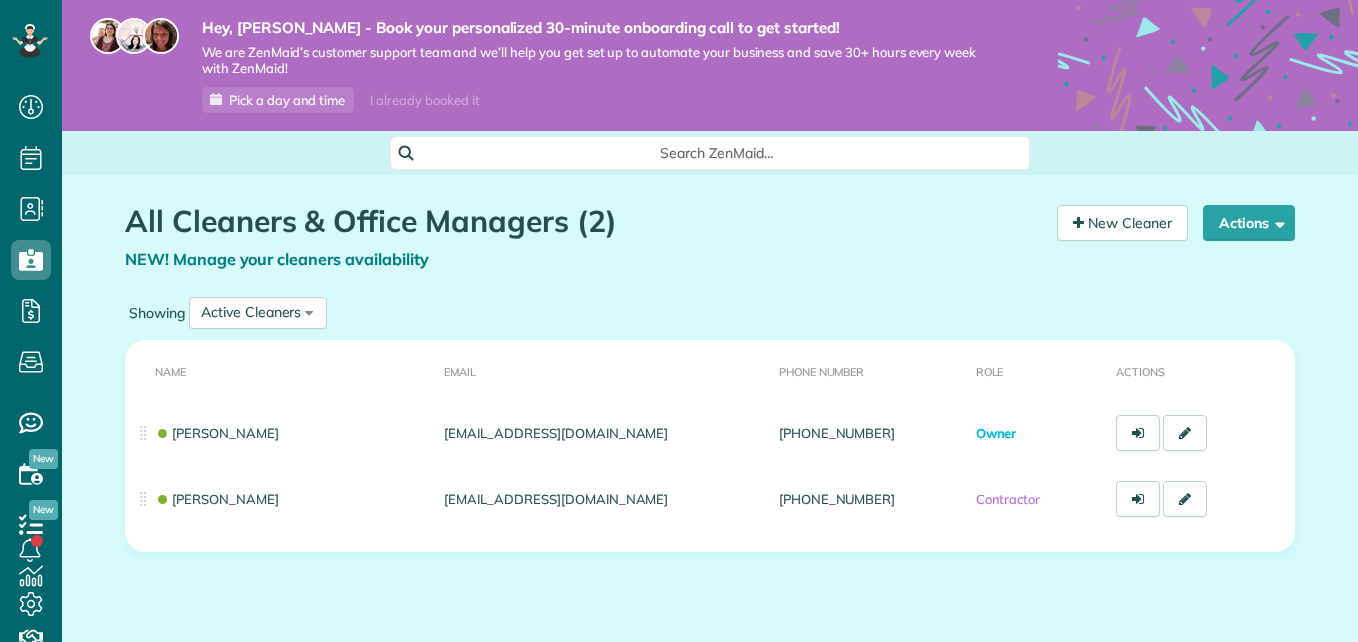 scroll, scrollTop: 0, scrollLeft: 0, axis: both 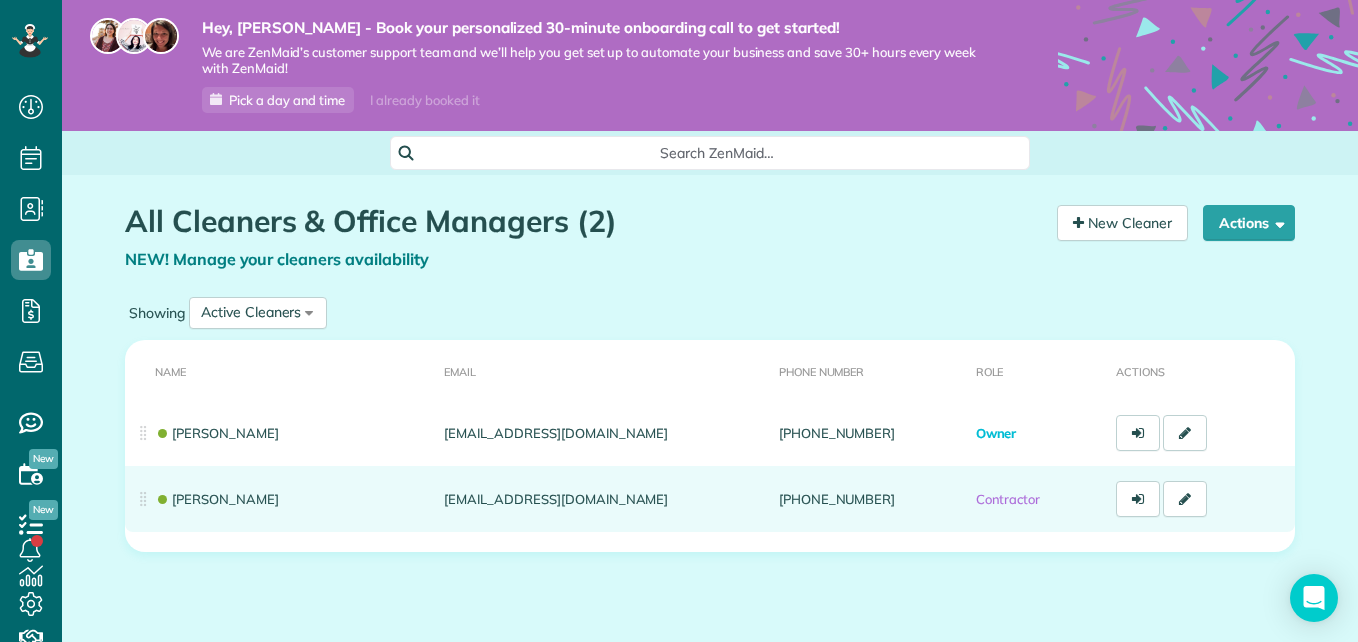 click on "[EMAIL_ADDRESS][DOMAIN_NAME]" at bounding box center [603, 499] 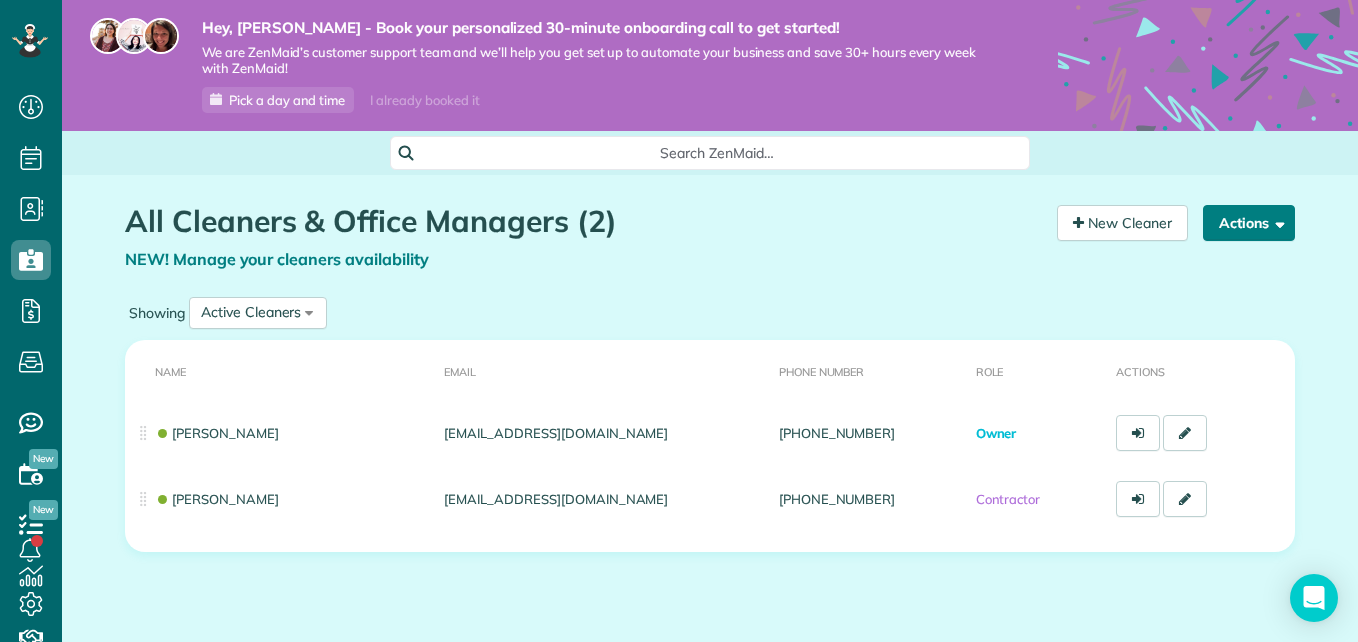 click at bounding box center [1276, 222] 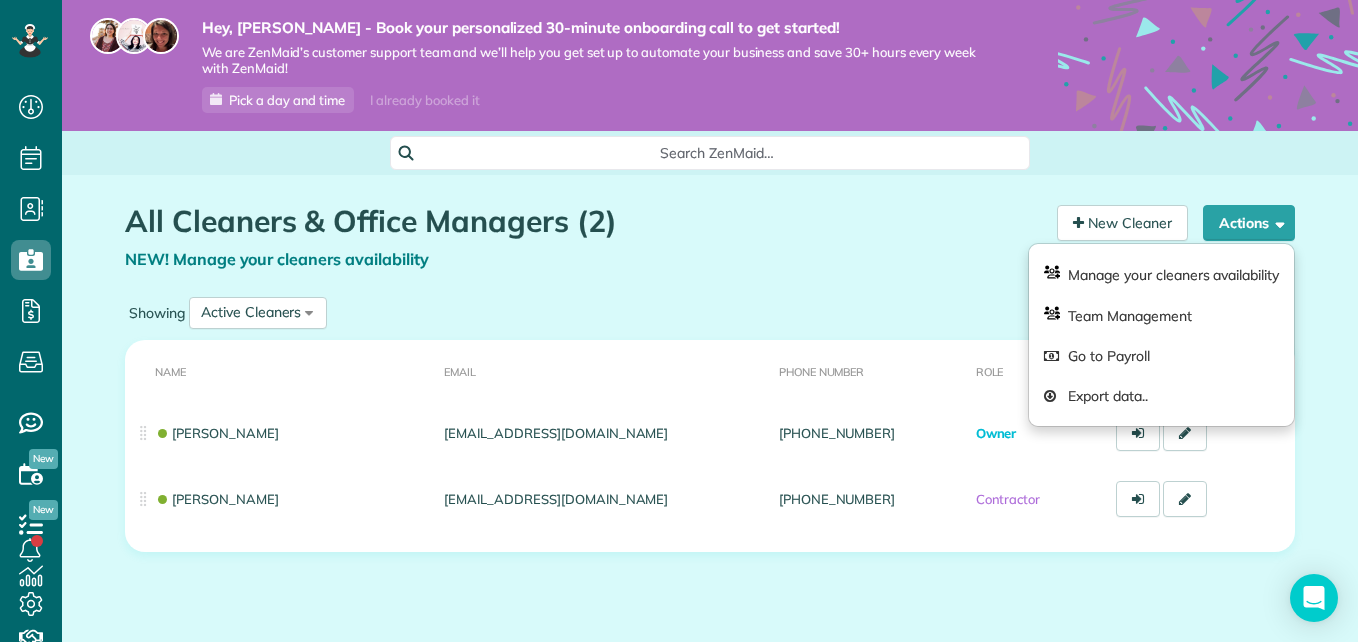click on "All Cleaners & Office Managers (2)
NEW! Manage your cleaners availability
Your Cleaners [30 sec]" at bounding box center [583, 248] 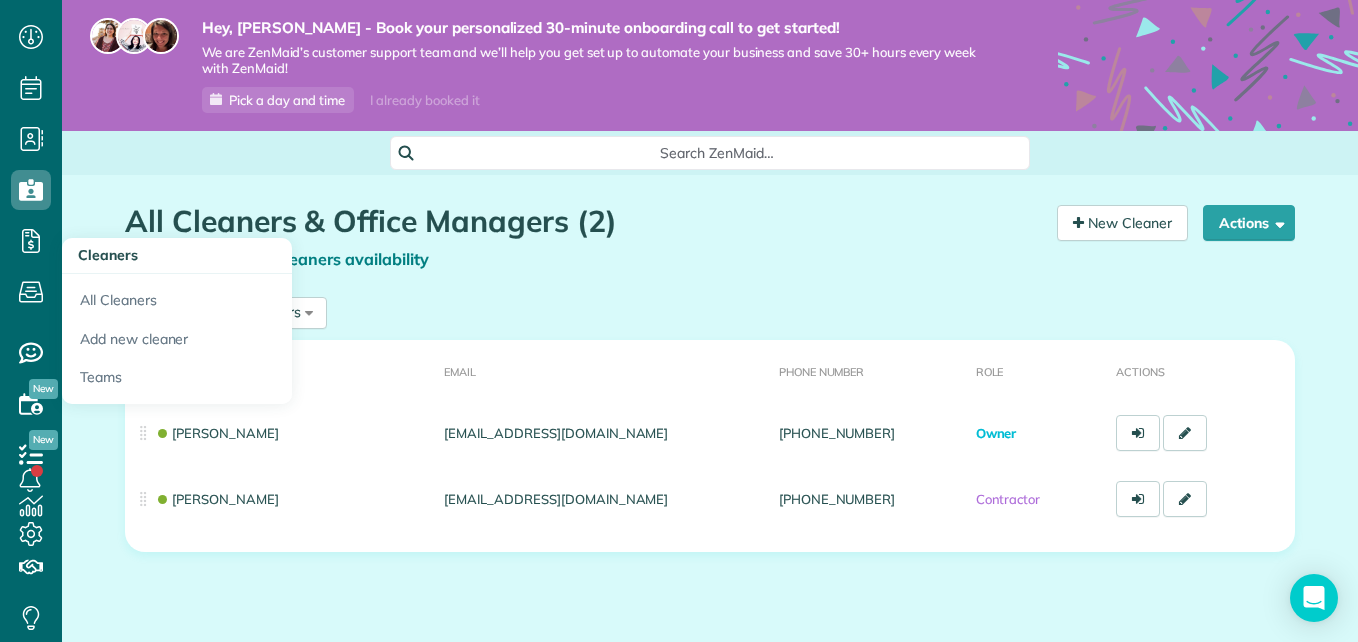 scroll, scrollTop: 132, scrollLeft: 0, axis: vertical 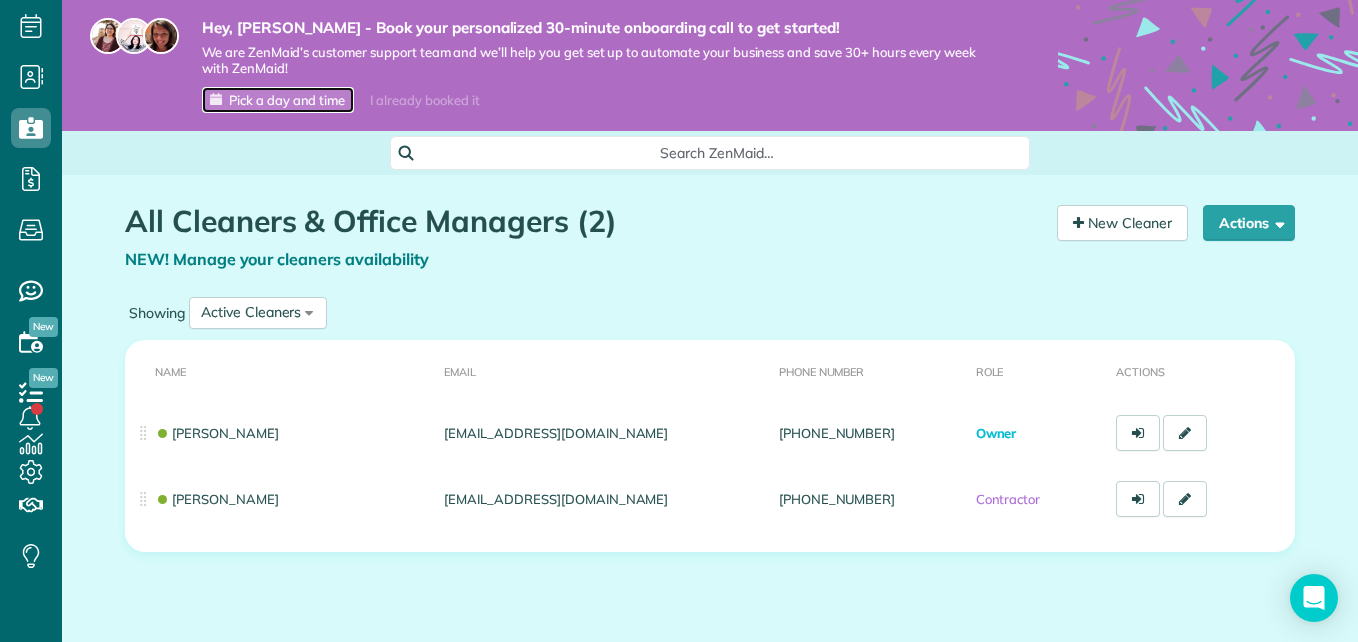 click on "Pick a day and time" at bounding box center (287, 100) 